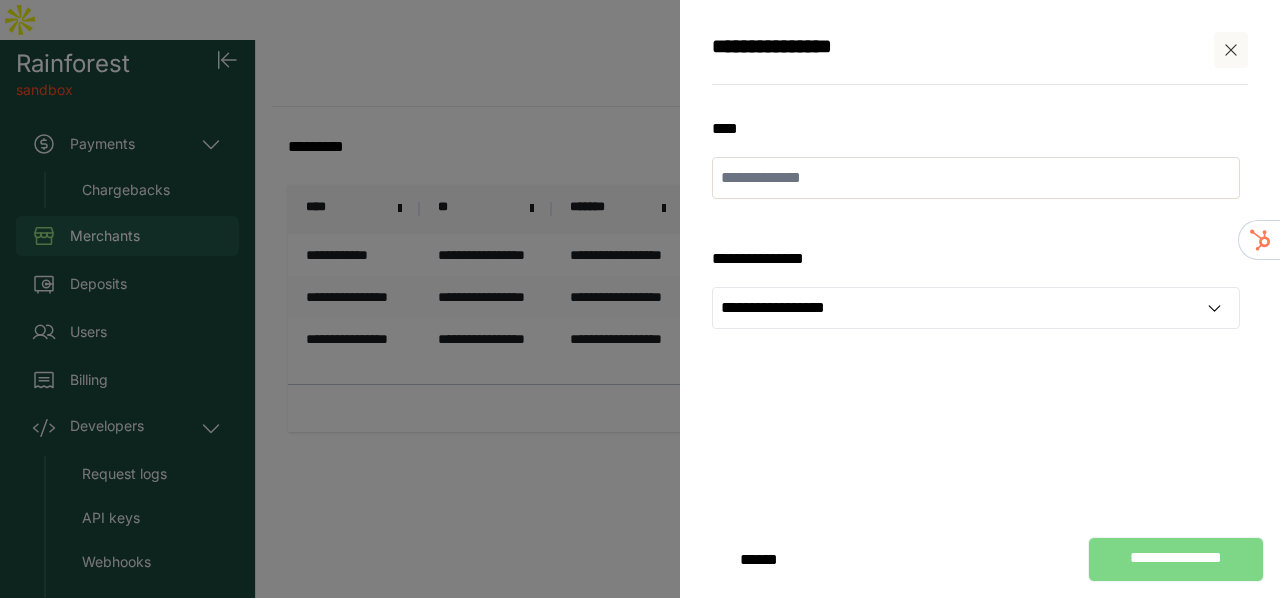 scroll, scrollTop: 0, scrollLeft: 0, axis: both 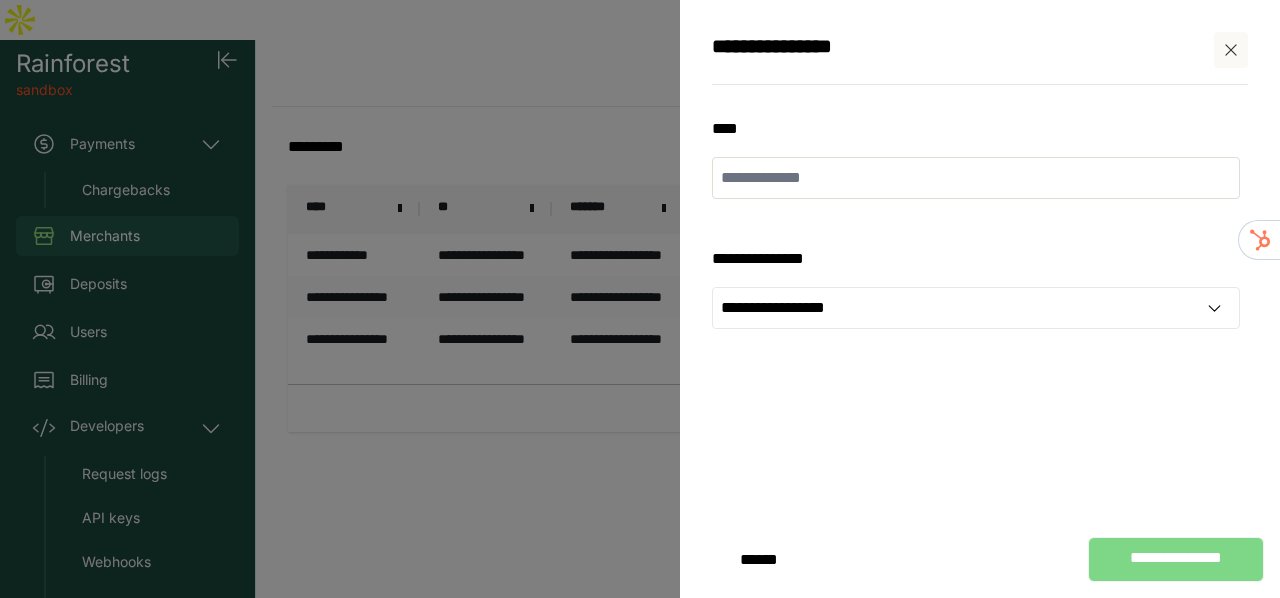 click 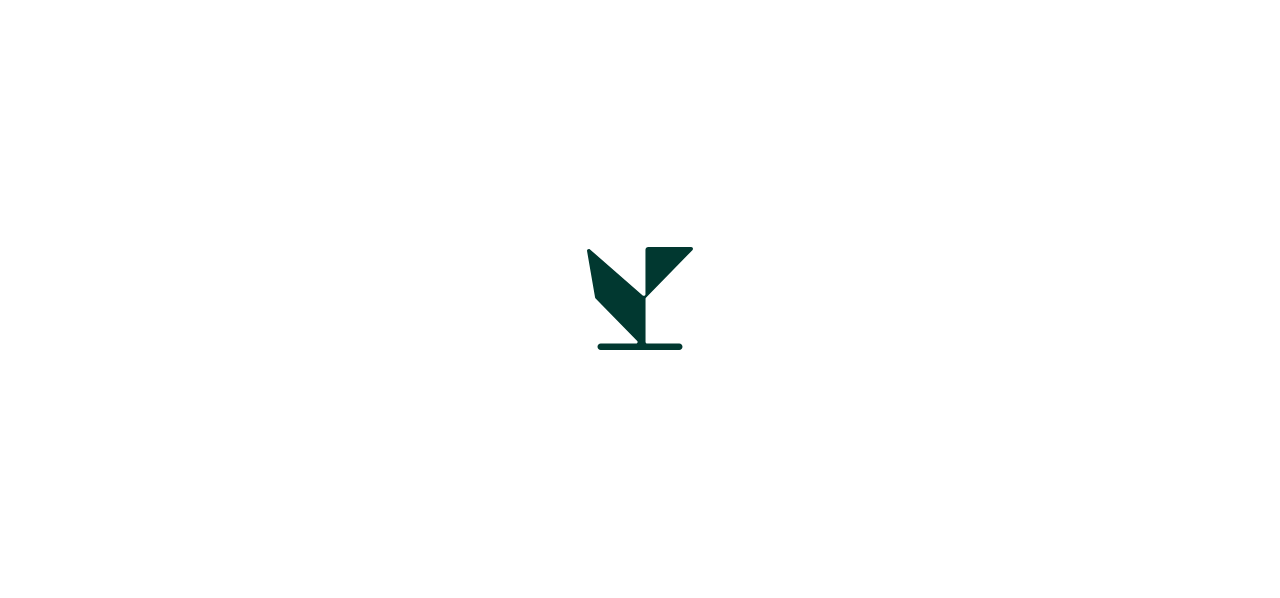 scroll, scrollTop: 0, scrollLeft: 0, axis: both 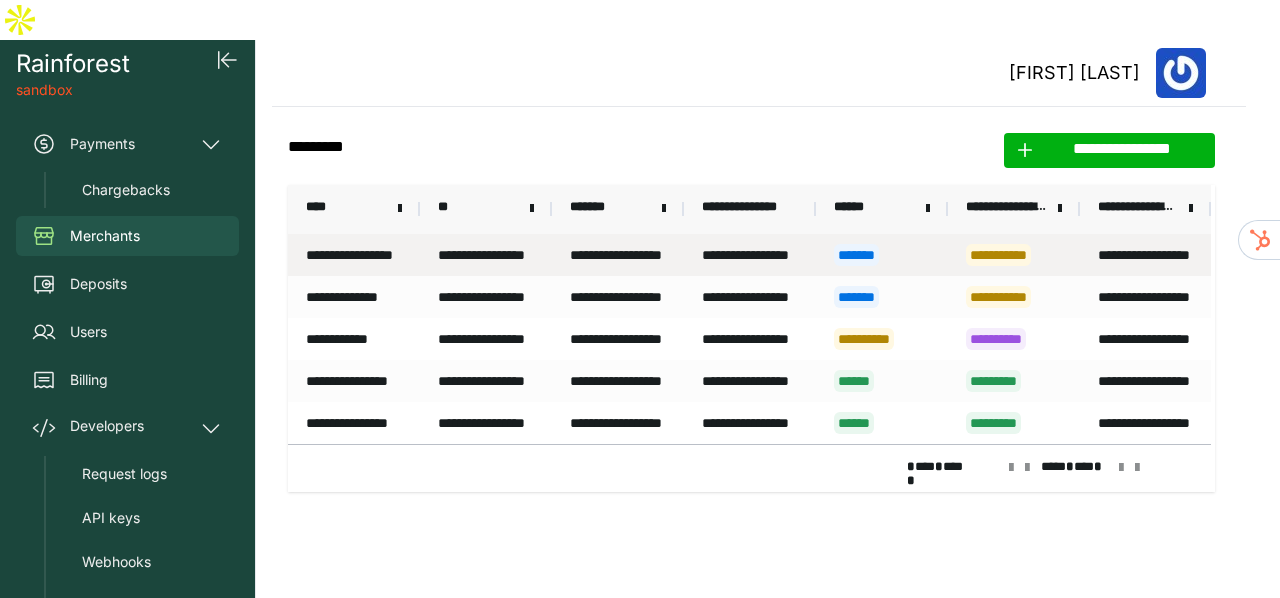 click on "**********" at bounding box center (354, 255) 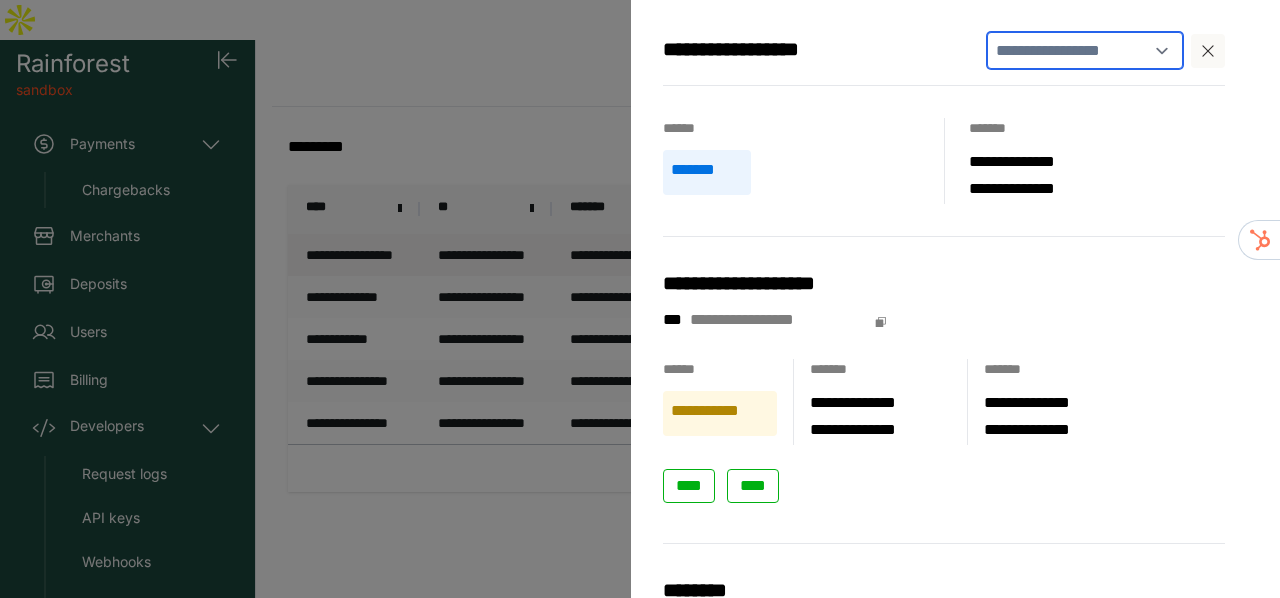 click on "**********" at bounding box center [1085, 50] 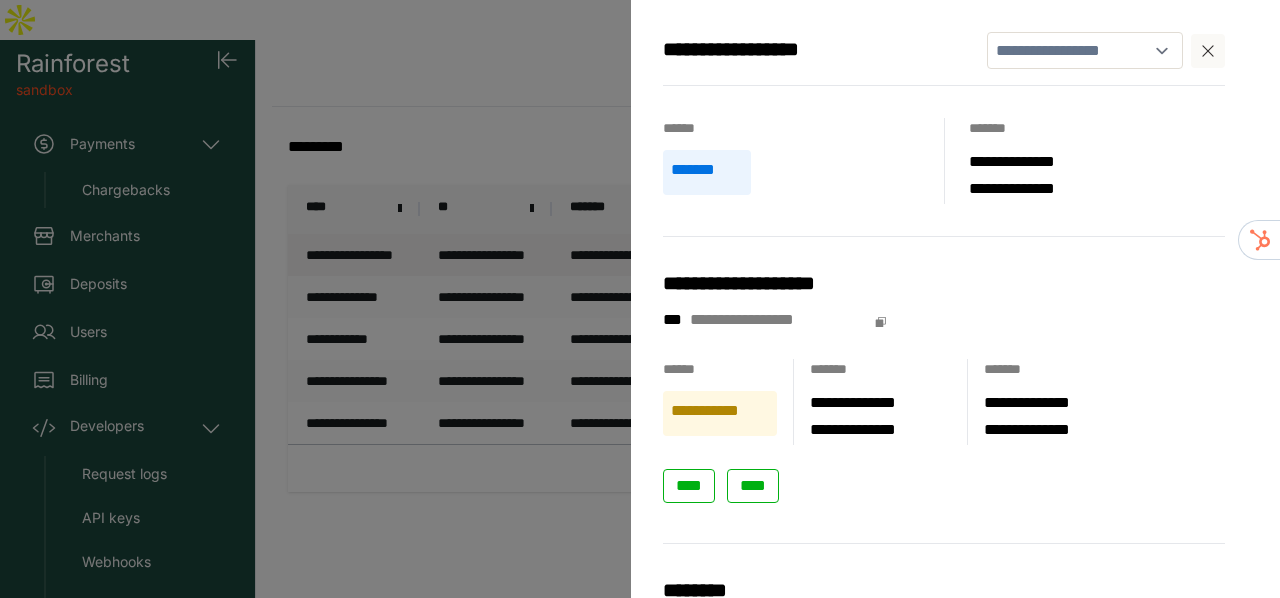 click on "******" at bounding box center [803, 134] 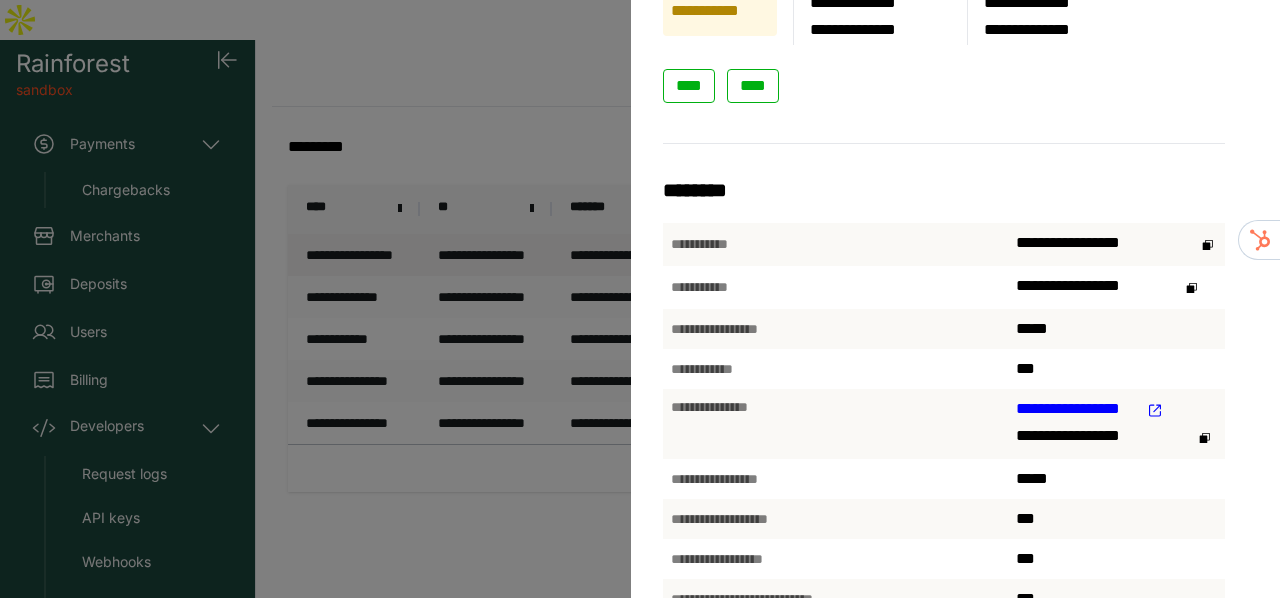 scroll, scrollTop: 300, scrollLeft: 0, axis: vertical 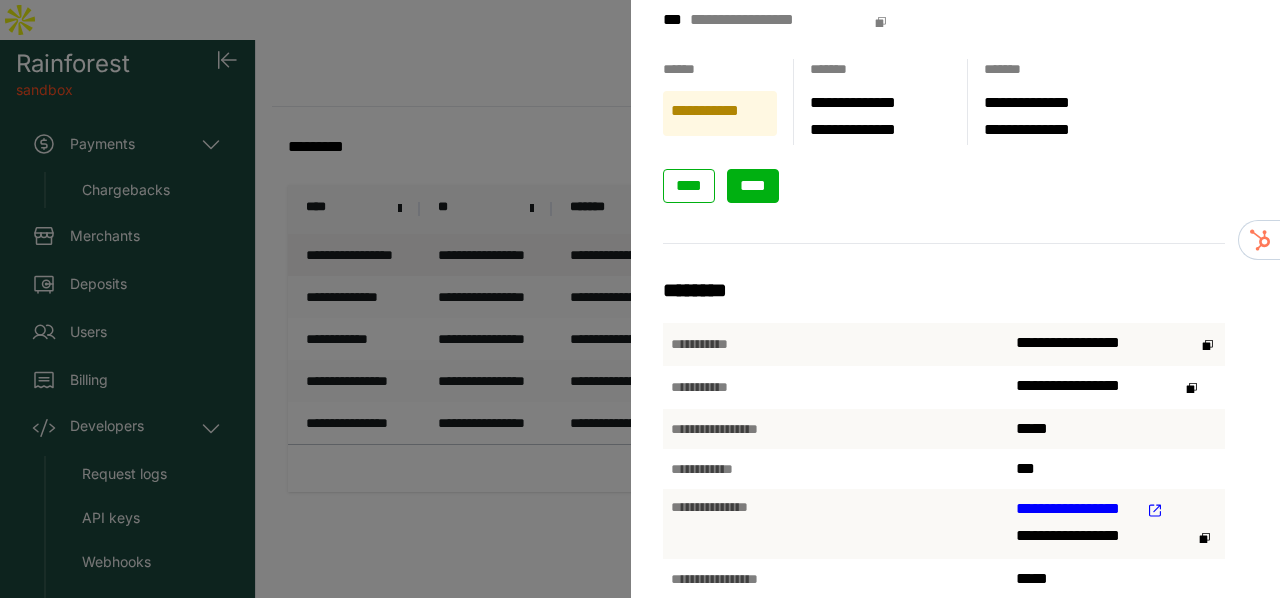 click on "****" at bounding box center (753, 186) 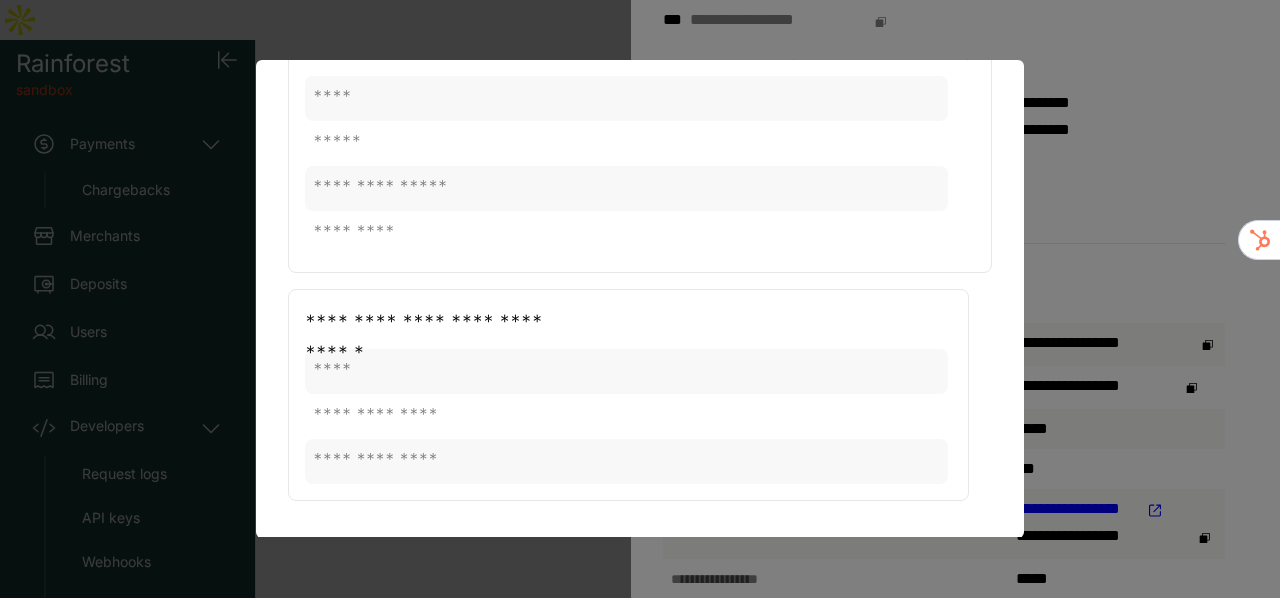 scroll, scrollTop: 0, scrollLeft: 0, axis: both 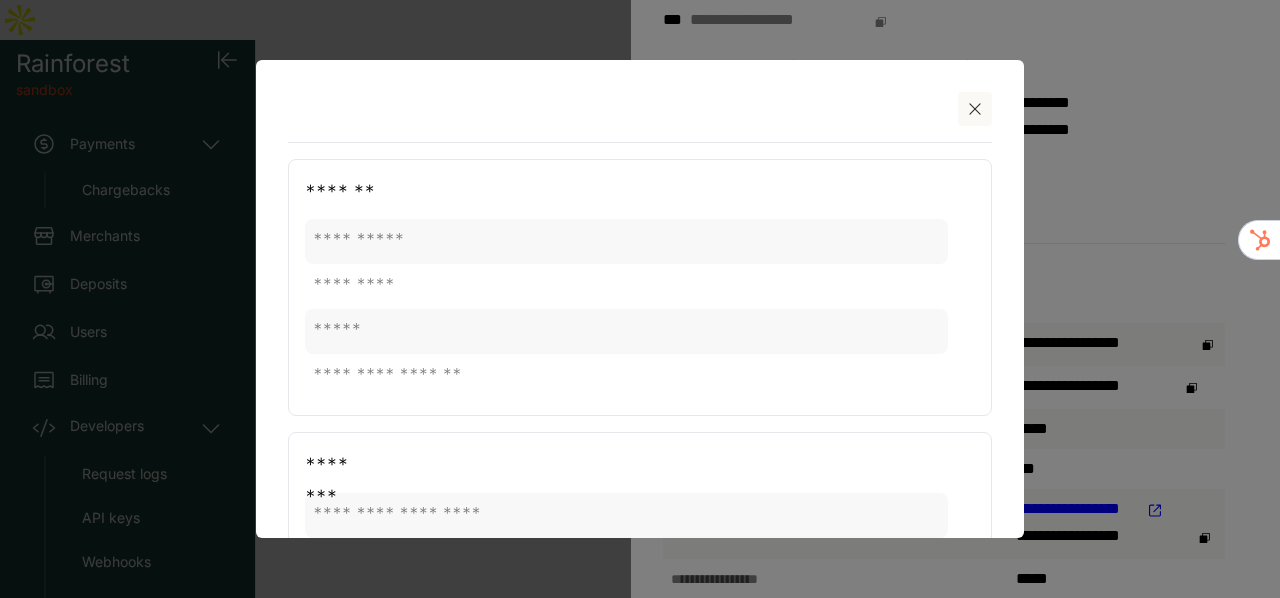click 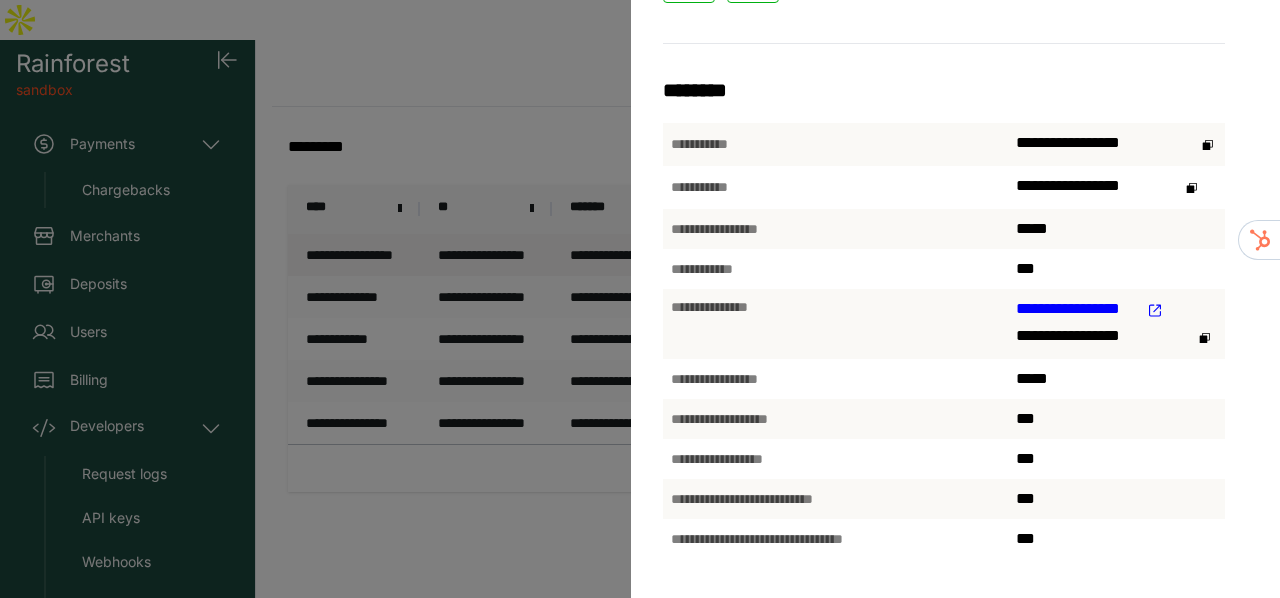 scroll, scrollTop: 576, scrollLeft: 0, axis: vertical 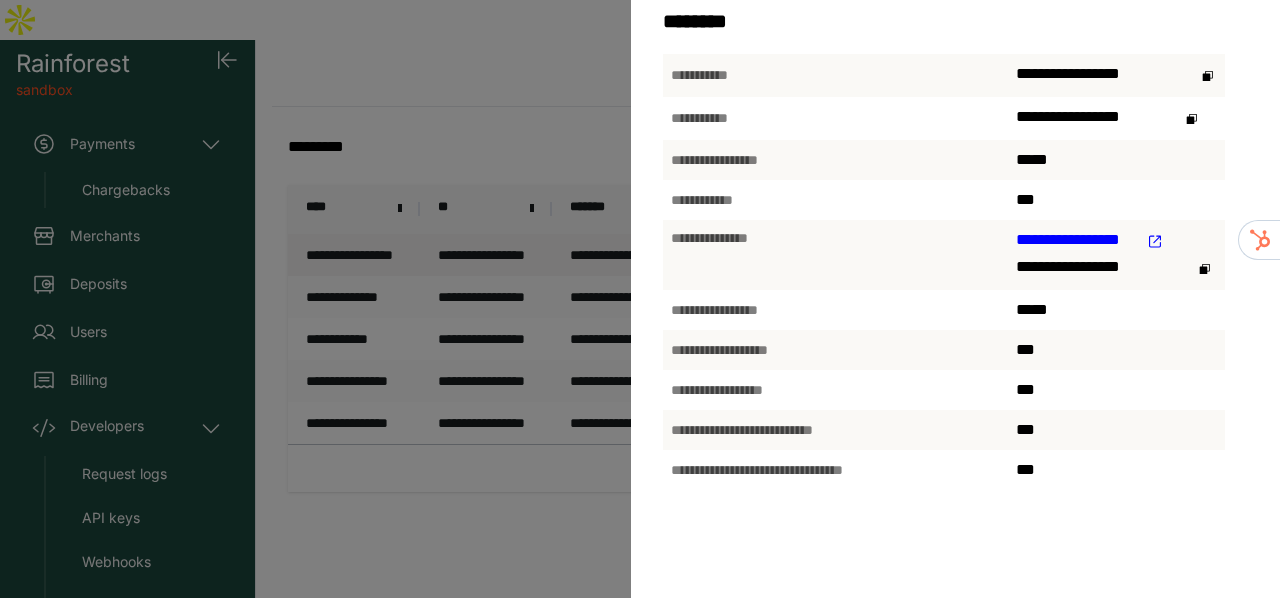 click 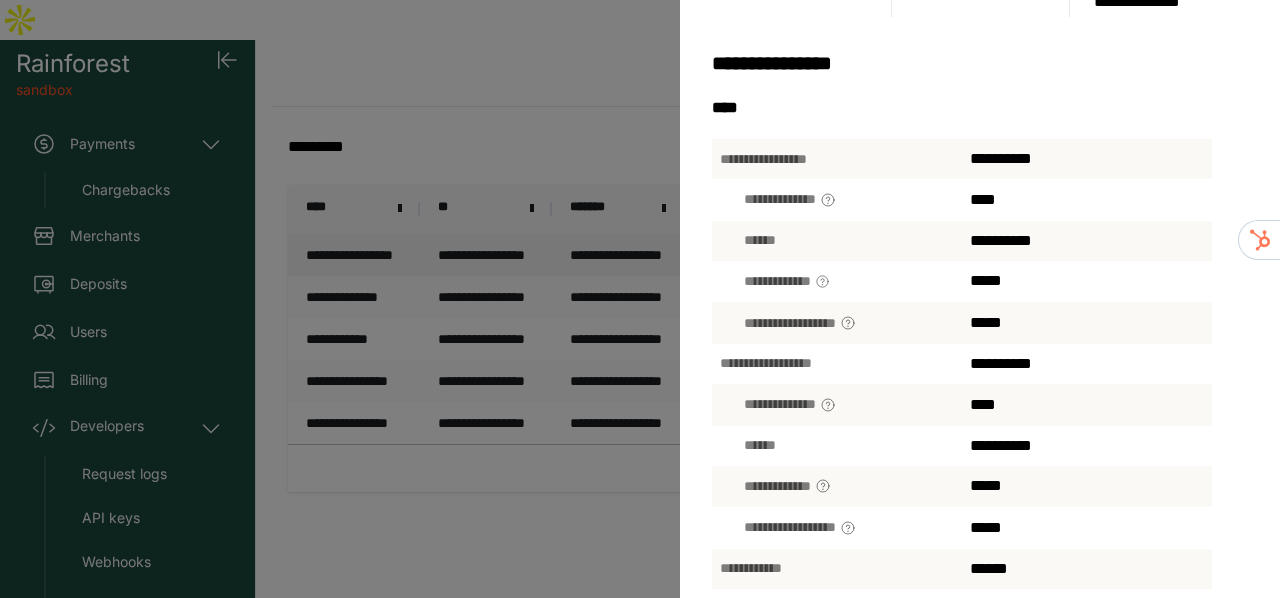 scroll, scrollTop: 300, scrollLeft: 0, axis: vertical 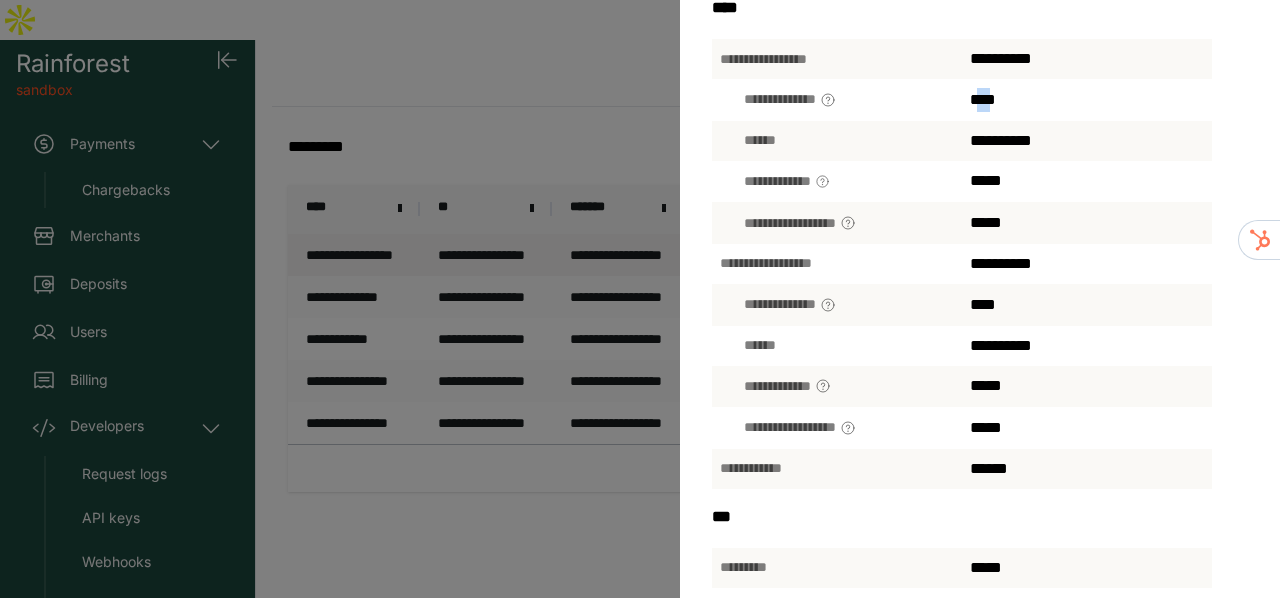 drag, startPoint x: 984, startPoint y: 125, endPoint x: 1008, endPoint y: 125, distance: 24 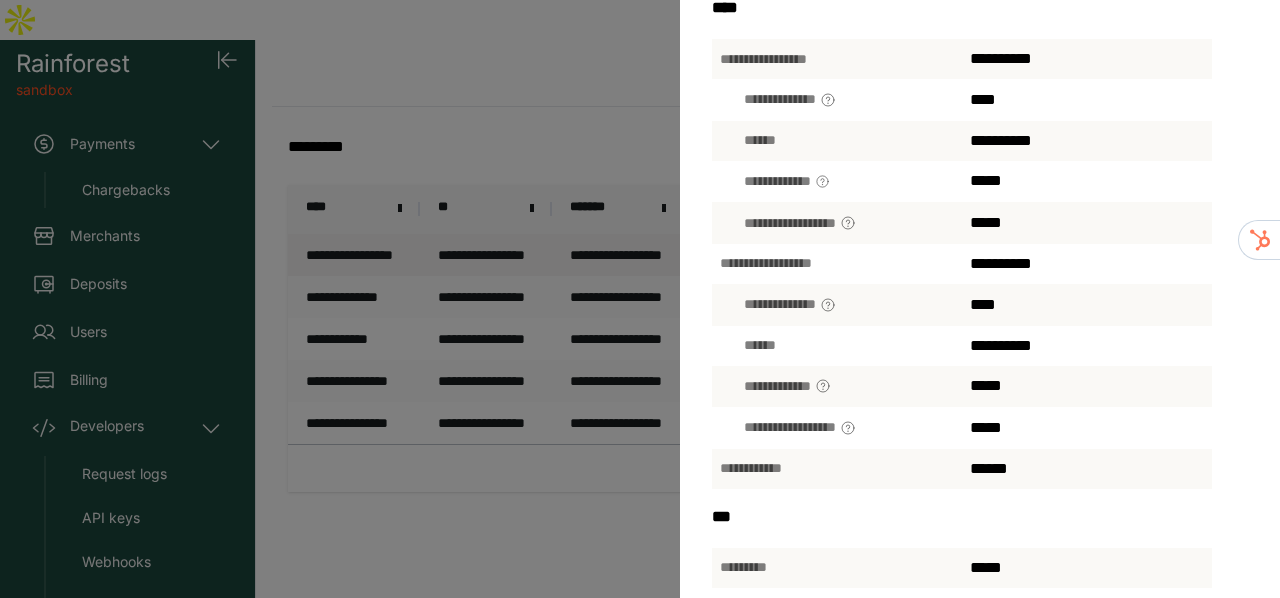 click on "**********" at bounding box center [640, 299] 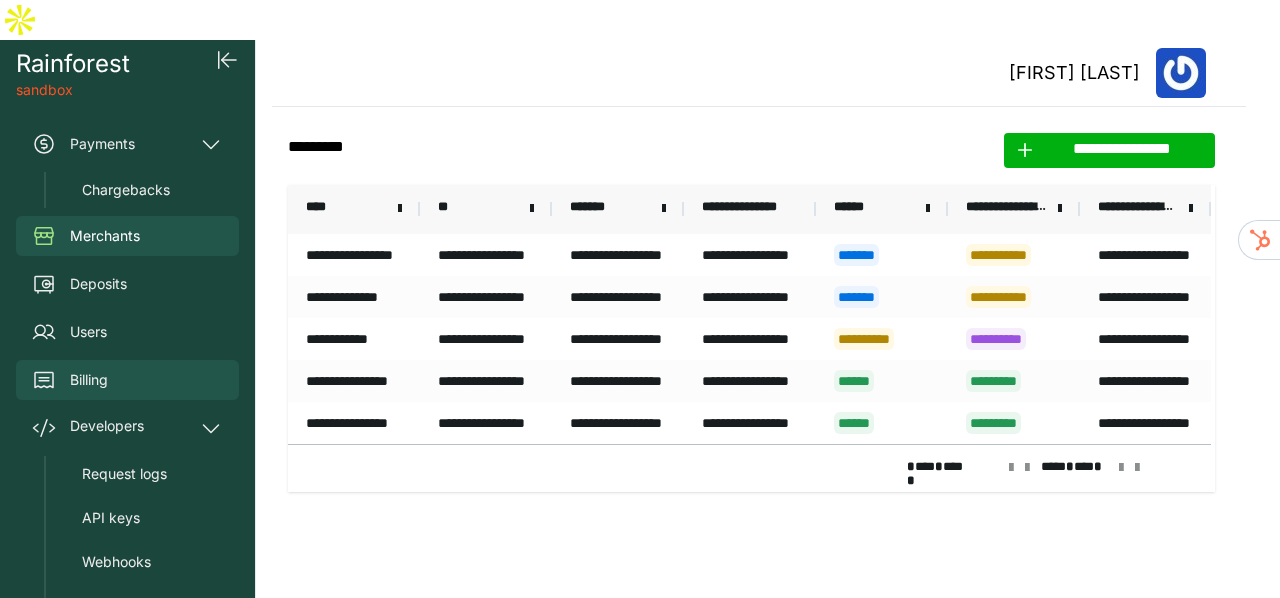 click on "Billing" at bounding box center [89, 380] 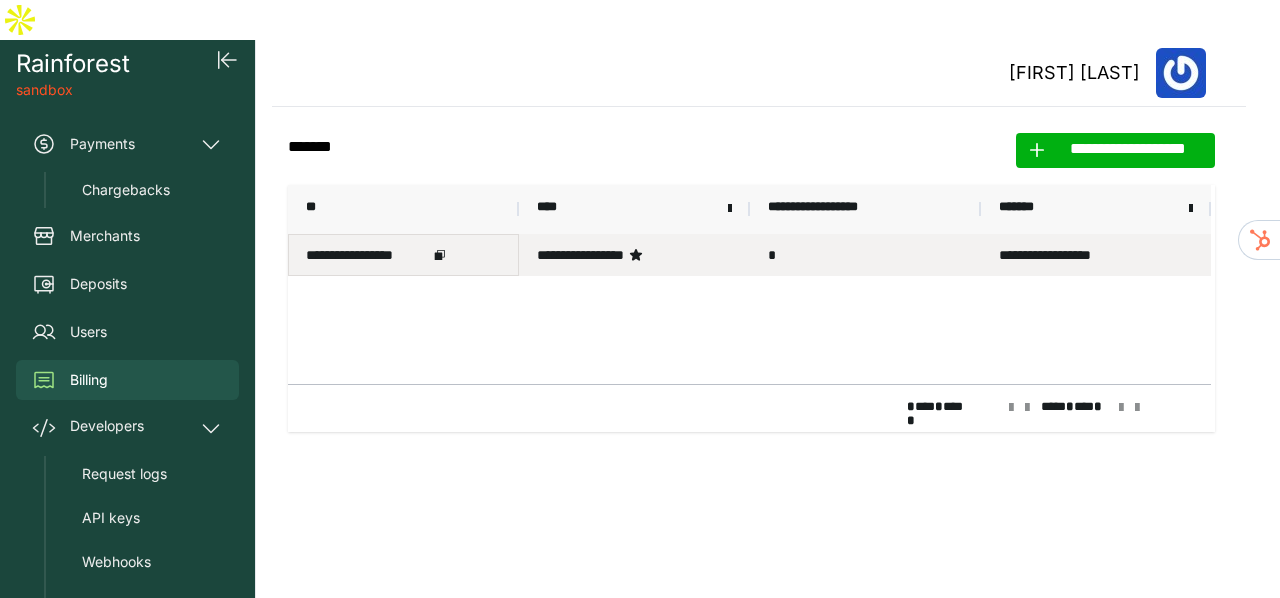 click on "**********" at bounding box center [367, 255] 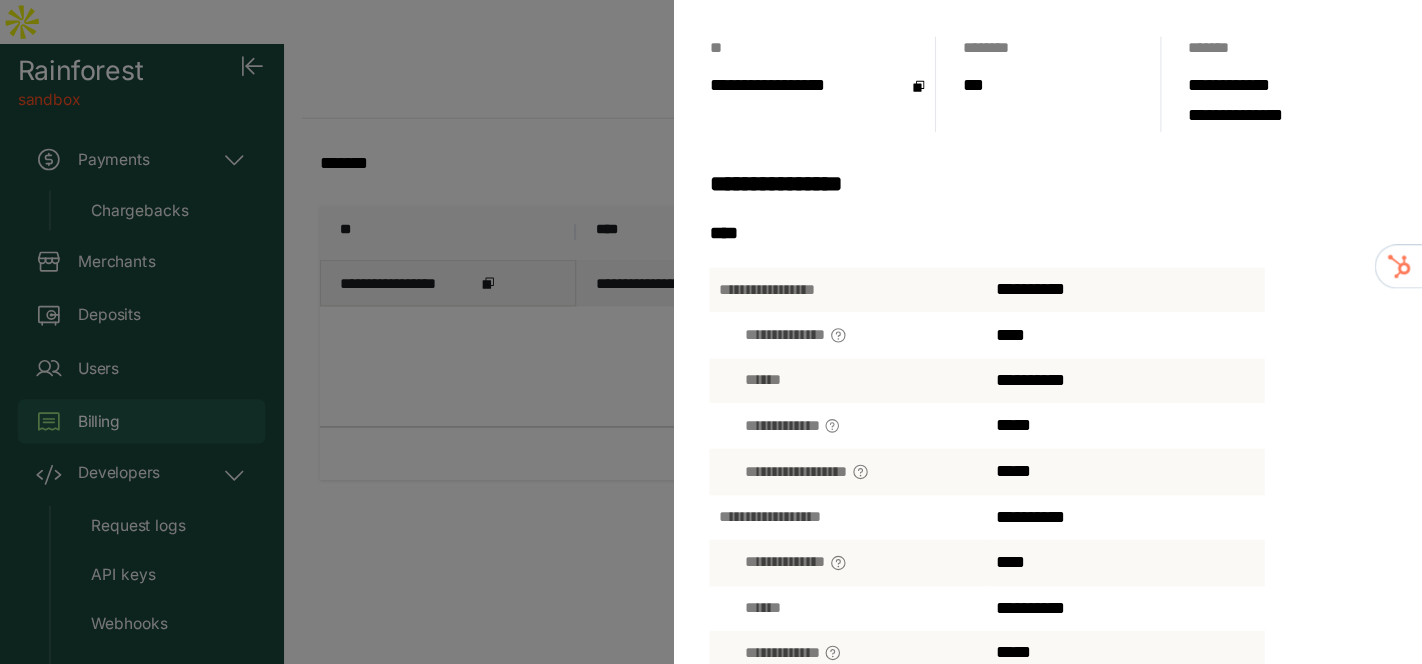 scroll, scrollTop: 0, scrollLeft: 0, axis: both 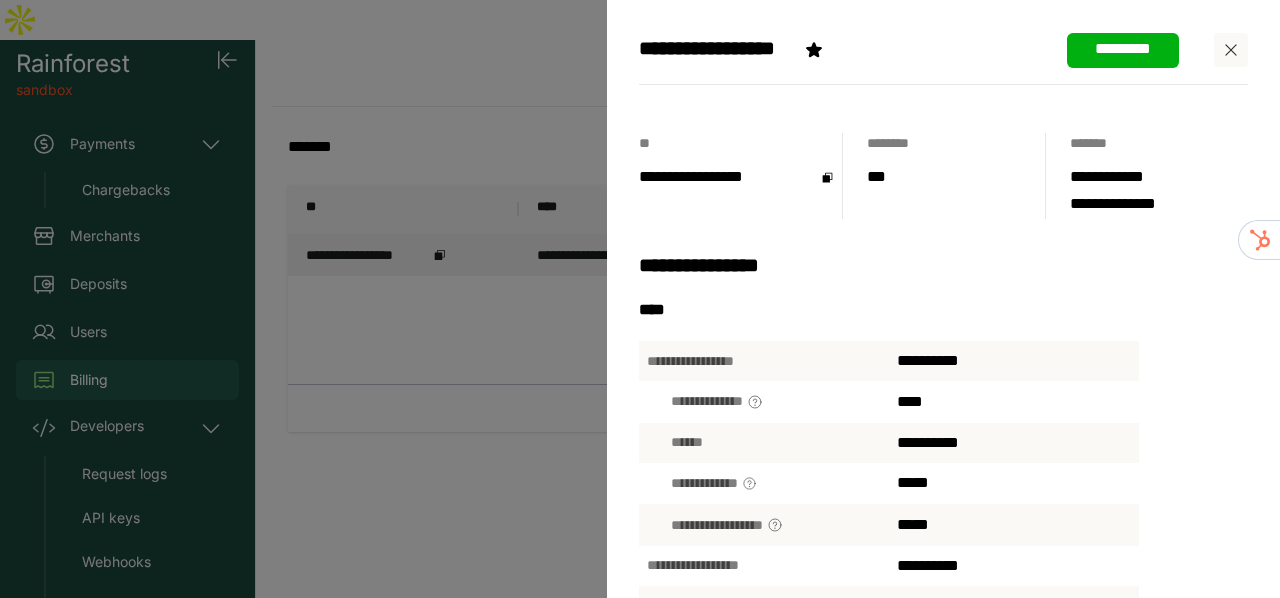 click on "**********" at bounding box center [640, 299] 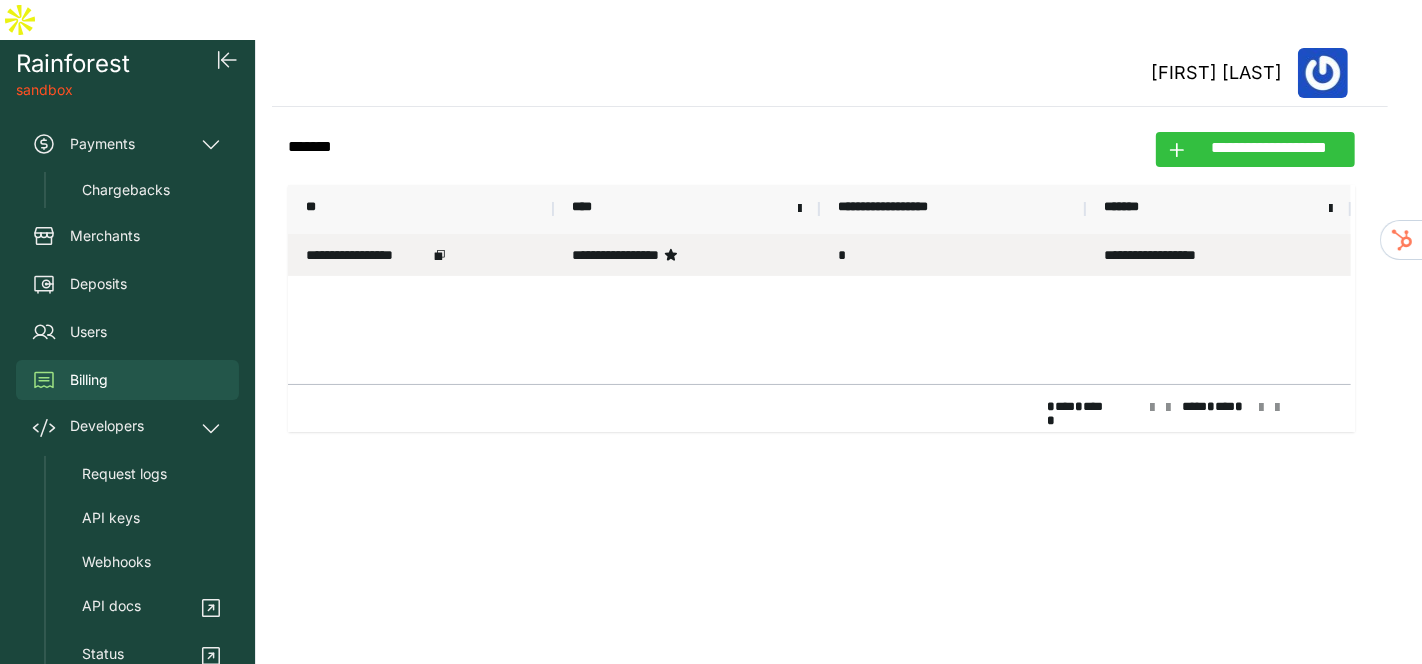 click on "**********" at bounding box center [1268, 149] 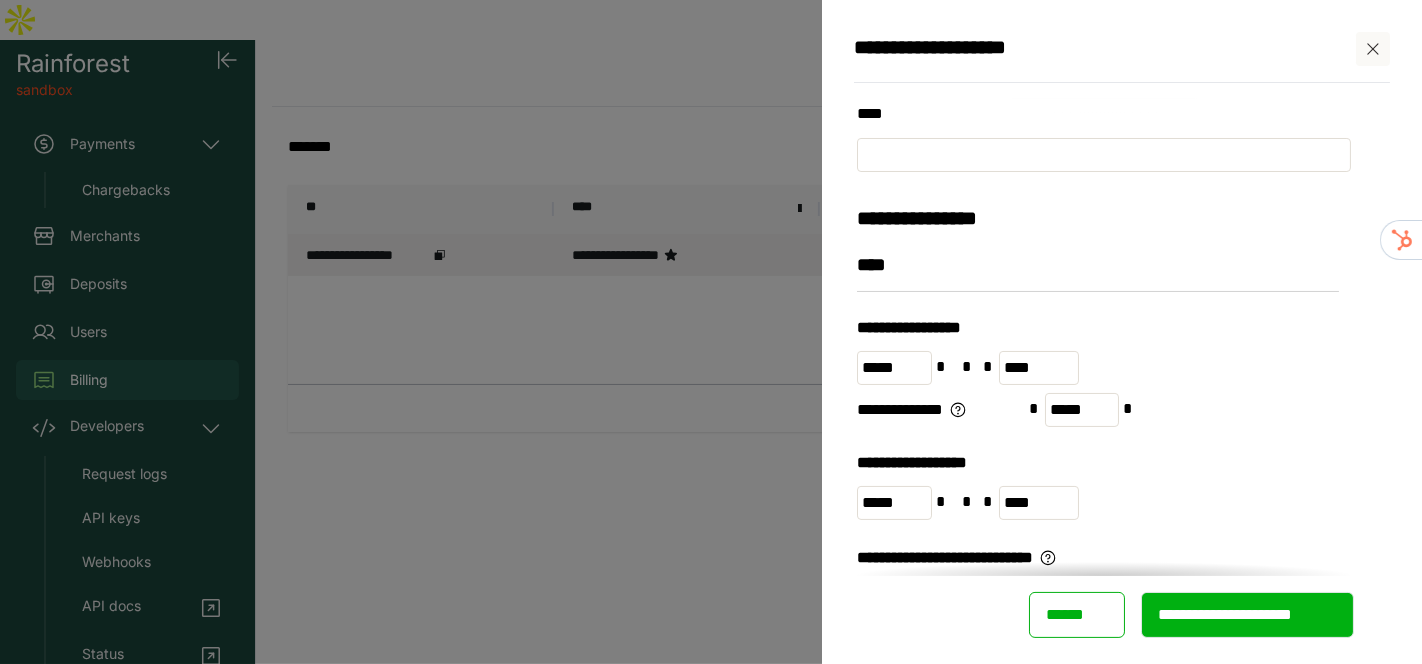scroll, scrollTop: 111, scrollLeft: 0, axis: vertical 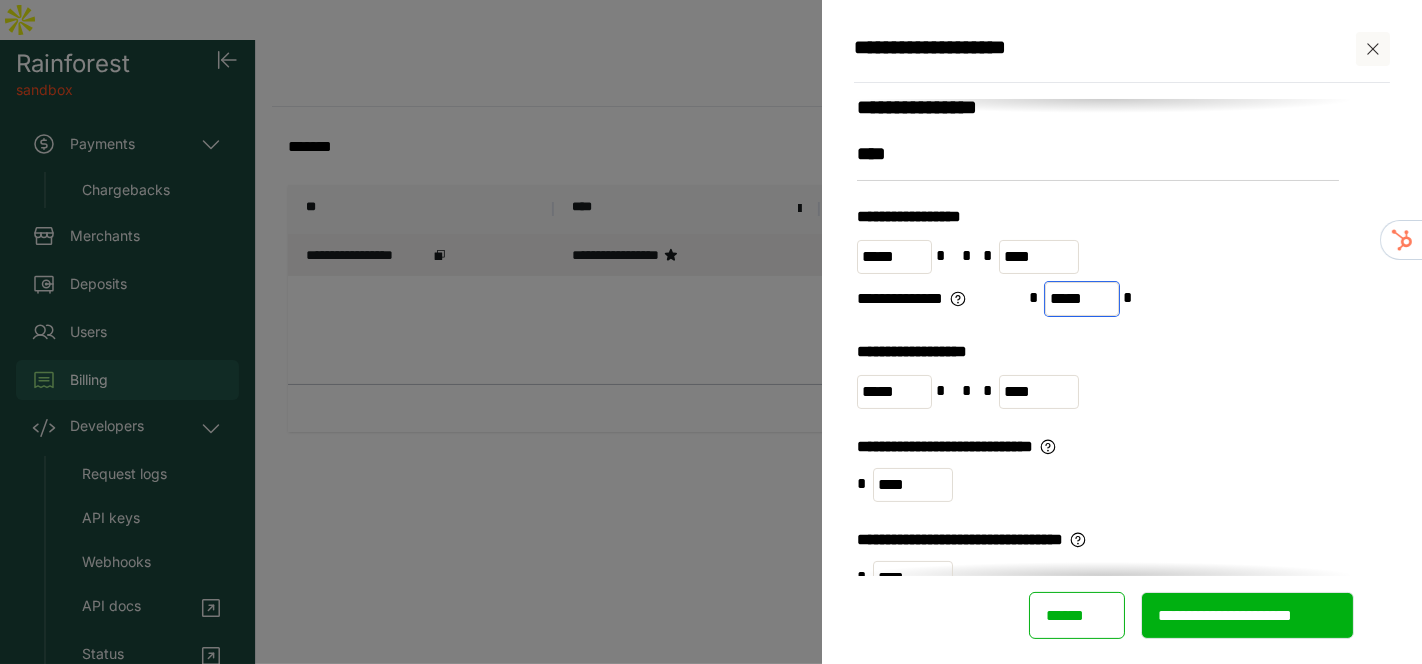 drag, startPoint x: 1074, startPoint y: 329, endPoint x: 1112, endPoint y: 323, distance: 38.470768 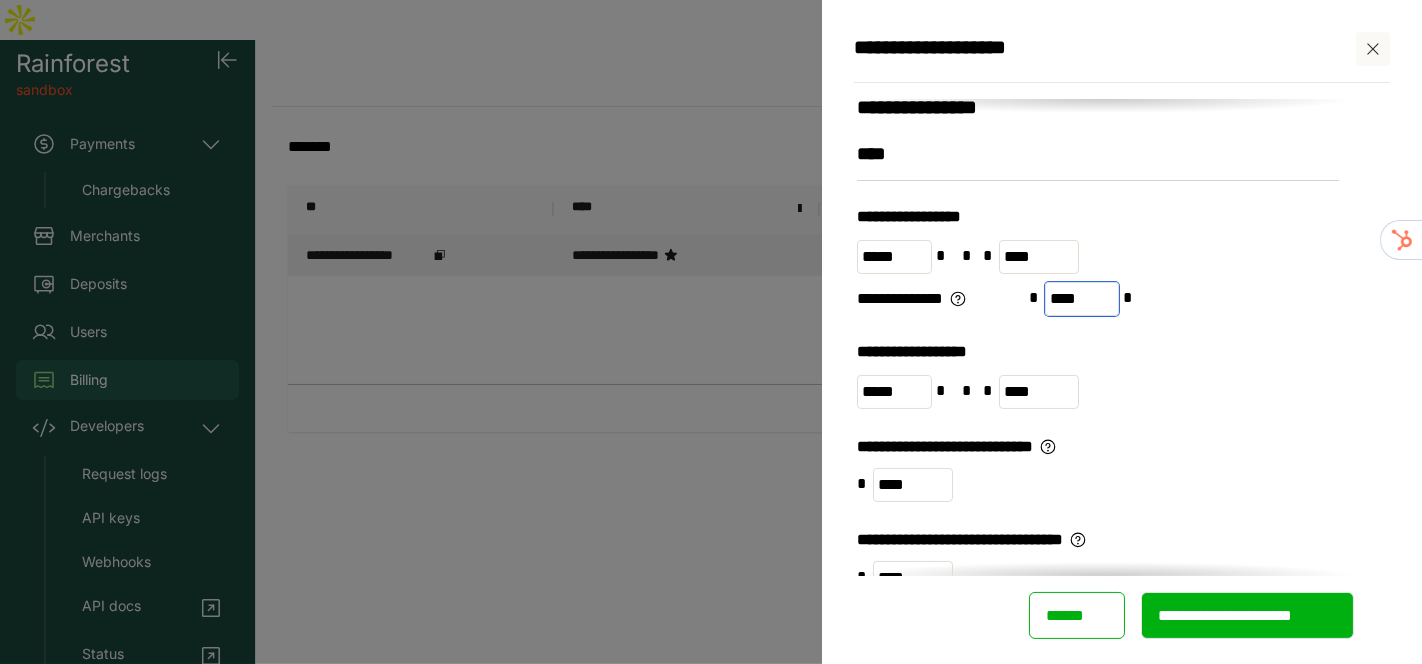 type on "****" 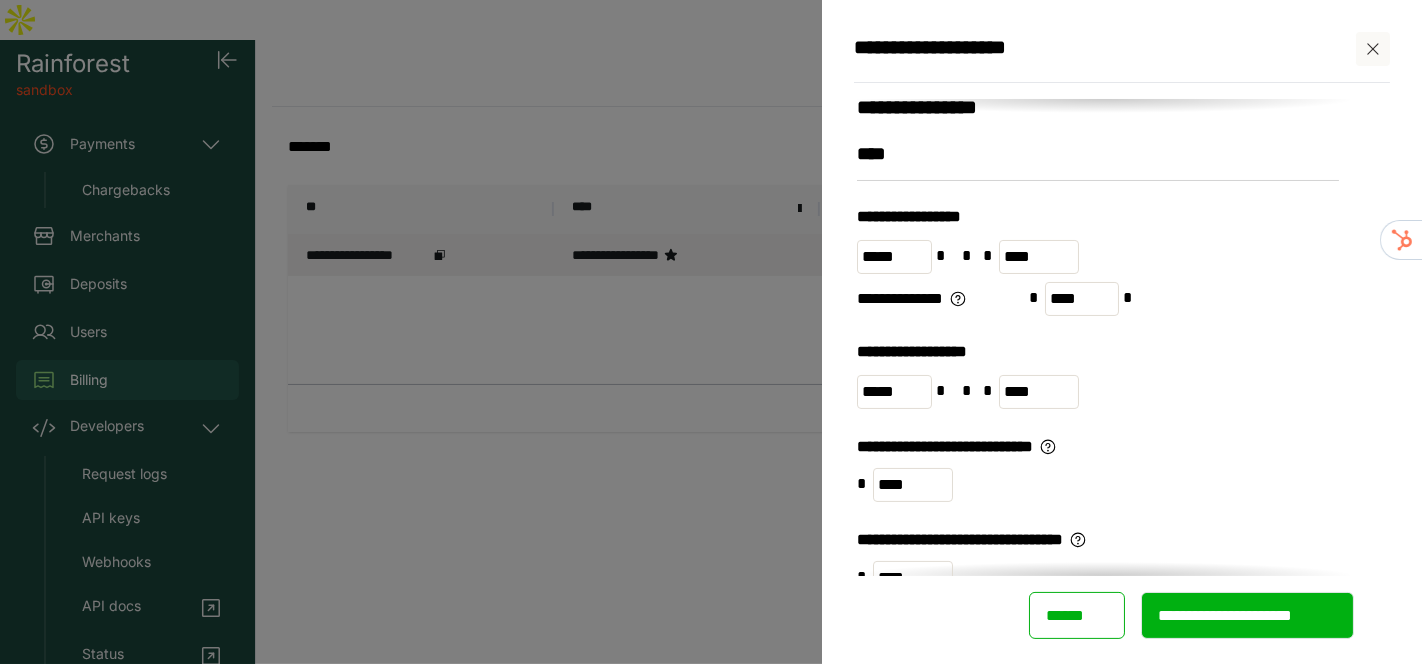 click on "**********" at bounding box center (1104, 299) 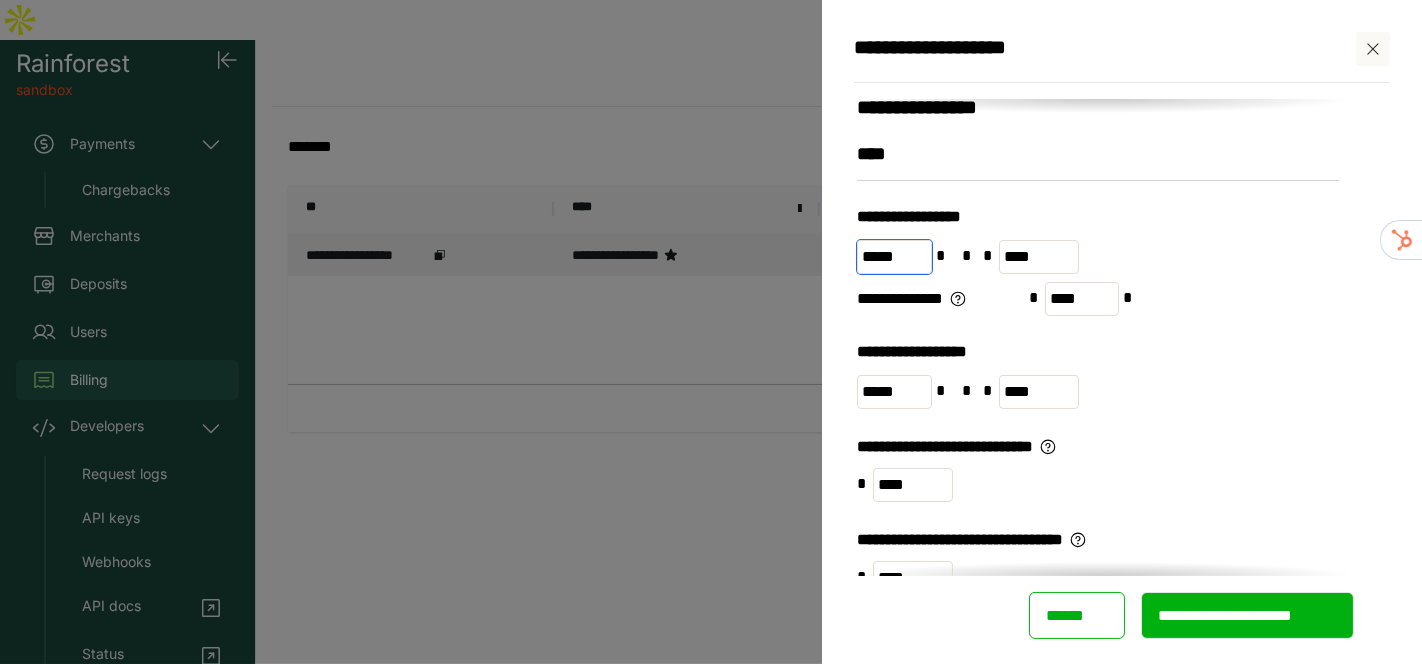 drag, startPoint x: 924, startPoint y: 277, endPoint x: 755, endPoint y: 298, distance: 170.29973 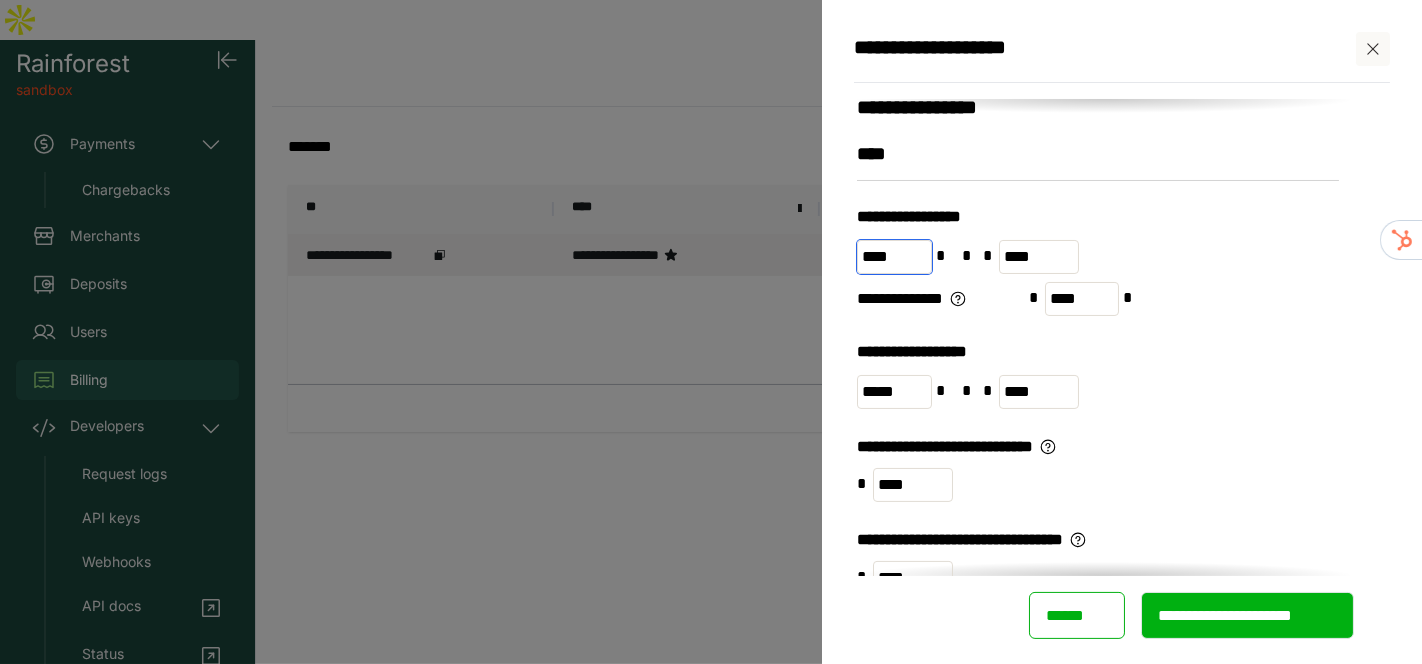 type on "****" 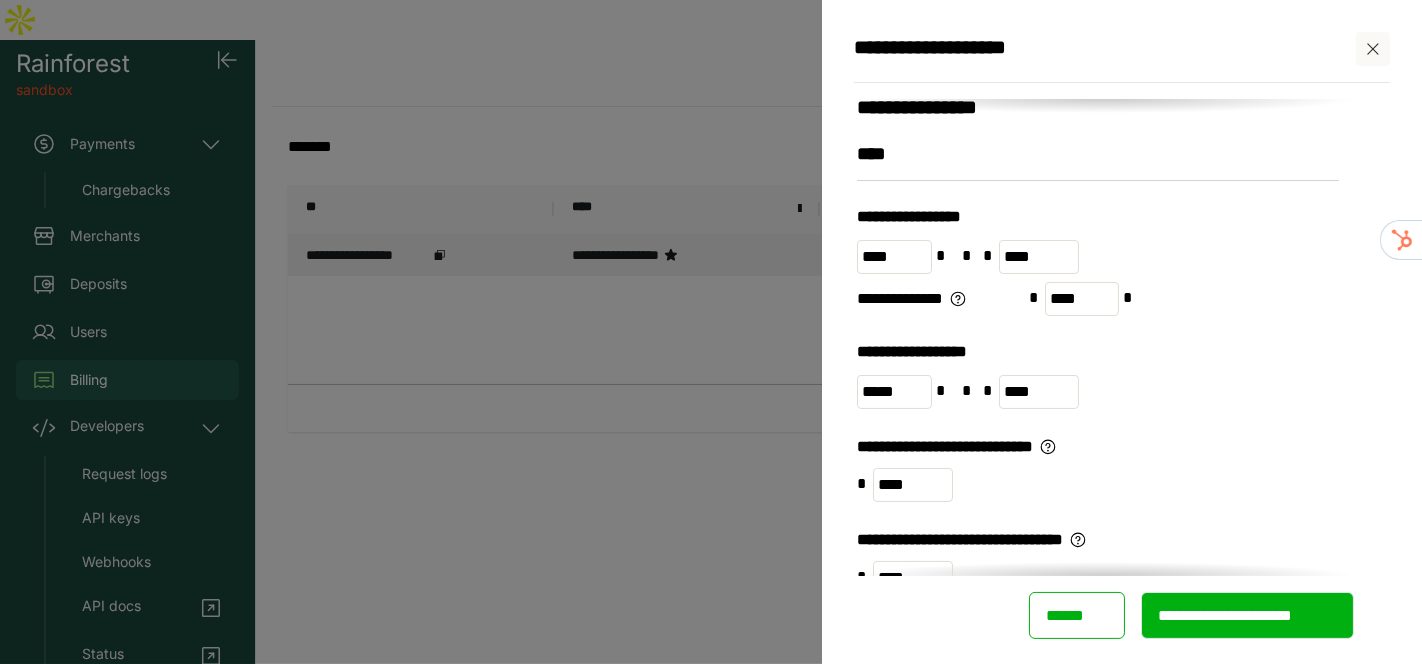 click on "**********" at bounding box center (1098, 218) 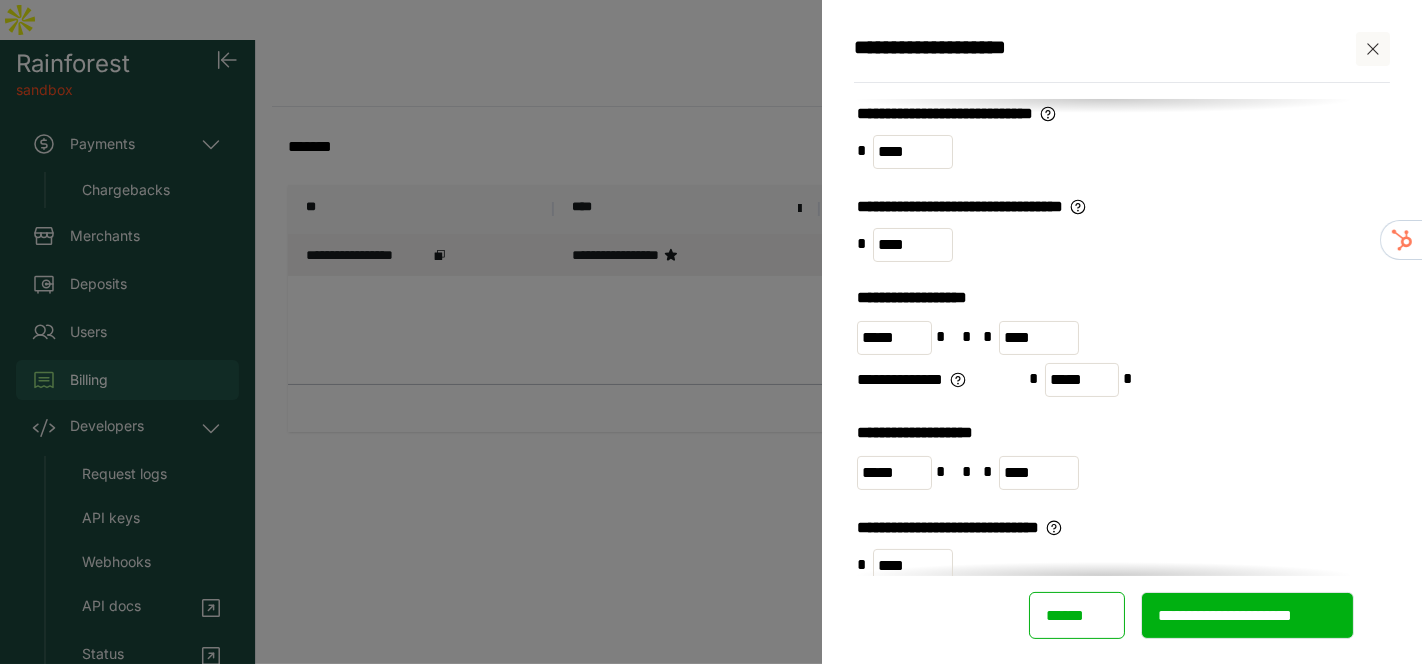 scroll, scrollTop: 555, scrollLeft: 0, axis: vertical 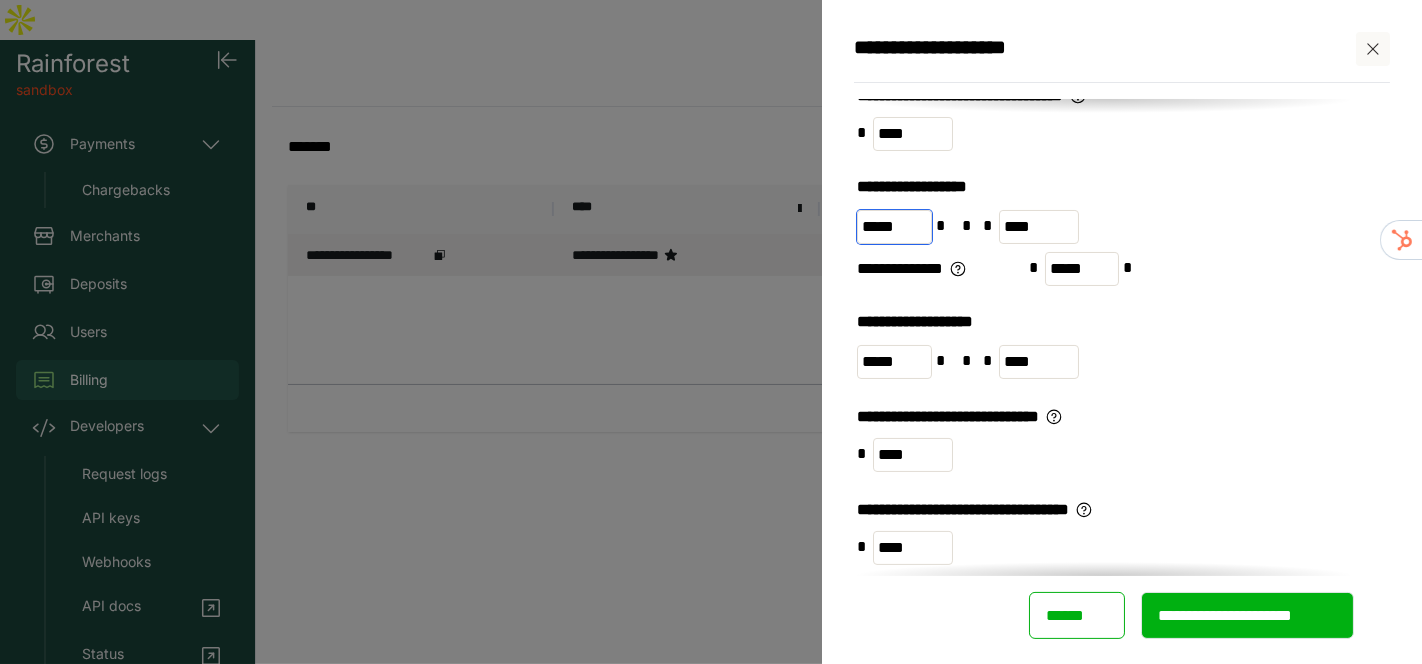 drag, startPoint x: 923, startPoint y: 281, endPoint x: 802, endPoint y: 284, distance: 121.037186 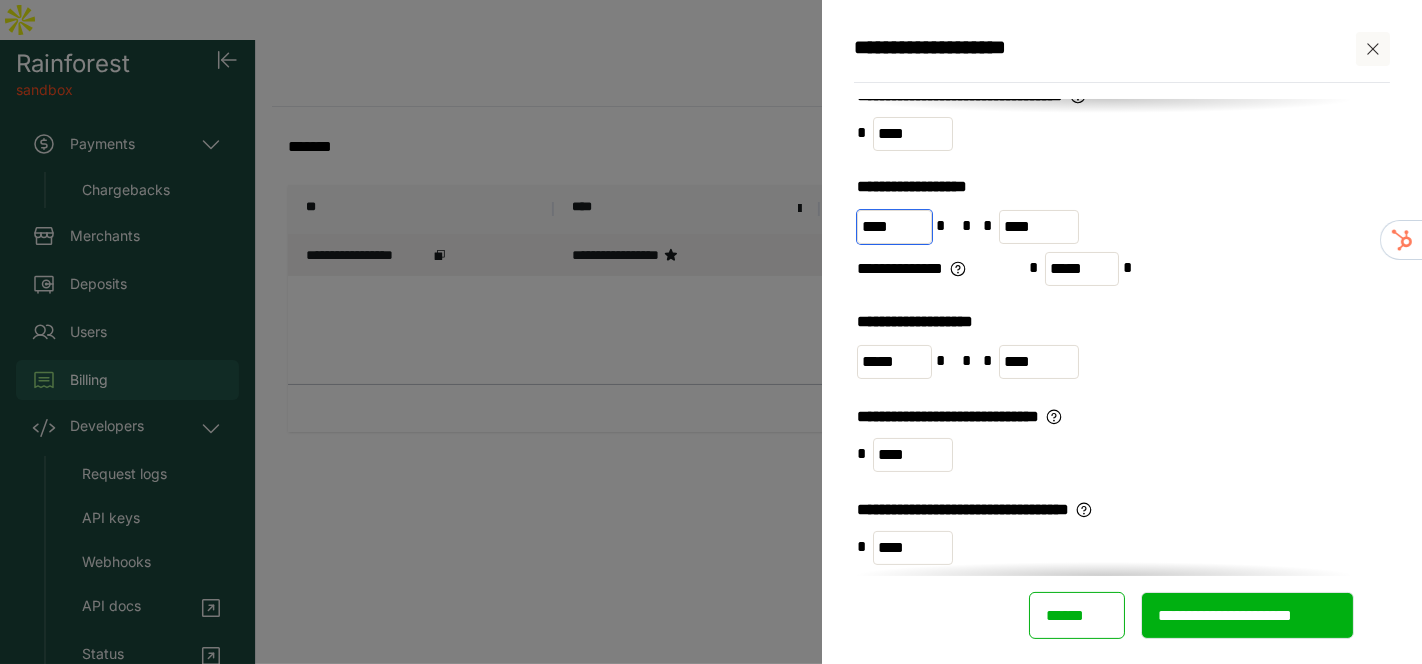 type on "****" 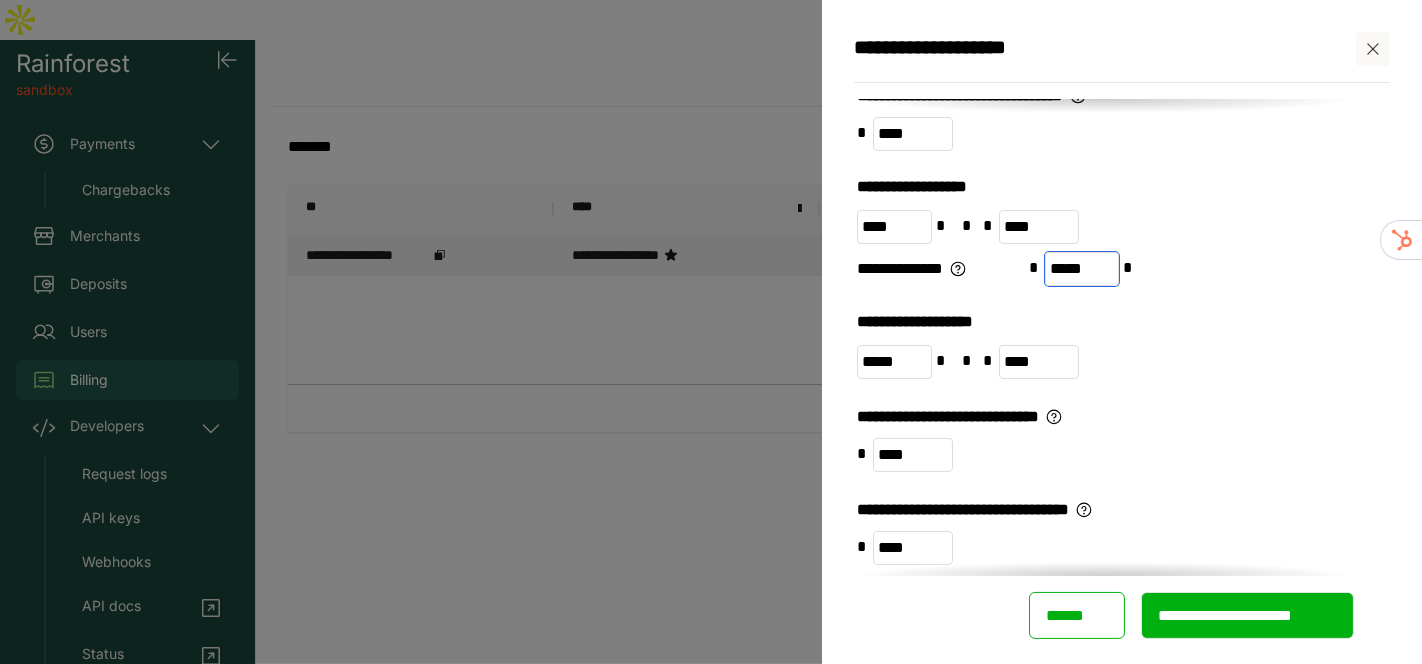 drag, startPoint x: 1075, startPoint y: 330, endPoint x: 1108, endPoint y: 332, distance: 33.06055 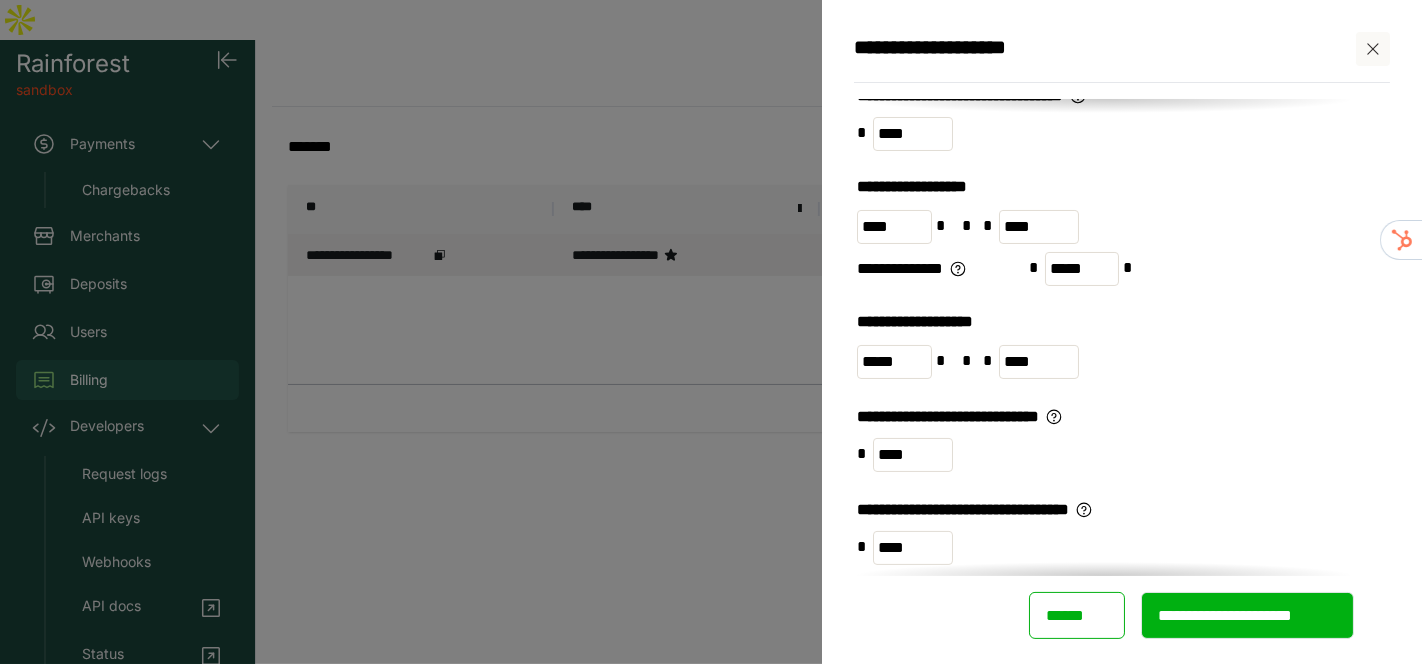 click on "**********" at bounding box center (1104, 269) 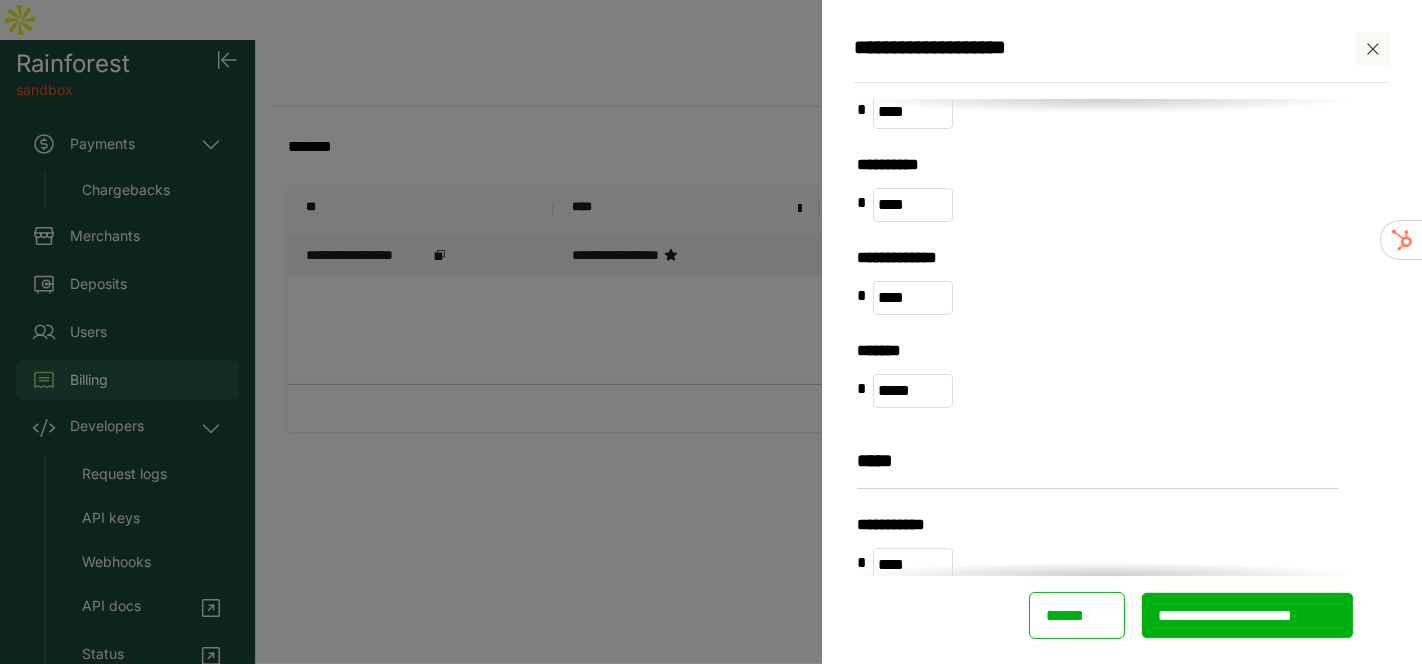 scroll, scrollTop: 1222, scrollLeft: 0, axis: vertical 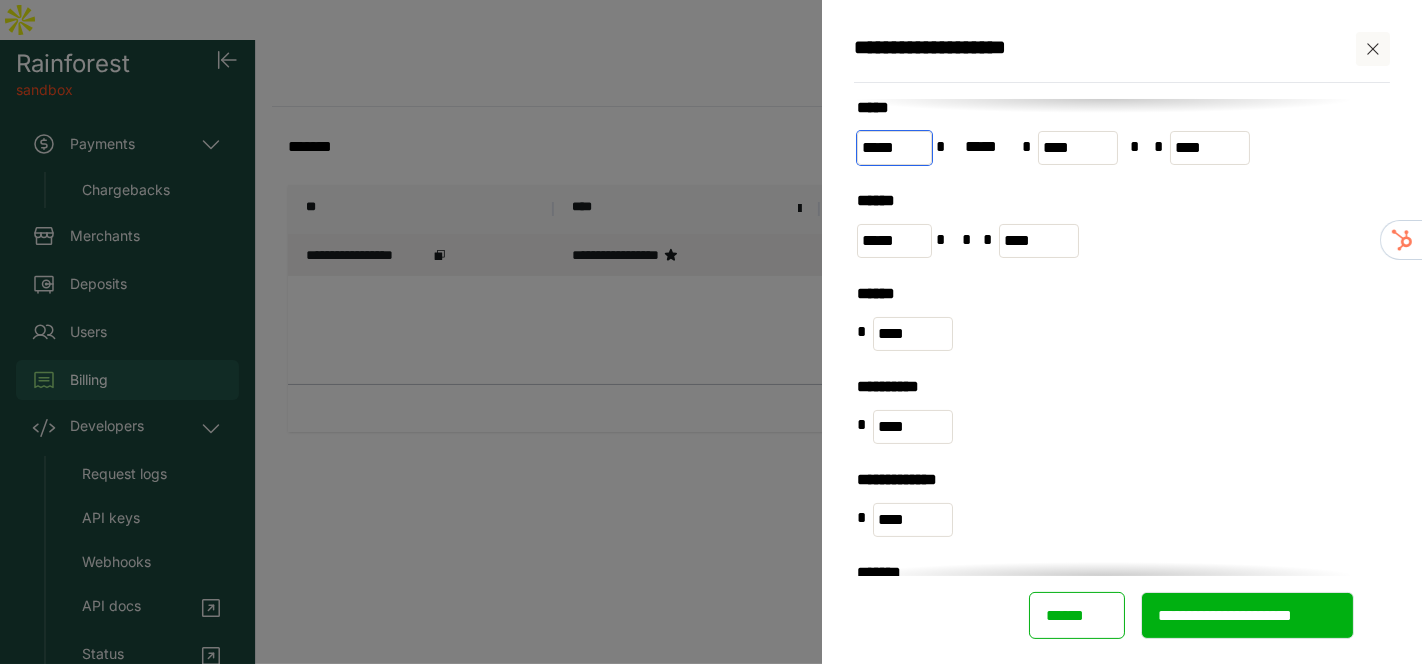 drag, startPoint x: 925, startPoint y: 251, endPoint x: 817, endPoint y: 262, distance: 108.55874 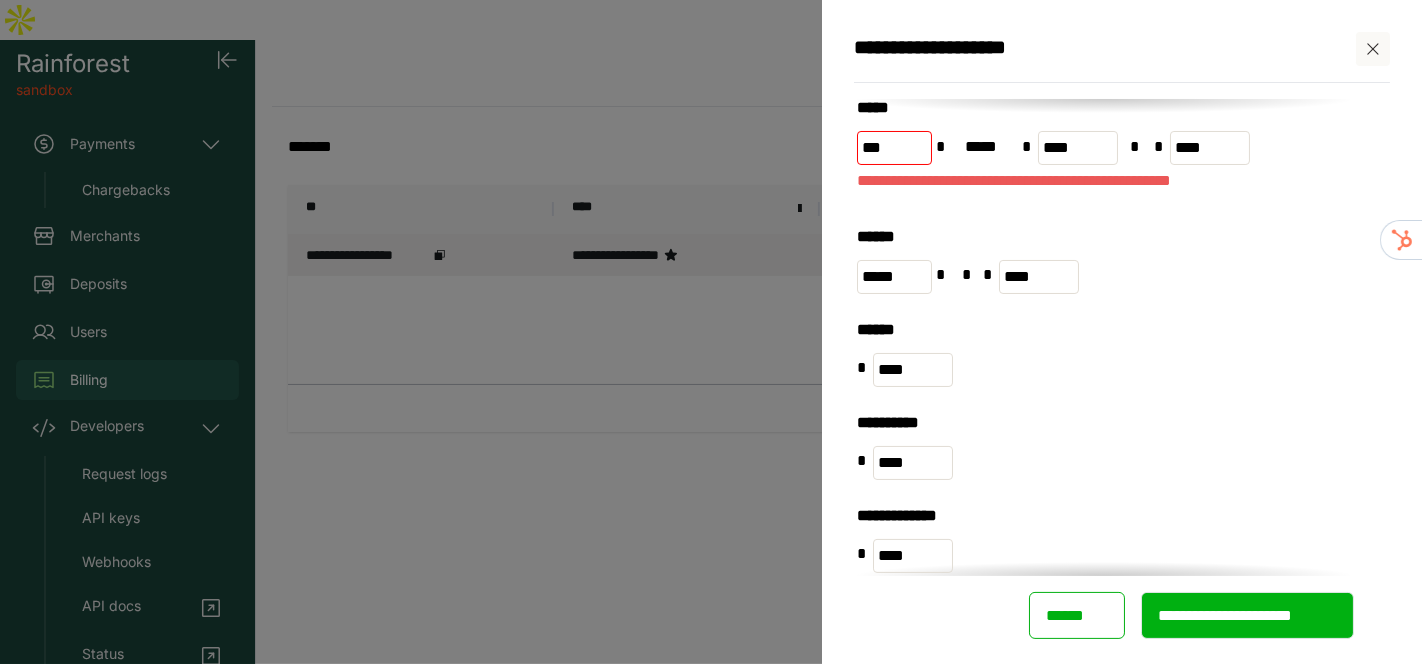 type on "***" 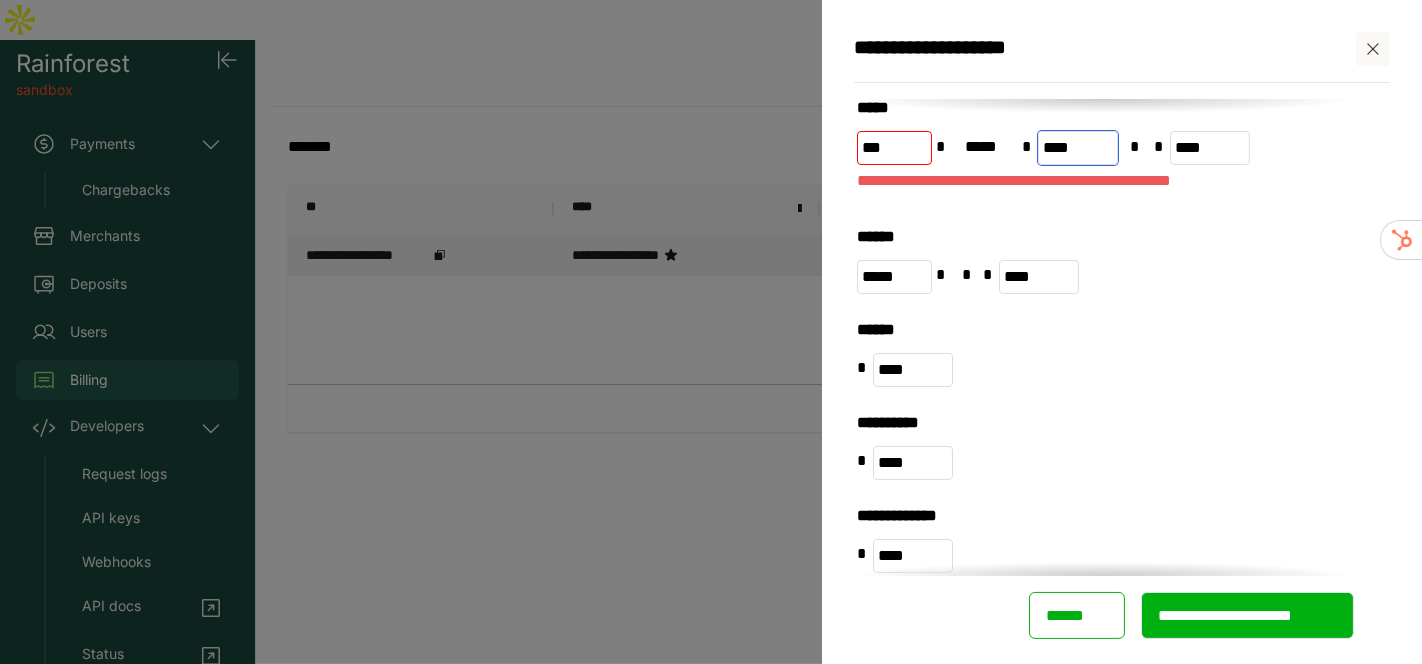 drag, startPoint x: 1113, startPoint y: 255, endPoint x: 1042, endPoint y: 253, distance: 71.02816 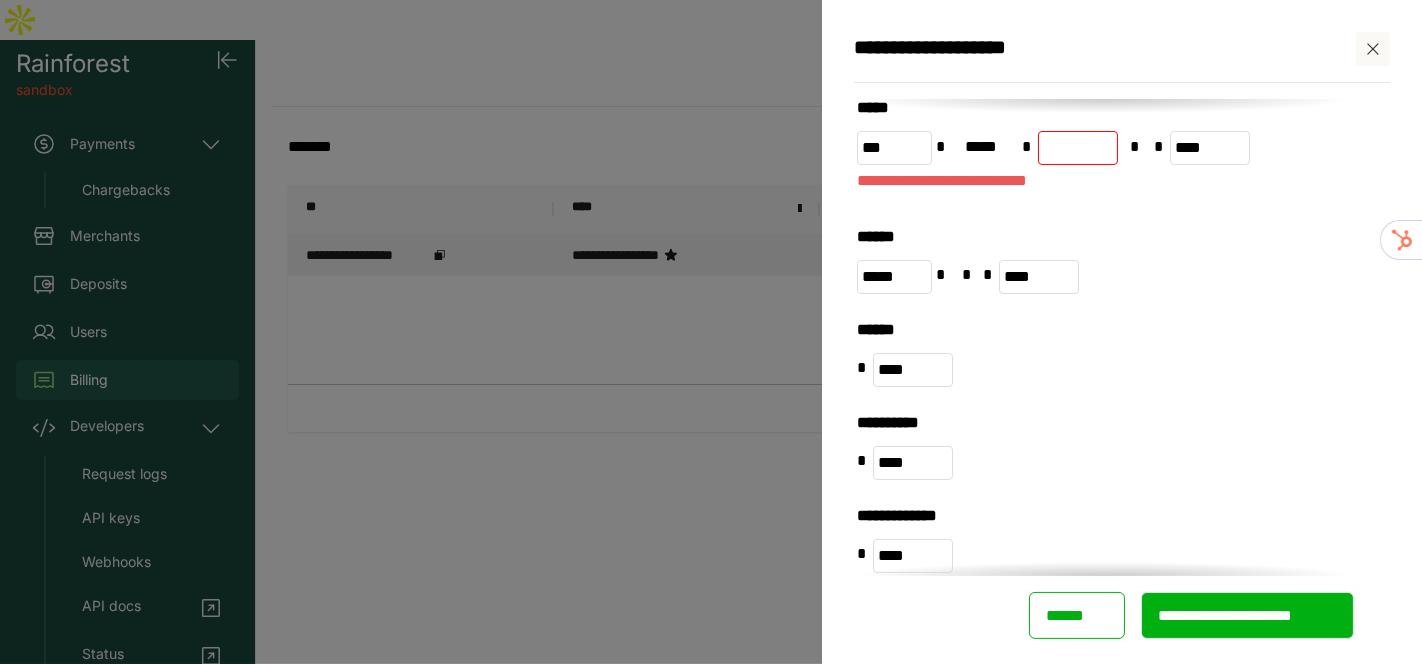 click at bounding box center (1078, 148) 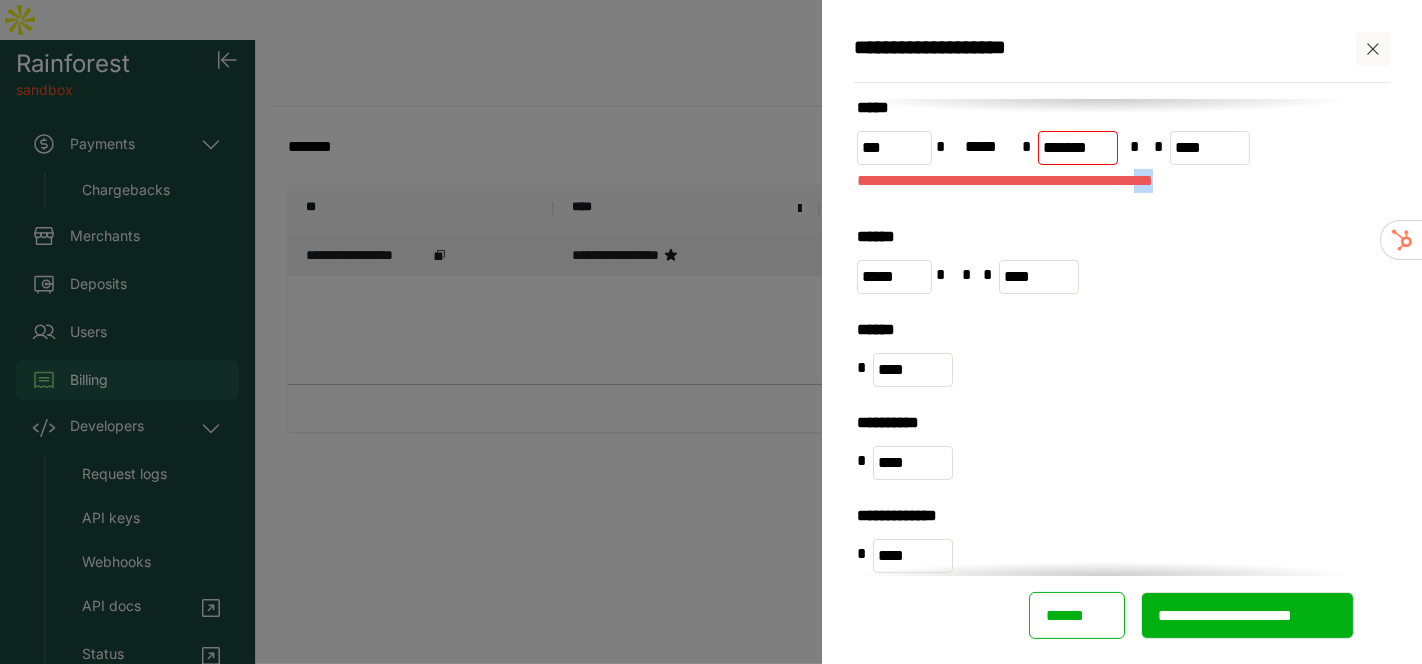drag, startPoint x: 1260, startPoint y: 291, endPoint x: 1289, endPoint y: 290, distance: 29.017237 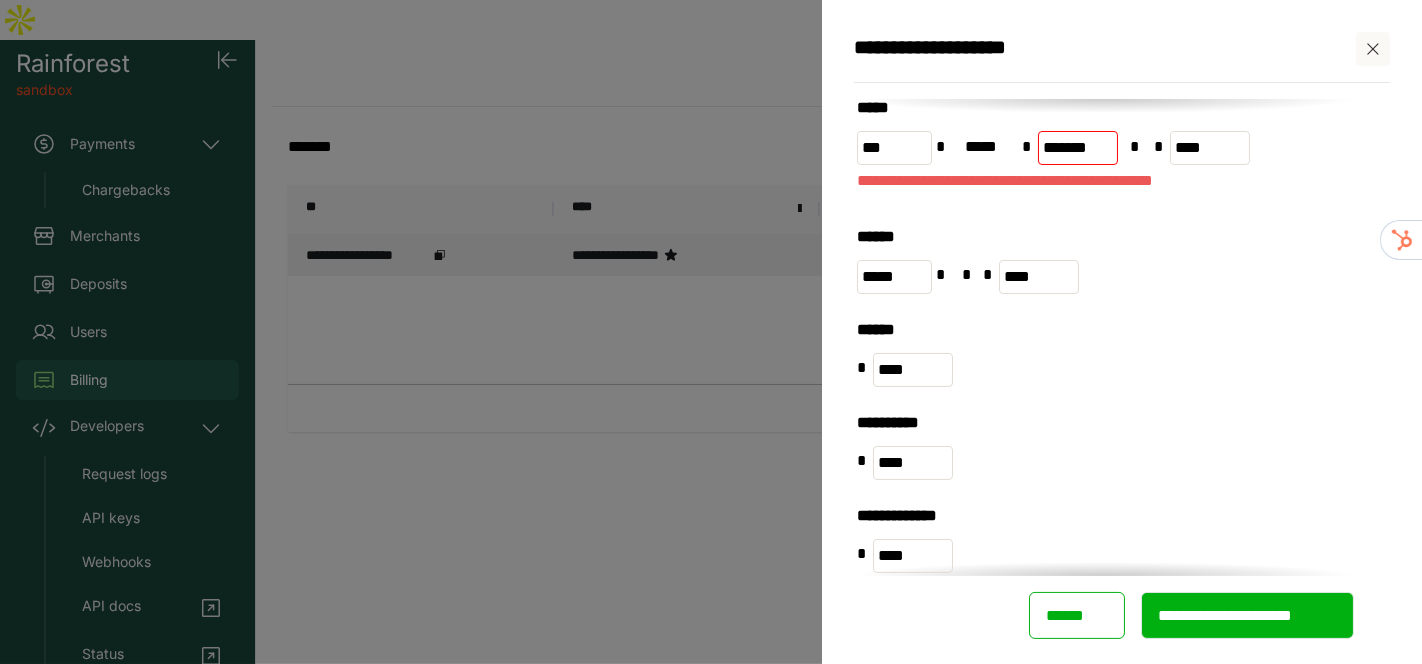 click on "*******" at bounding box center [1078, 148] 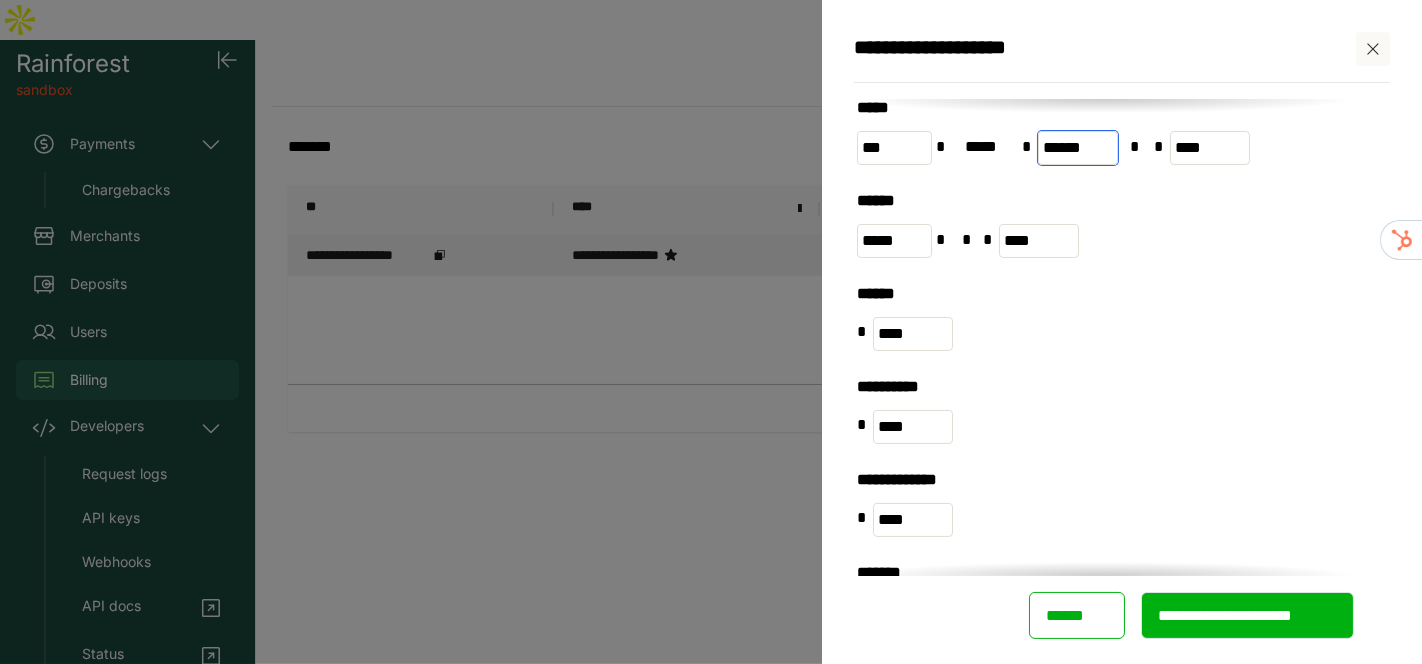 type on "******" 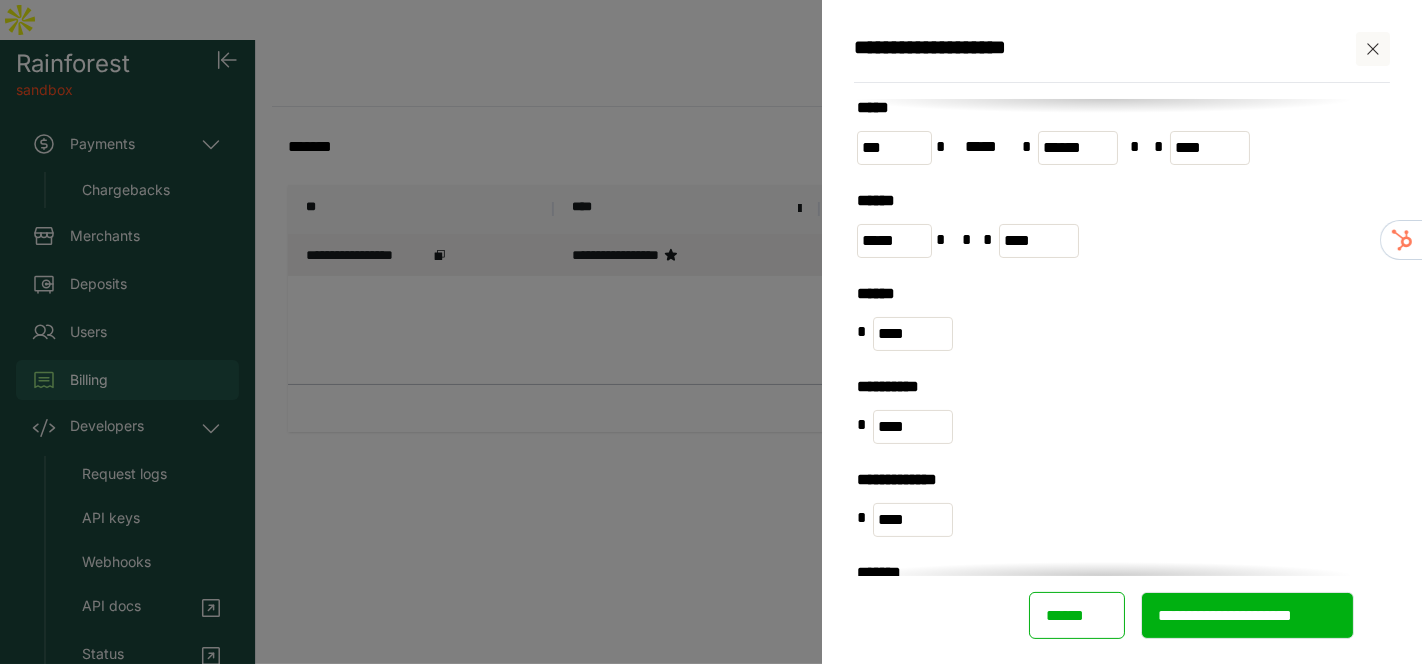 click on "*****" at bounding box center (1098, 109) 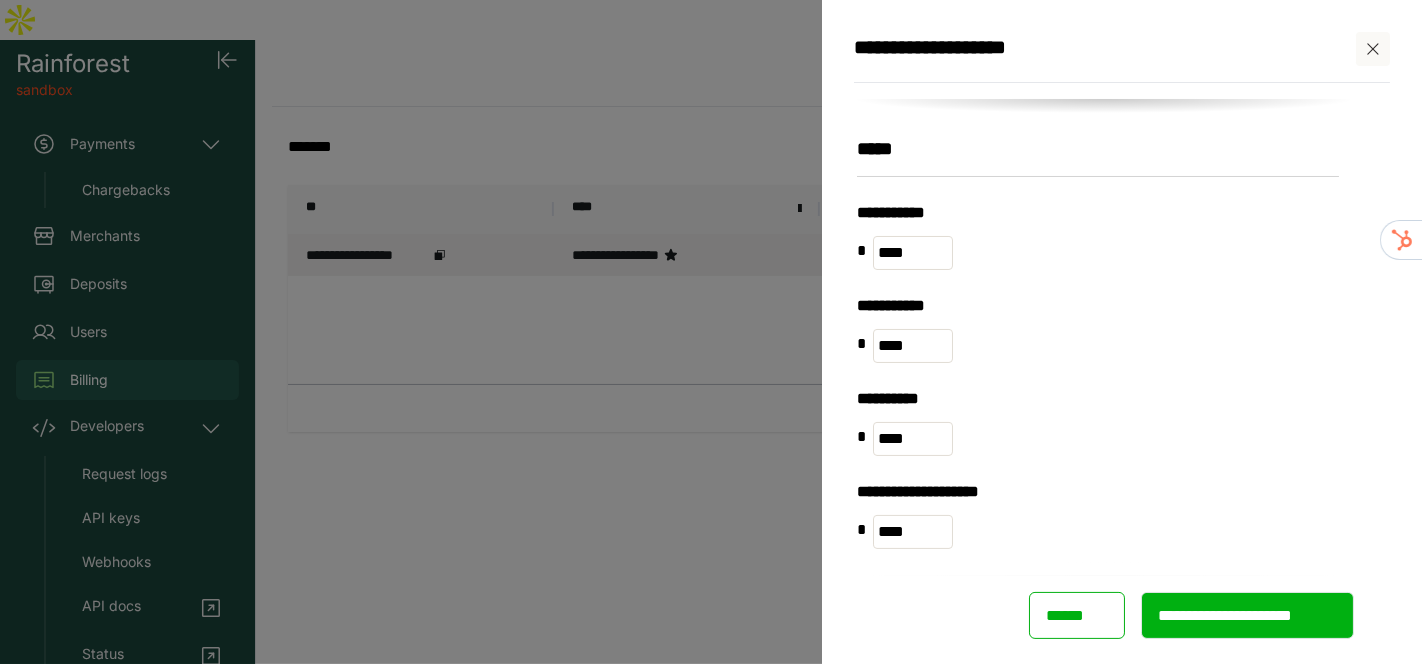 scroll, scrollTop: 1928, scrollLeft: 0, axis: vertical 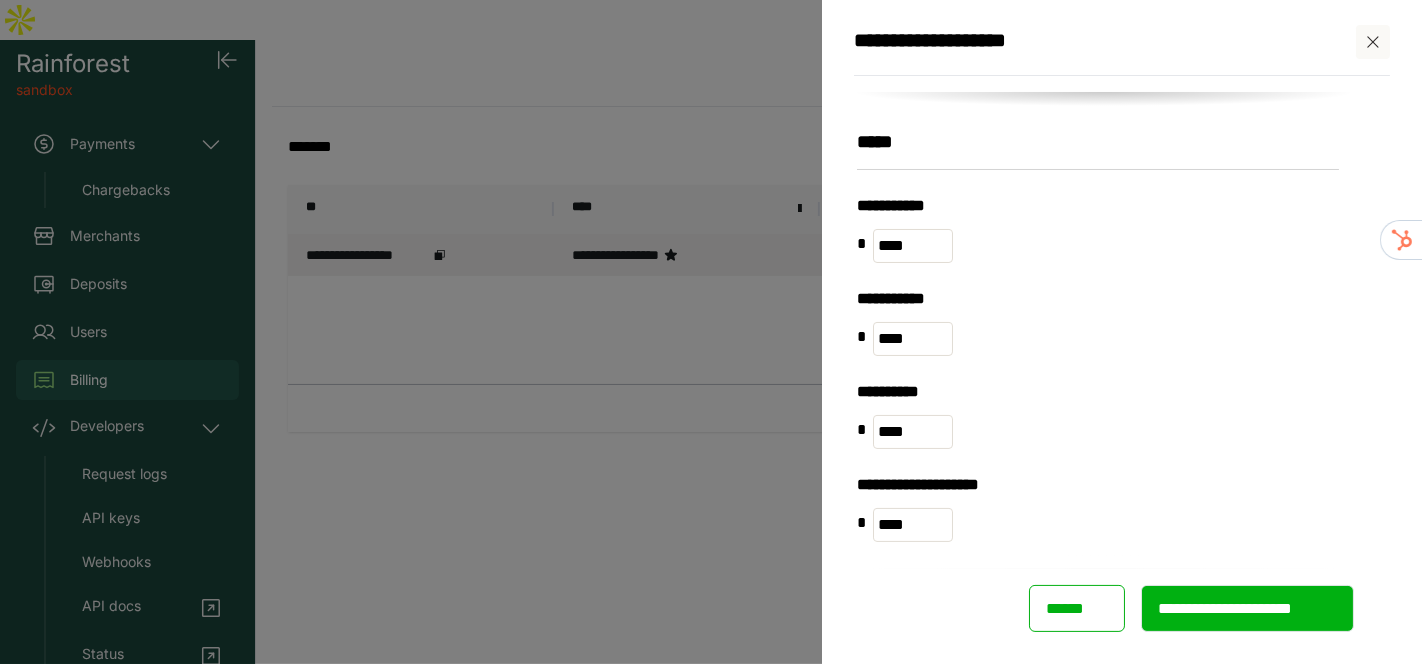 click on "**********" at bounding box center [1247, 608] 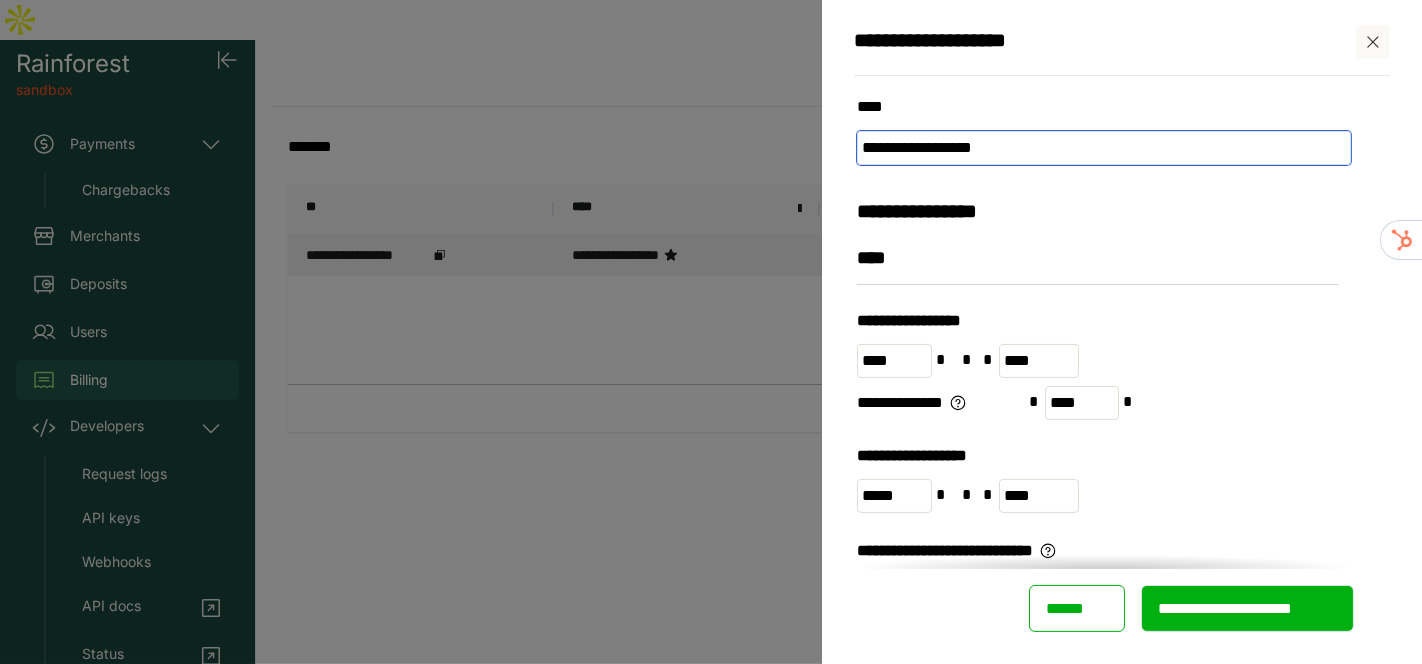 type on "**********" 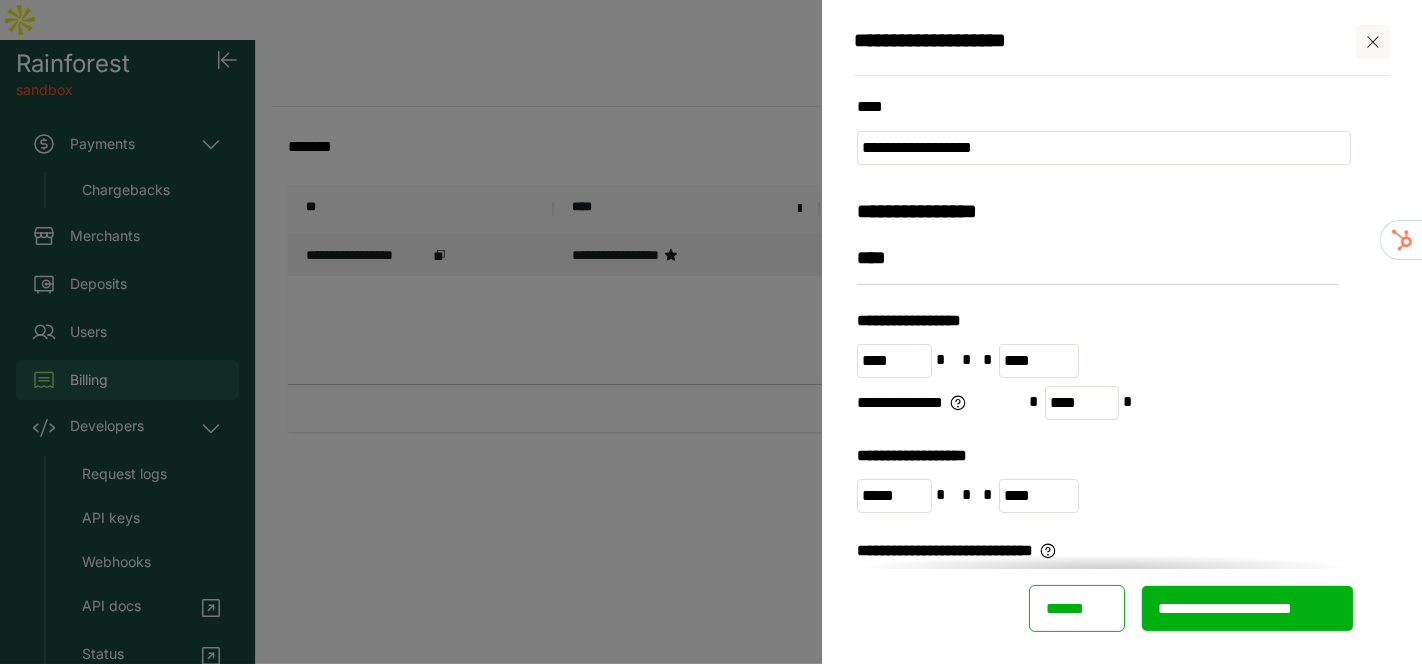 click on "**********" at bounding box center [1247, 608] 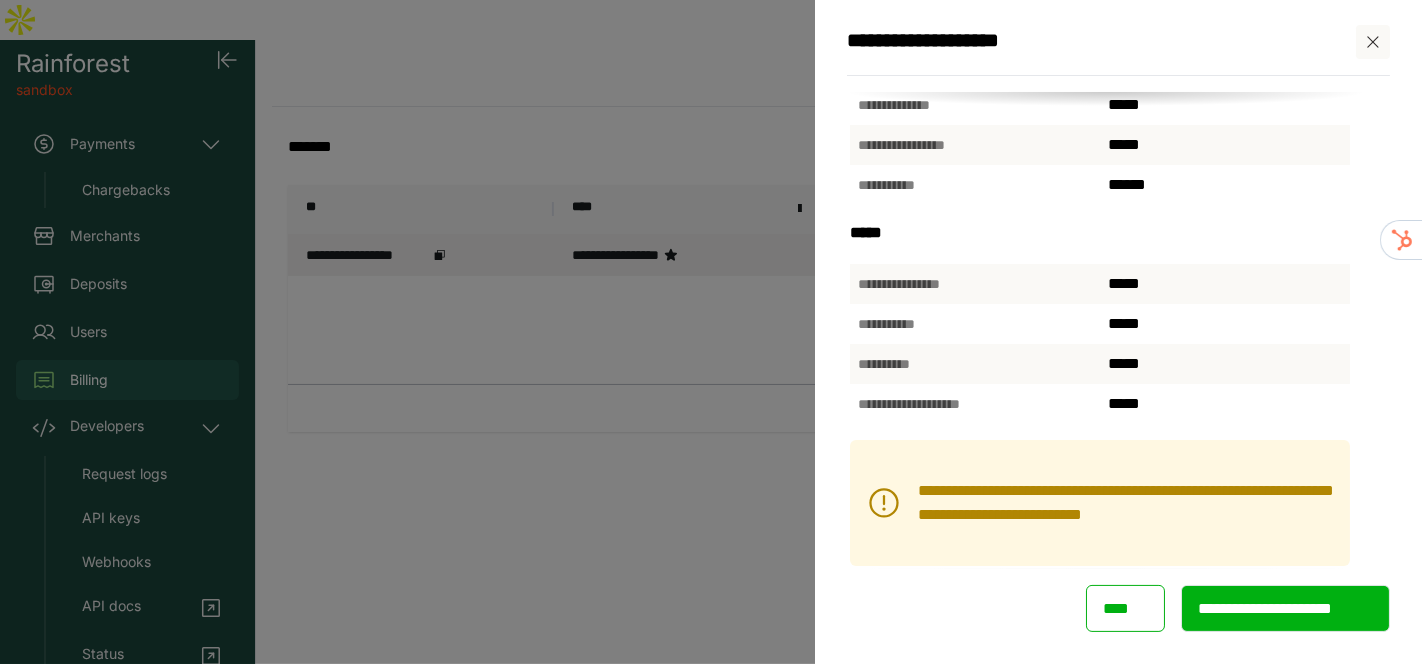 scroll, scrollTop: 919, scrollLeft: 0, axis: vertical 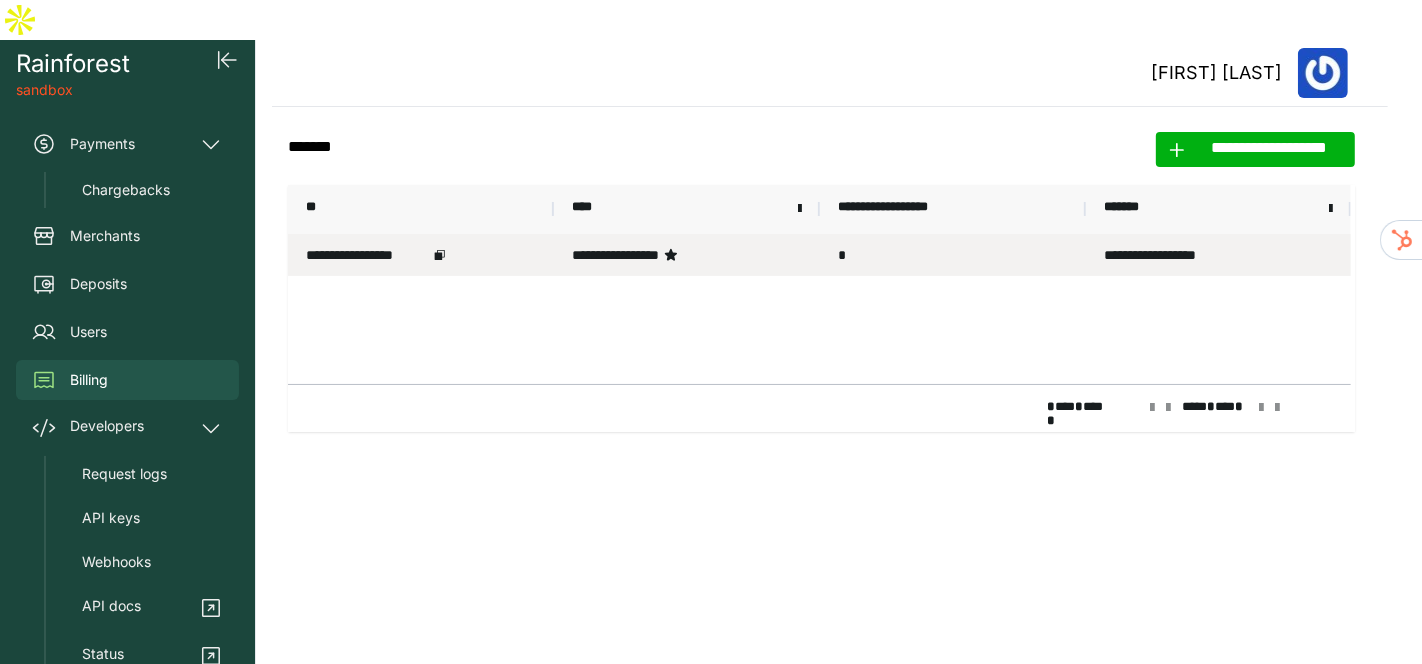 click on "Rick Applewhite" at bounding box center (830, 73) 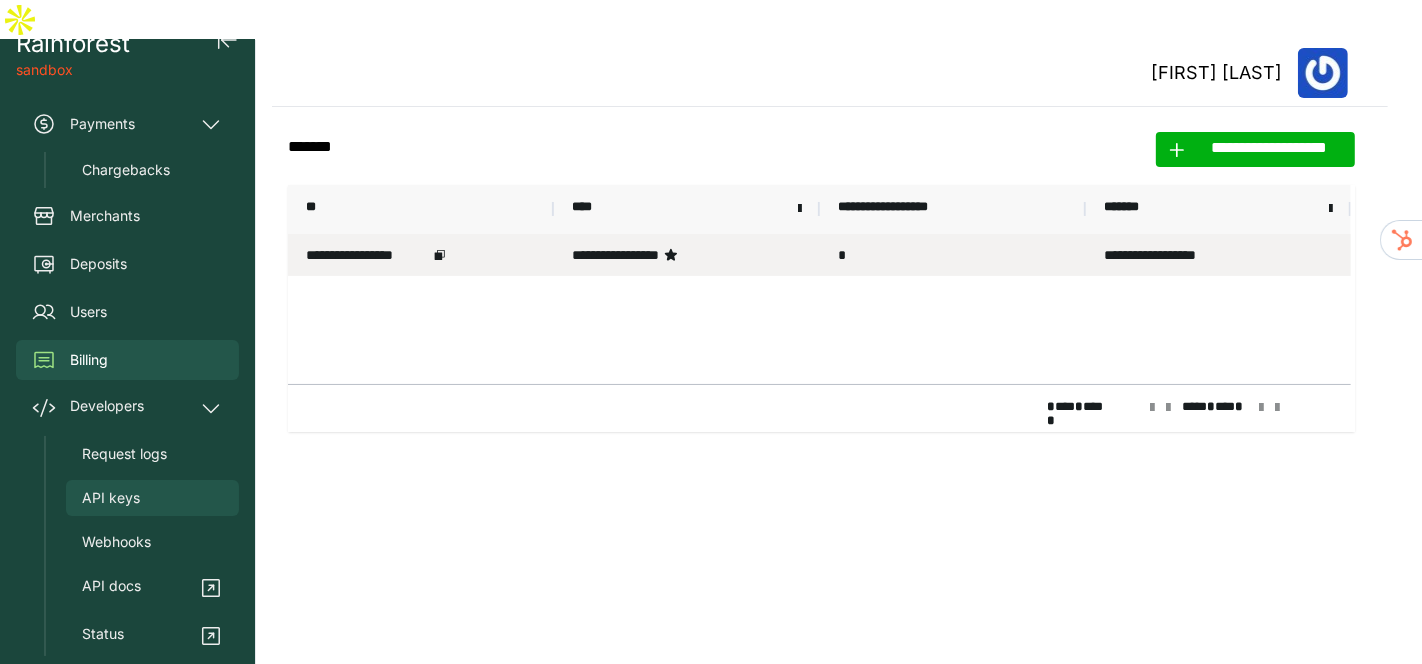 click on "API keys" at bounding box center (111, 498) 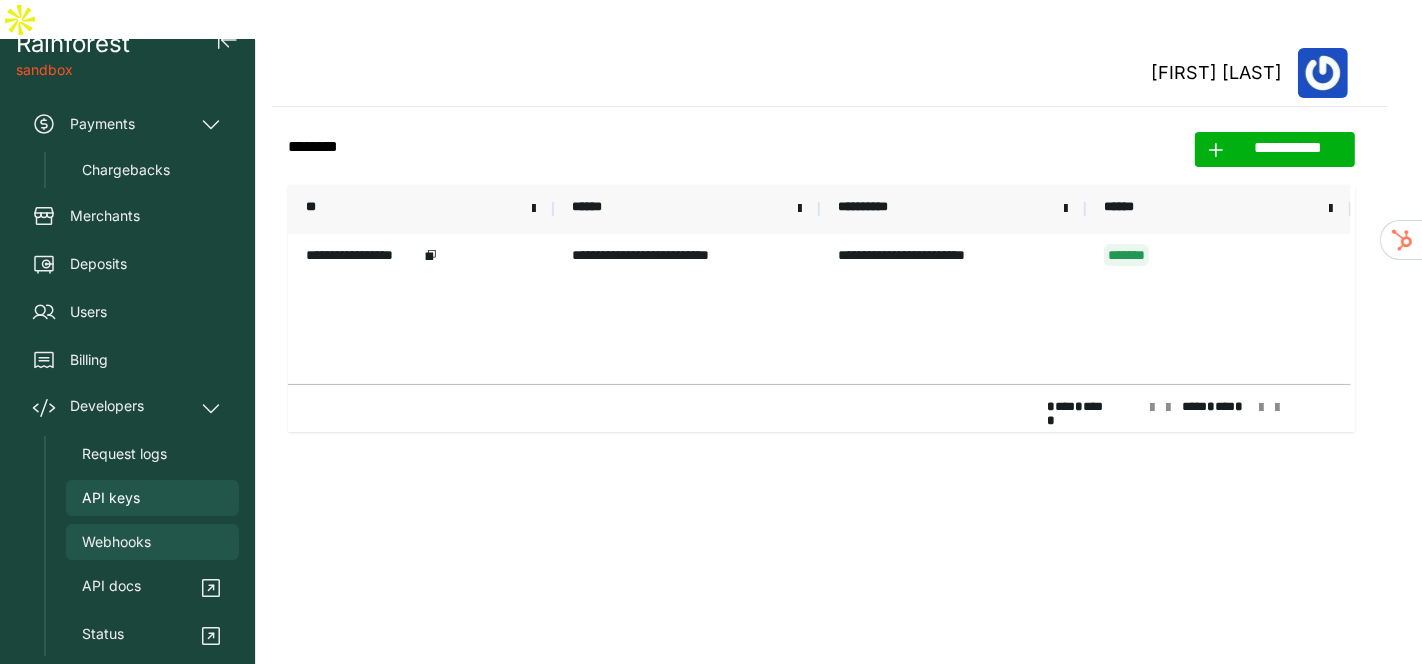 click on "Webhooks" at bounding box center (116, 542) 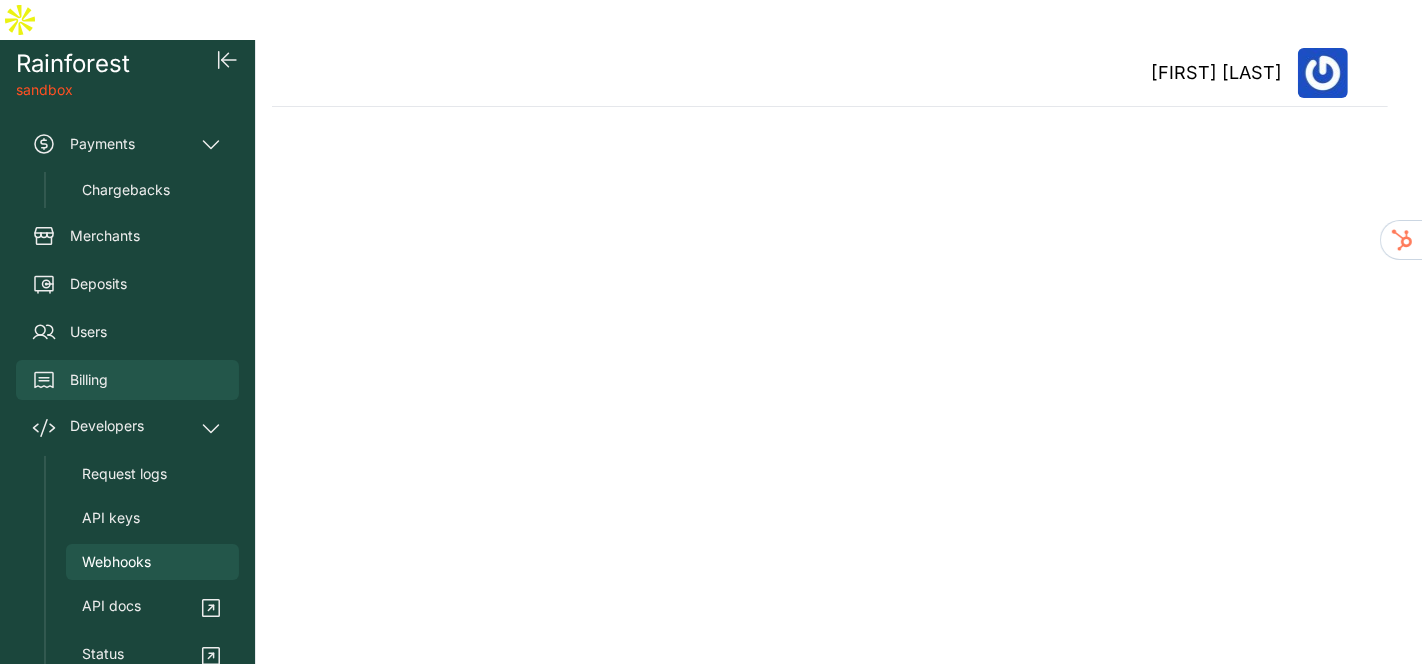 scroll, scrollTop: 104, scrollLeft: 0, axis: vertical 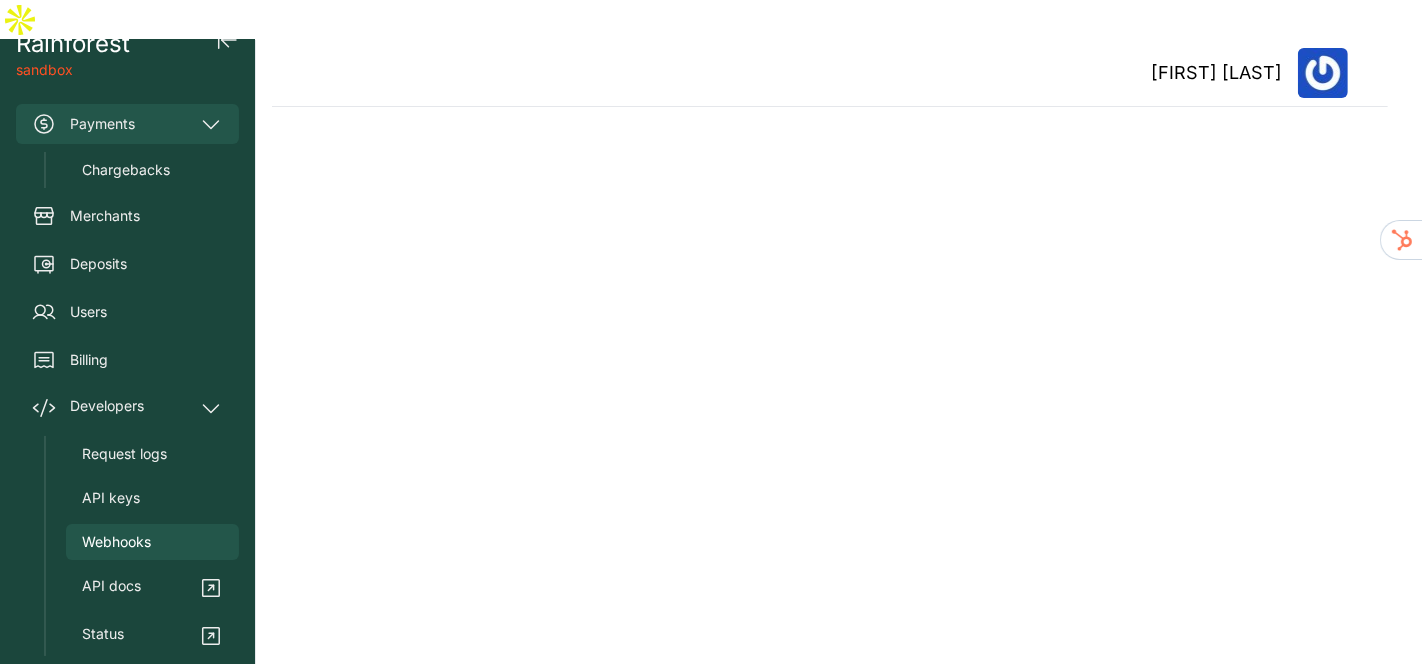 click on "Payments" at bounding box center [127, 124] 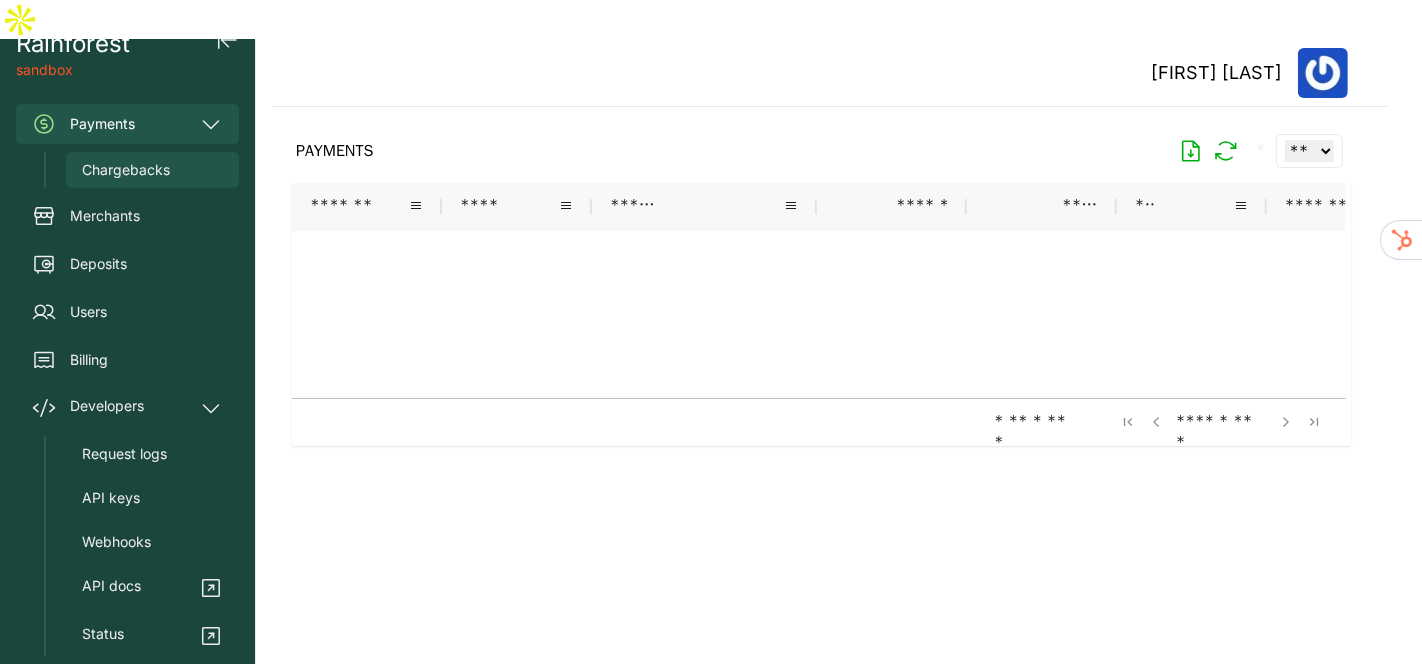 click on "Chargebacks" at bounding box center (126, 170) 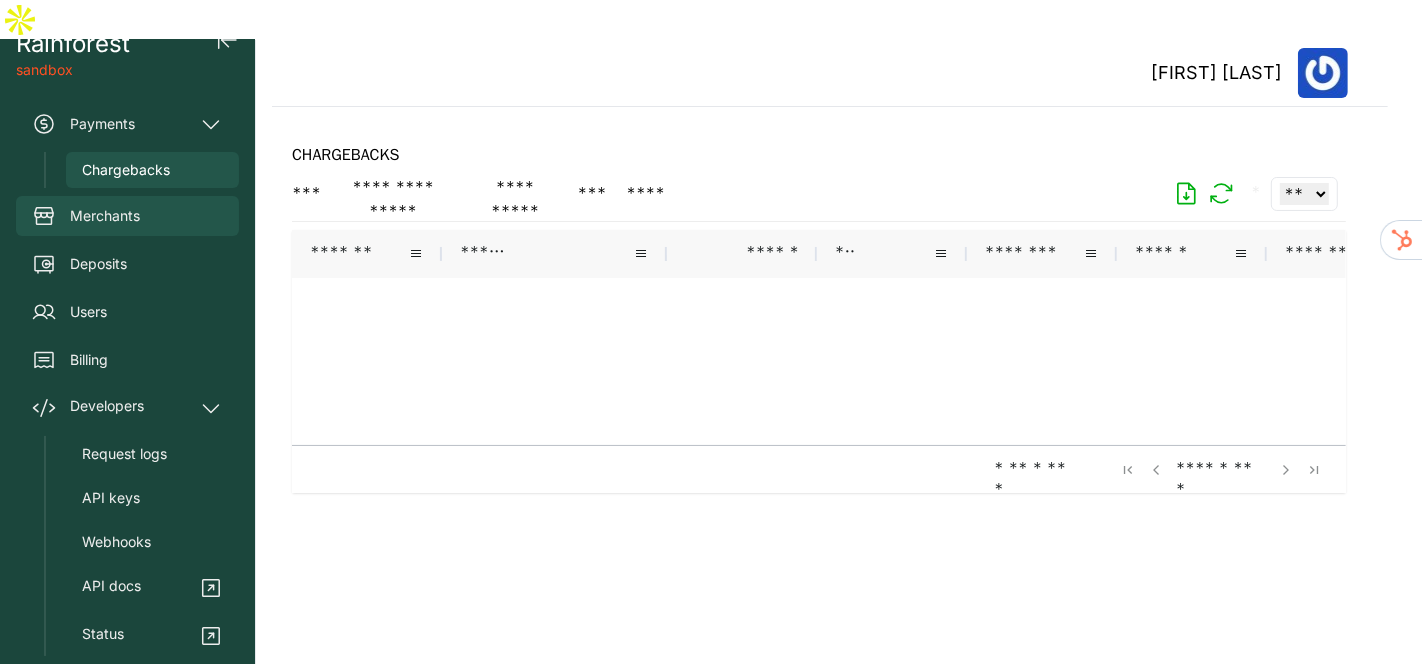 click on "Merchants" at bounding box center (105, 216) 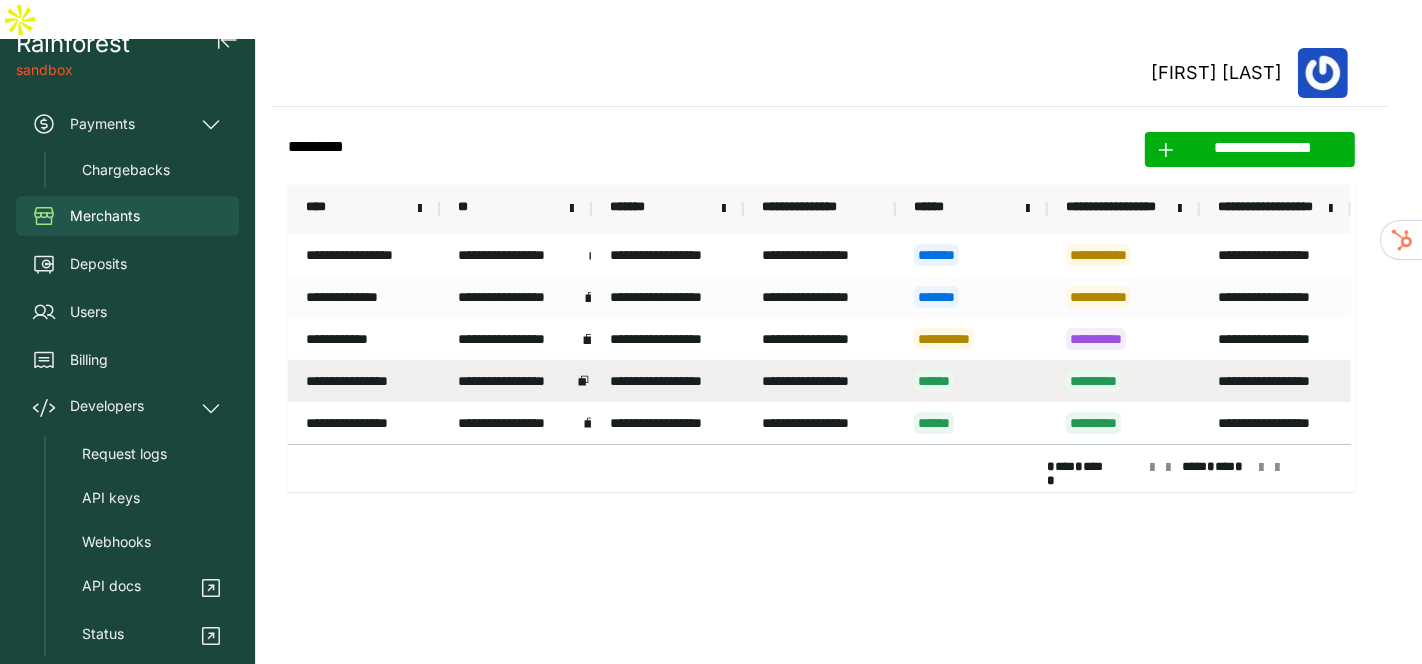 click on "**********" at bounding box center [364, 381] 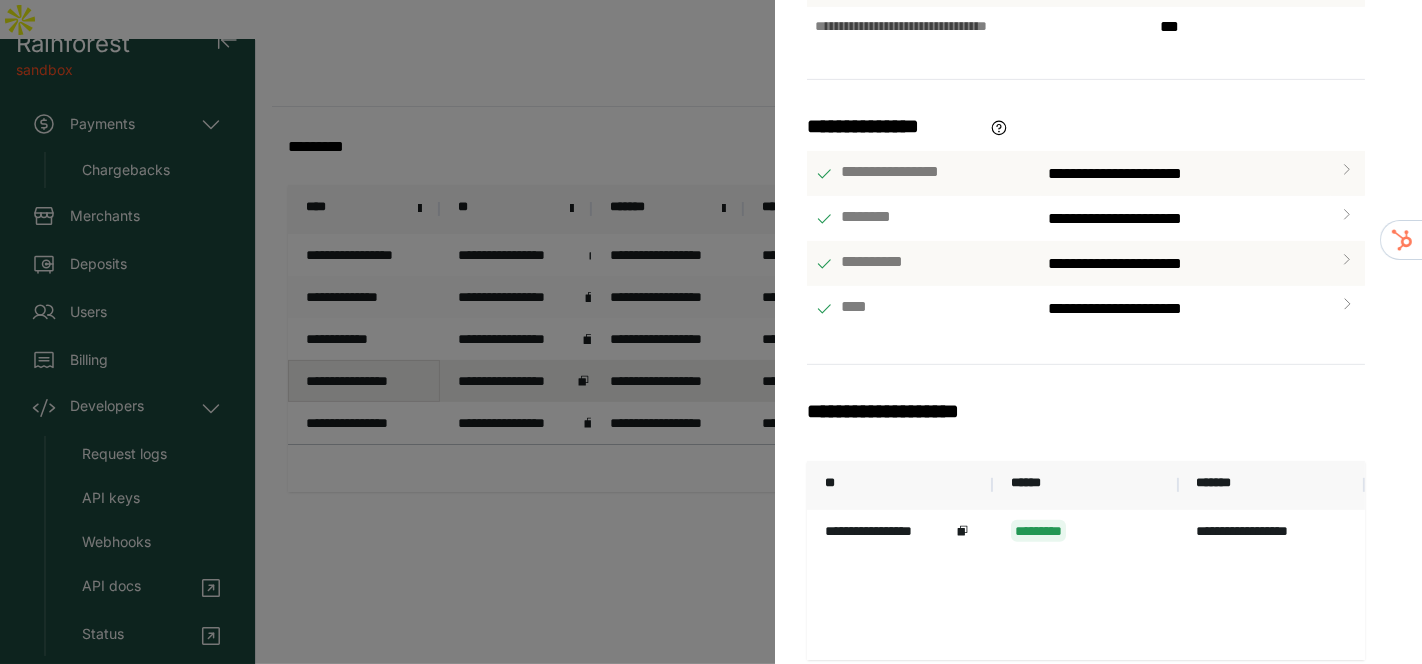 scroll, scrollTop: 814, scrollLeft: 0, axis: vertical 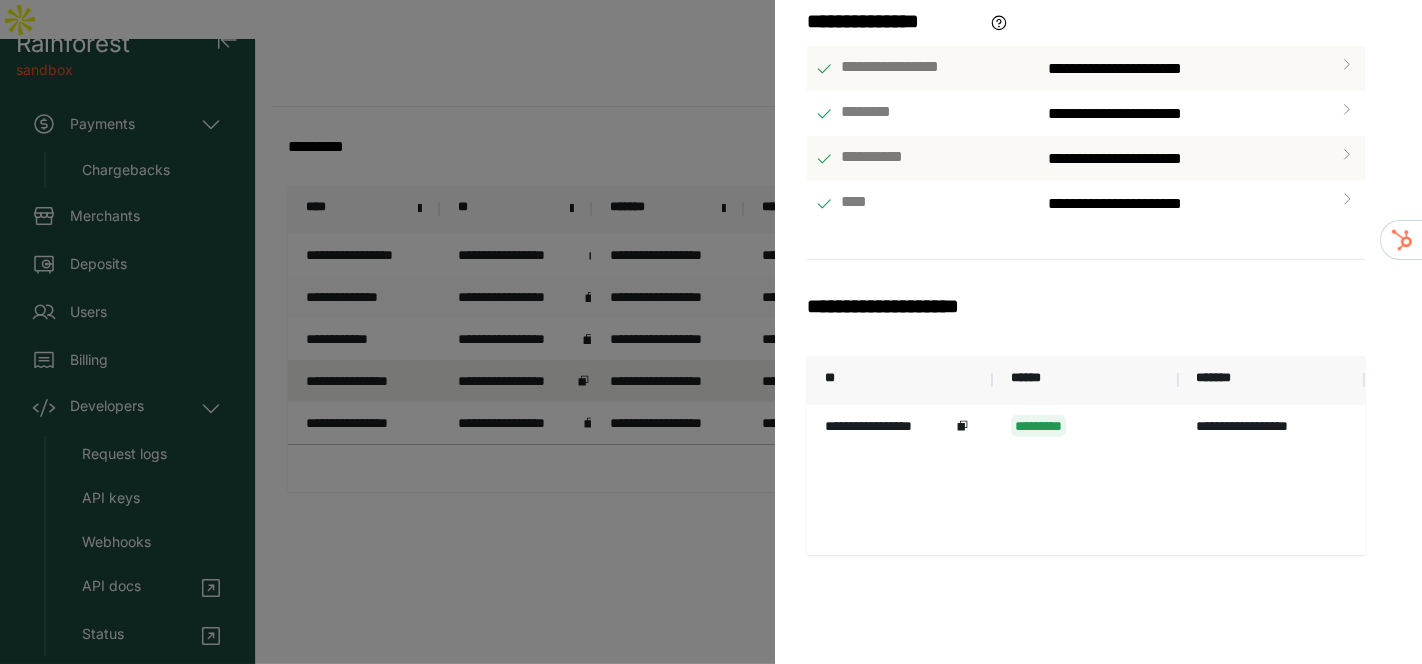 click on "**********" at bounding box center (1186, 68) 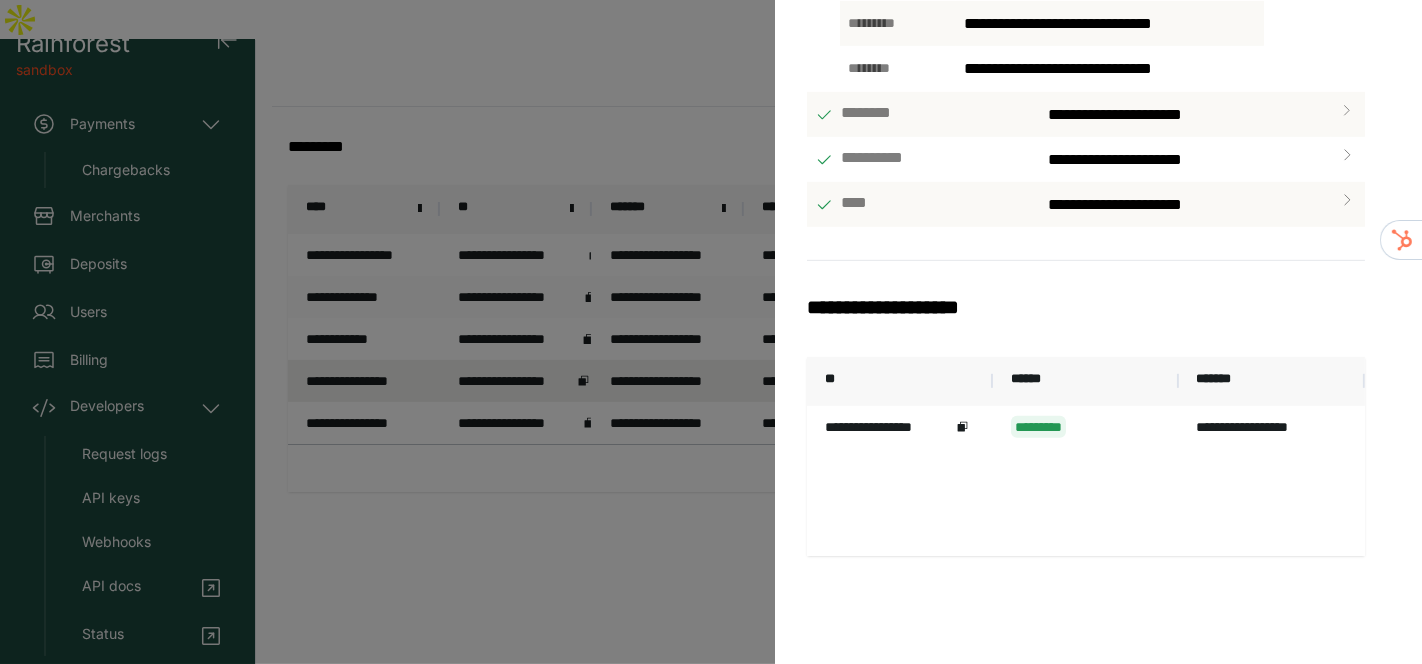 scroll, scrollTop: 0, scrollLeft: 0, axis: both 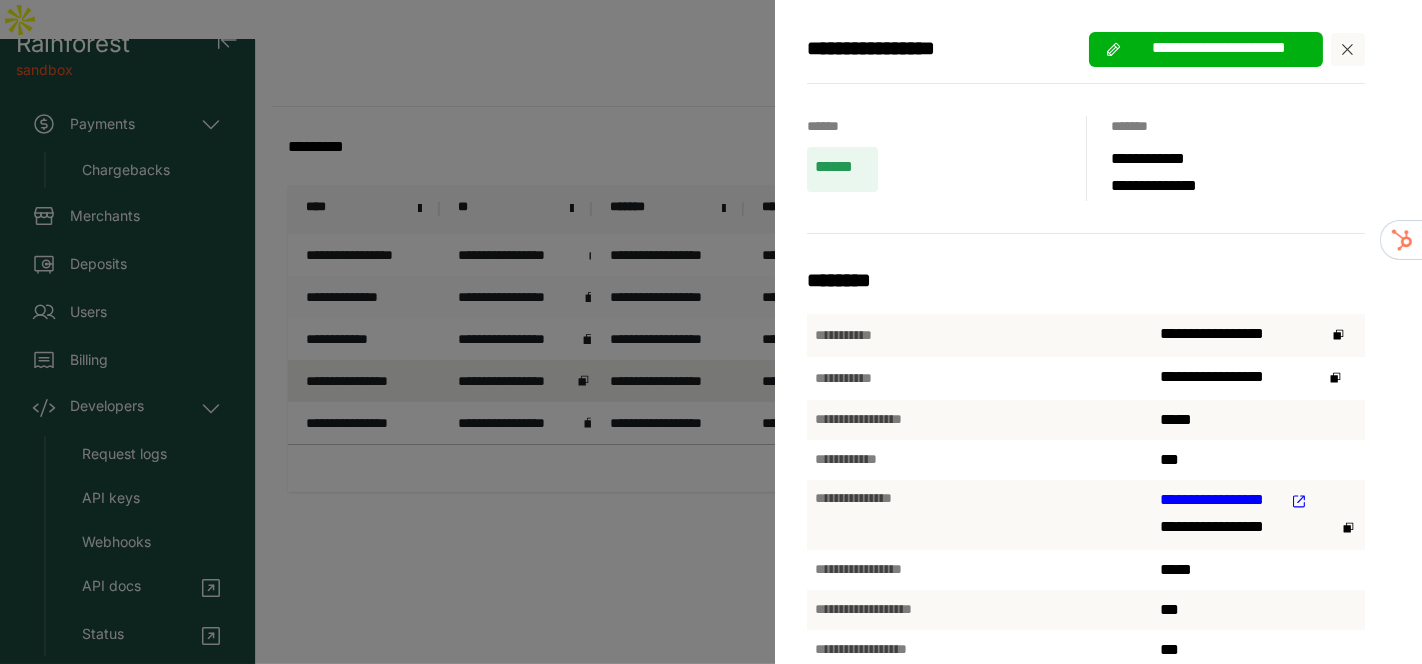 click 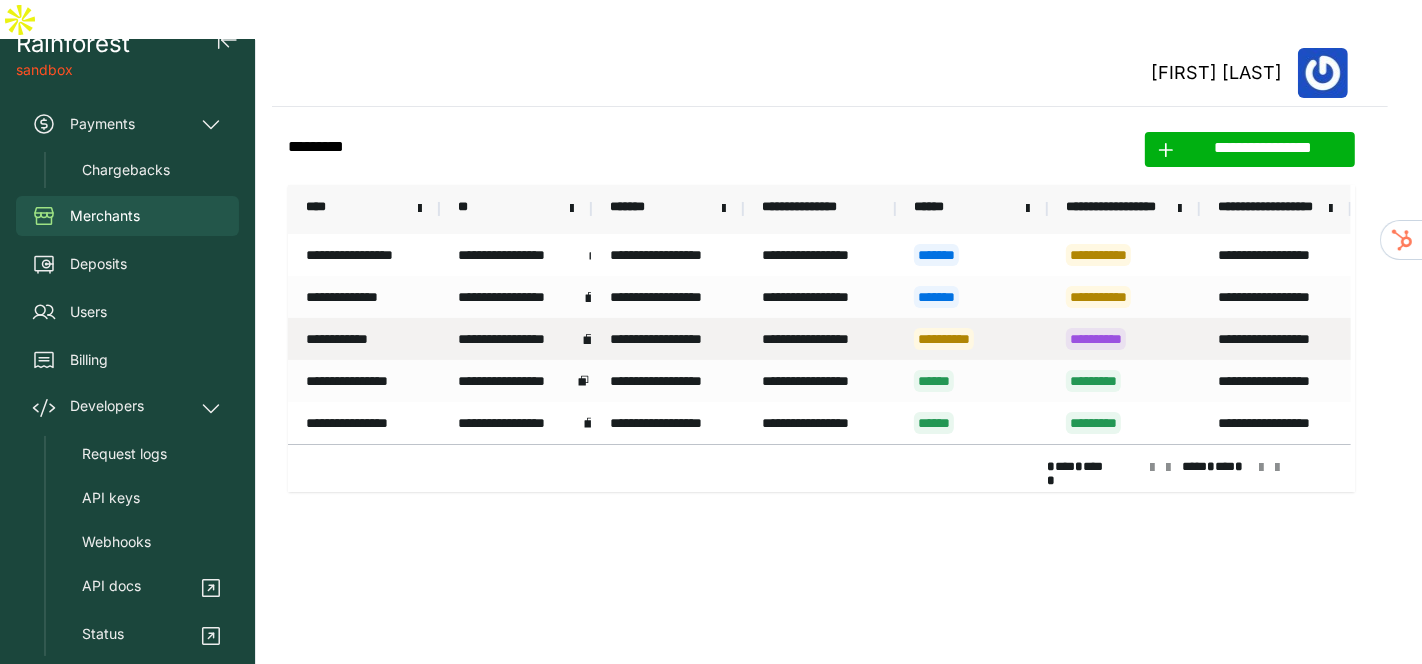 click on "**********" at bounding box center (364, 339) 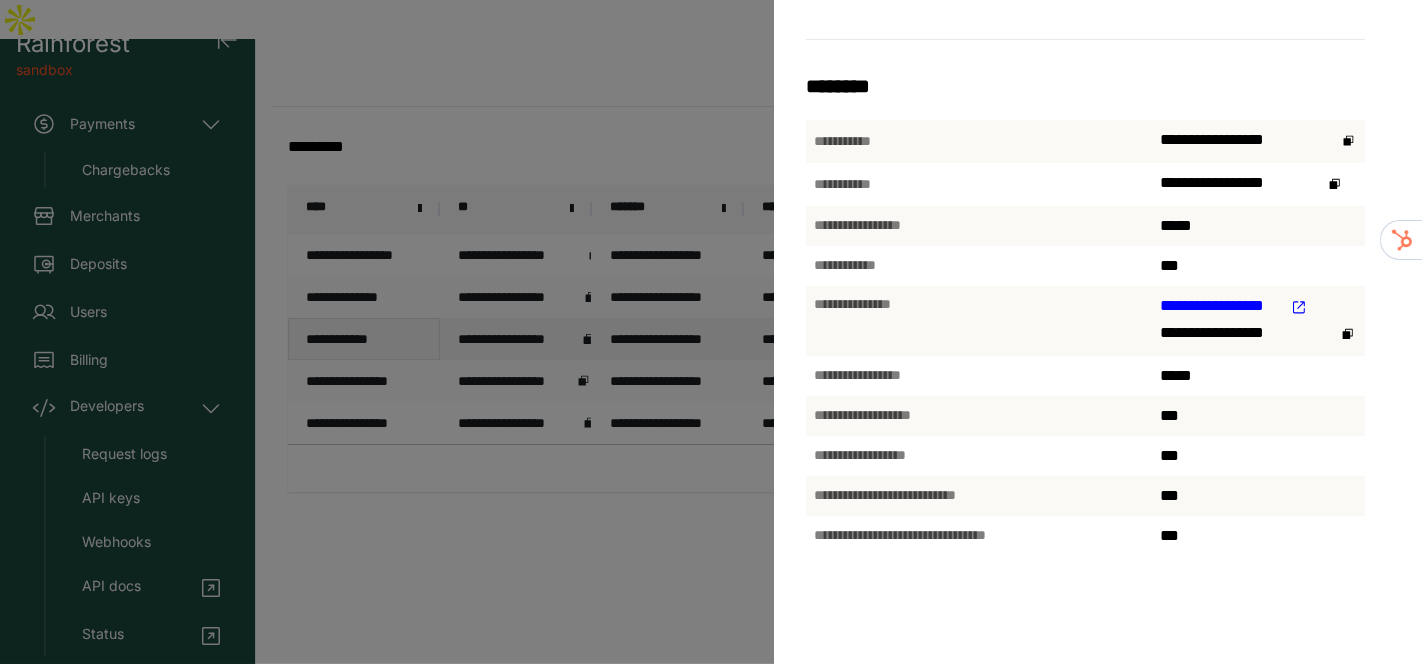 scroll, scrollTop: 0, scrollLeft: 0, axis: both 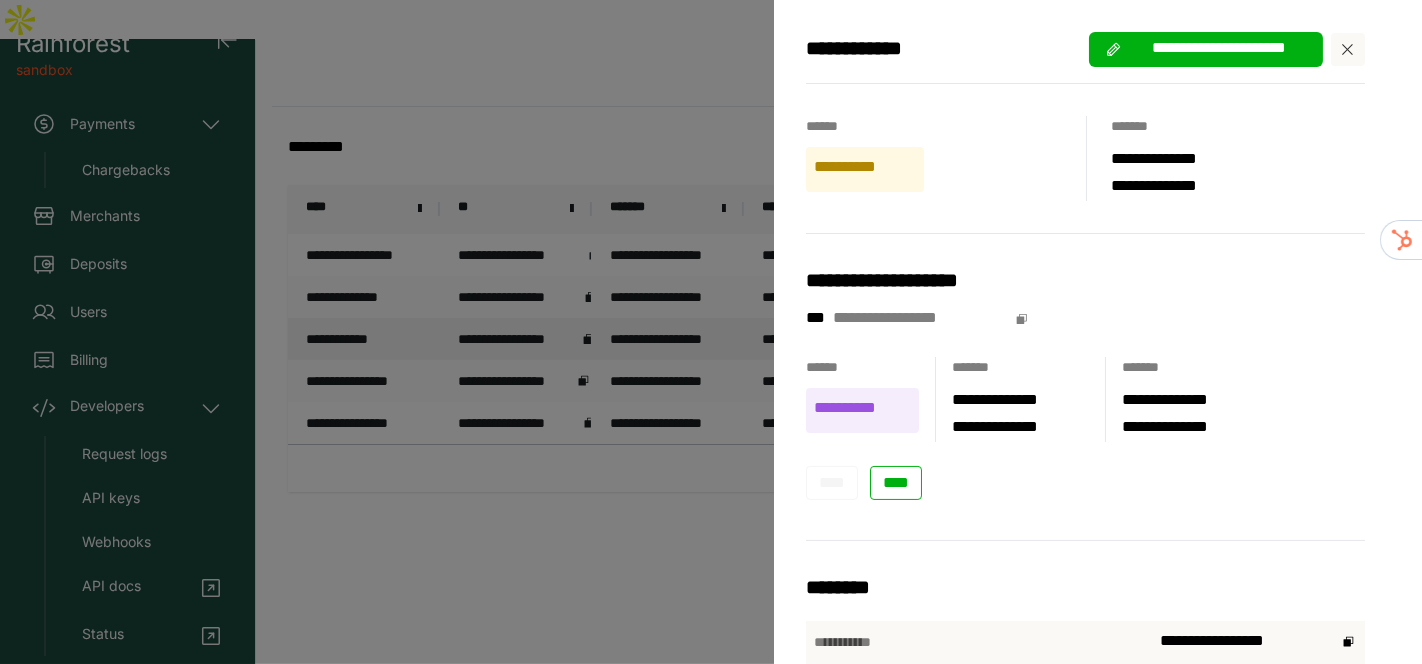 click at bounding box center (1348, 50) 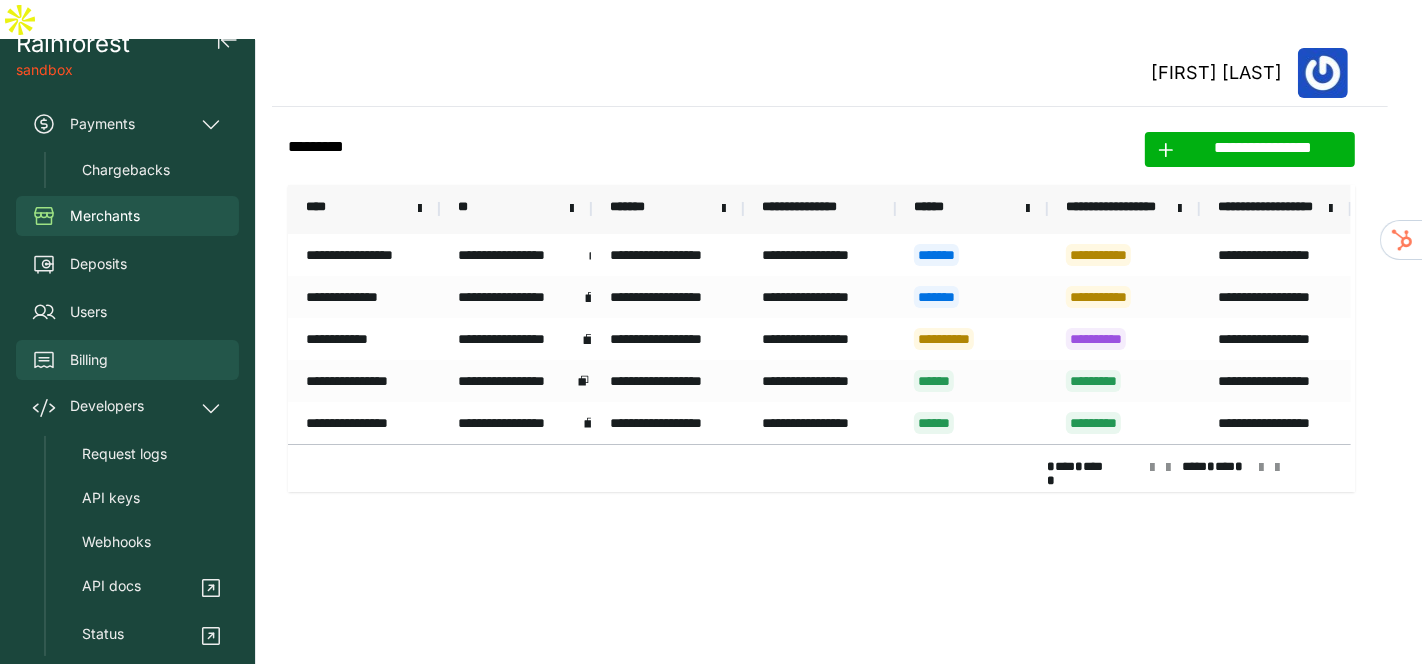 click on "Billing" at bounding box center (89, 360) 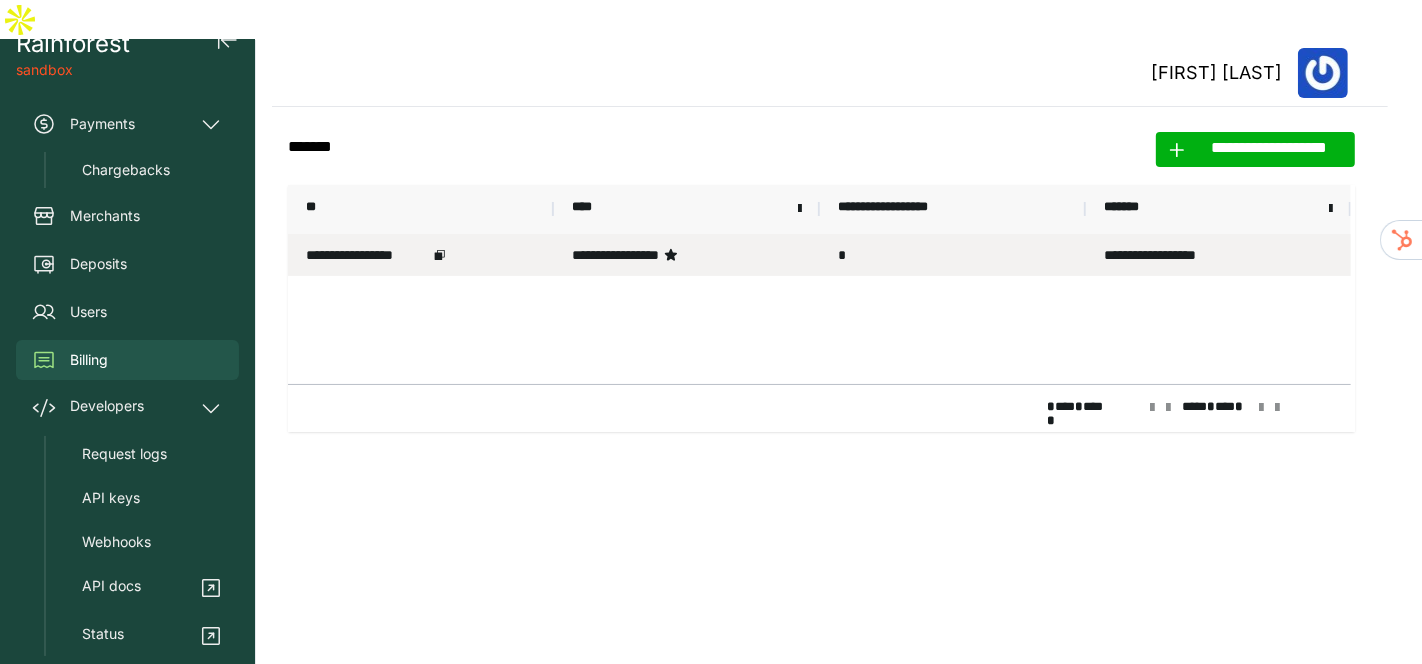 click on "**********" at bounding box center [367, 255] 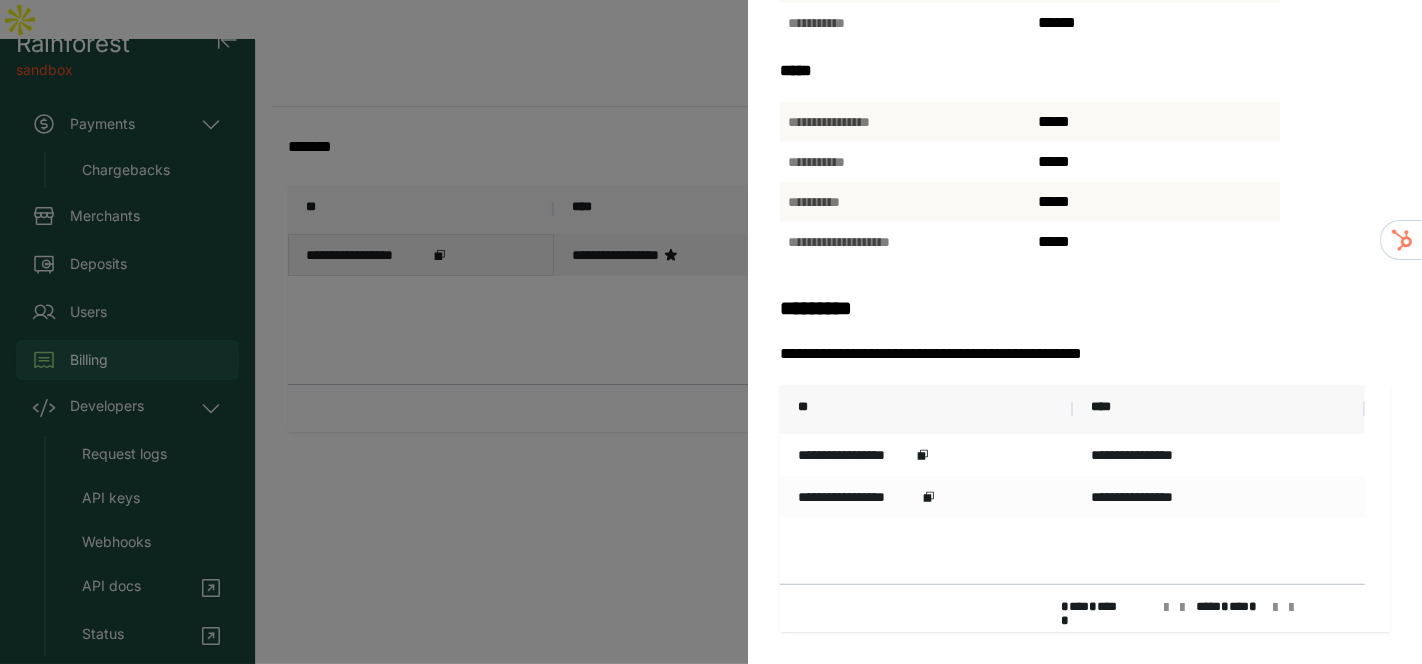 scroll, scrollTop: 0, scrollLeft: 0, axis: both 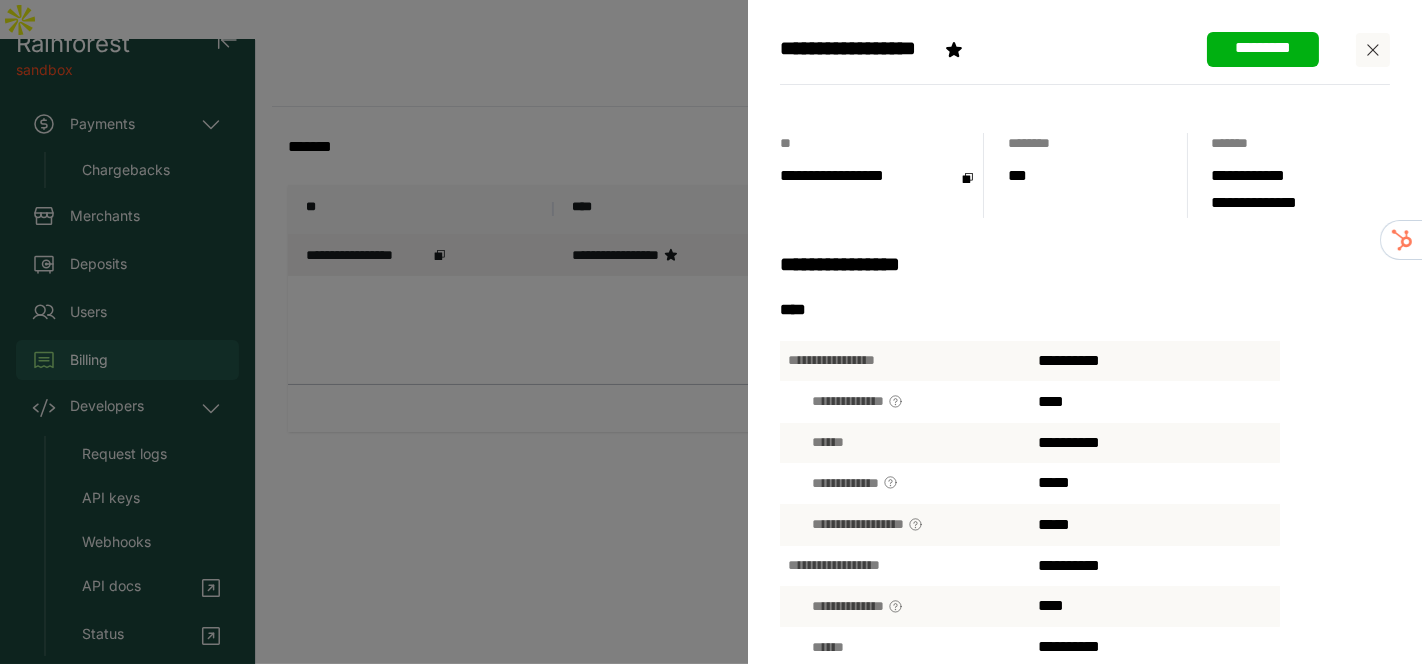 click at bounding box center [1373, 50] 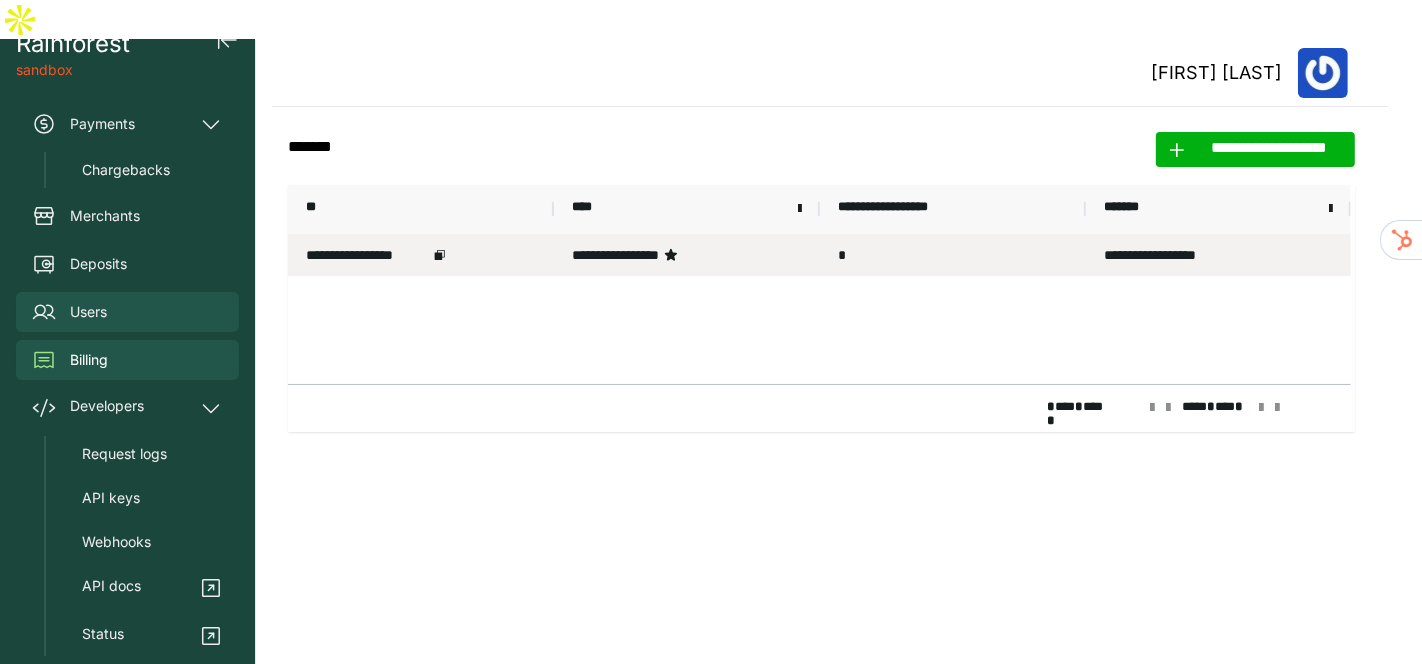 click on "Developers" at bounding box center (127, 408) 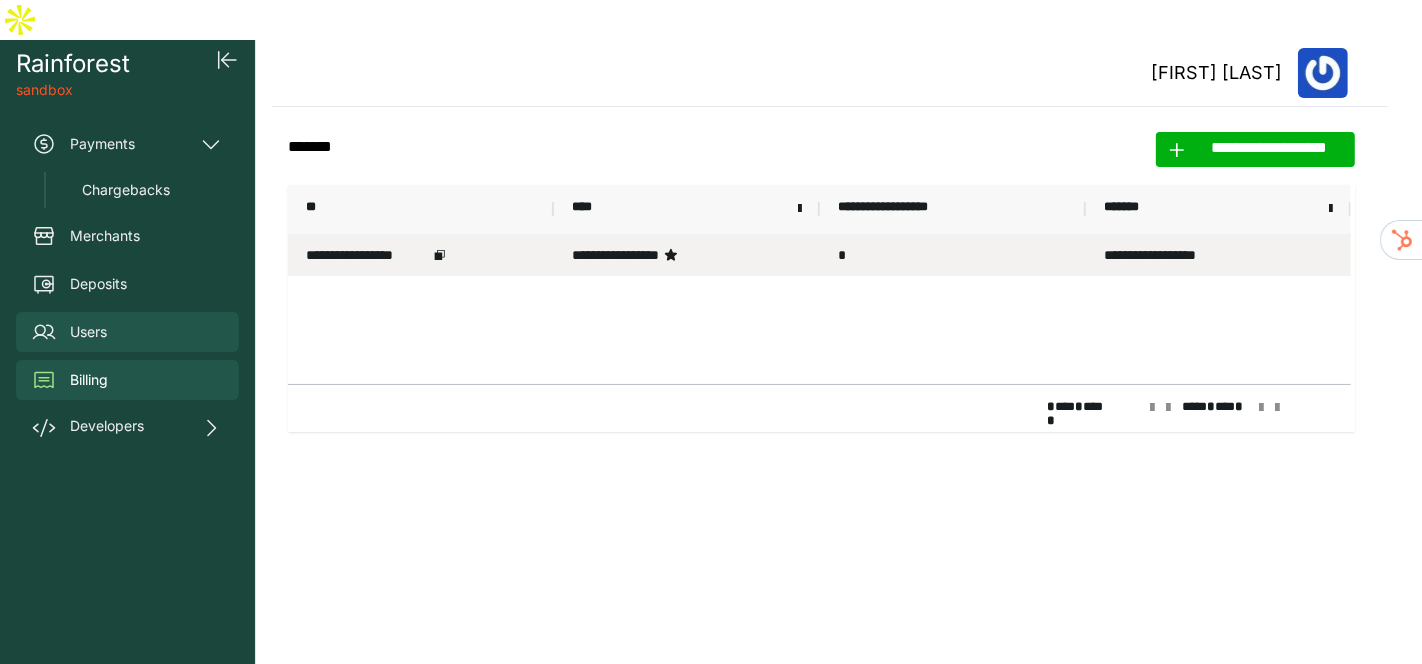 click on "Users" at bounding box center (127, 332) 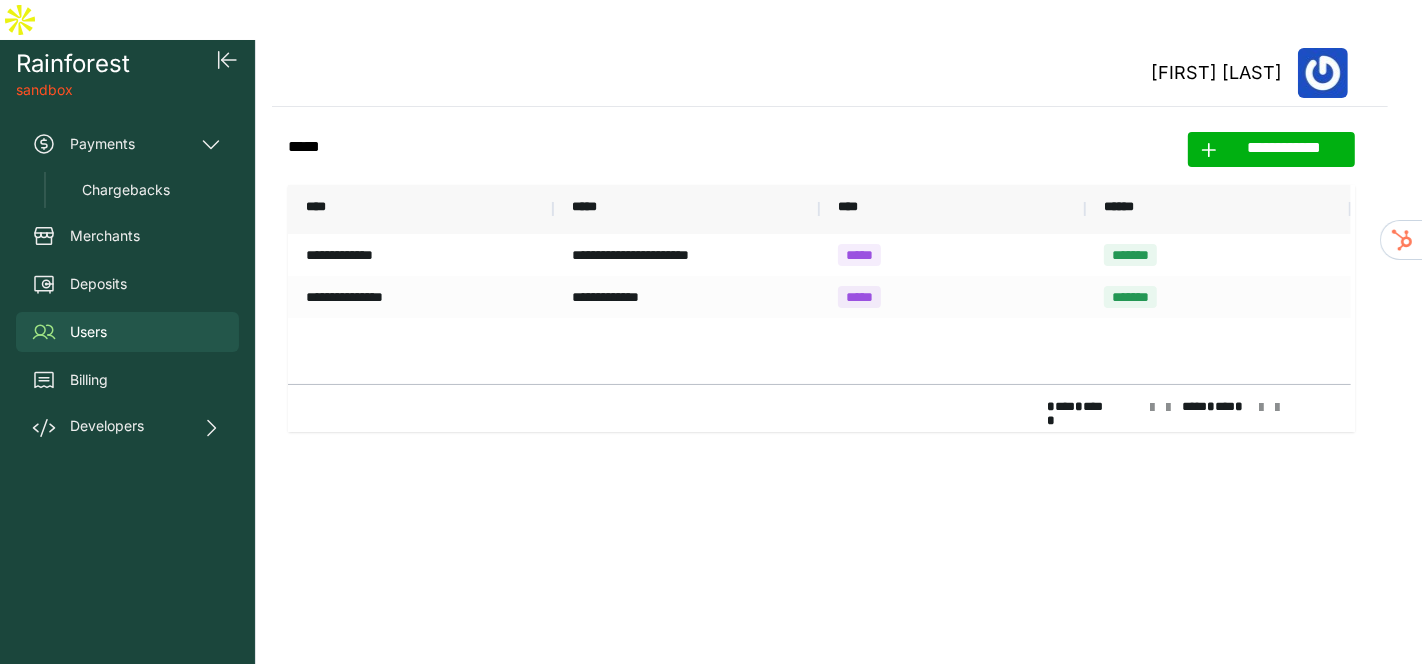 click on "Users" at bounding box center [127, 332] 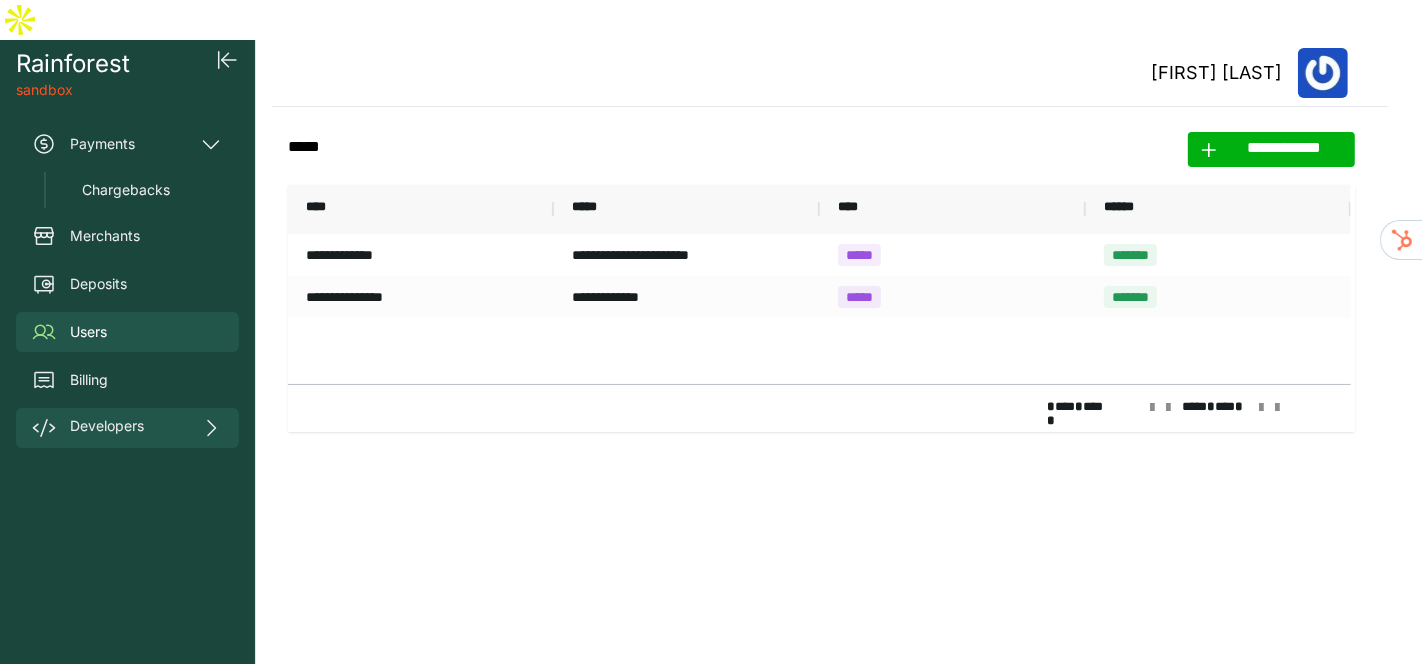 click on "Developers" at bounding box center (107, 428) 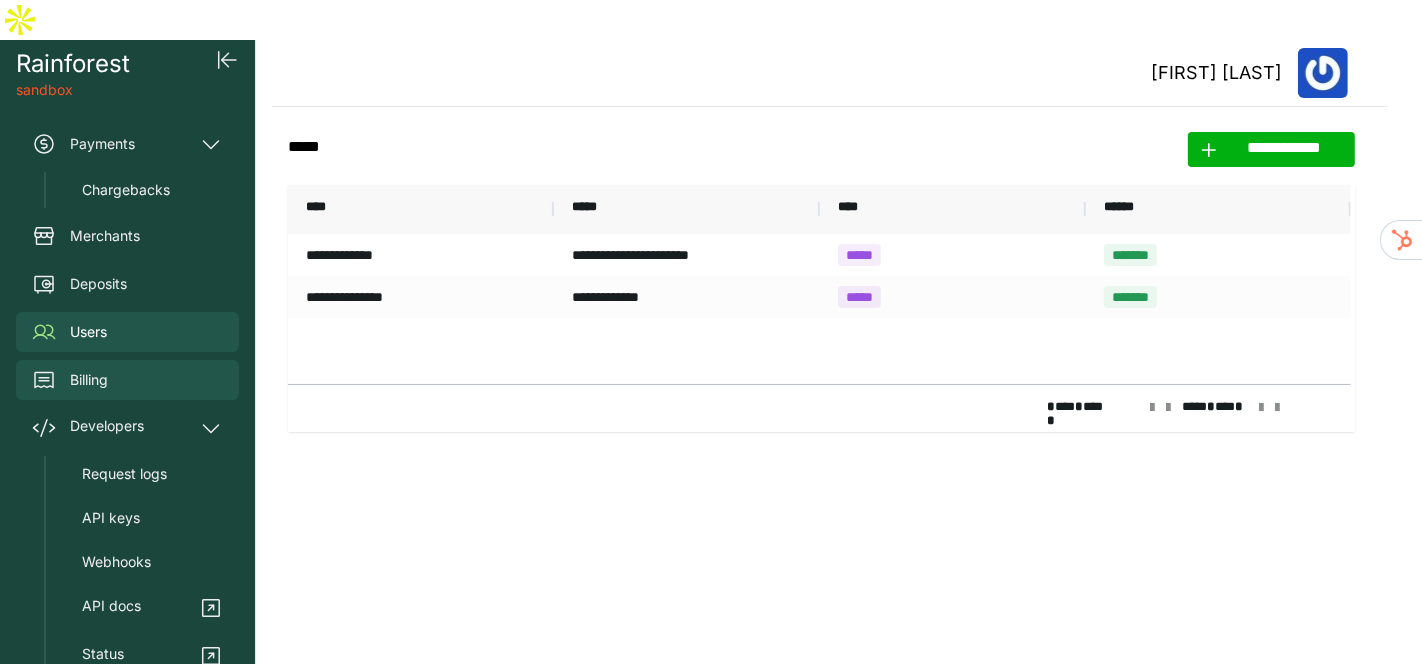 scroll, scrollTop: 104, scrollLeft: 0, axis: vertical 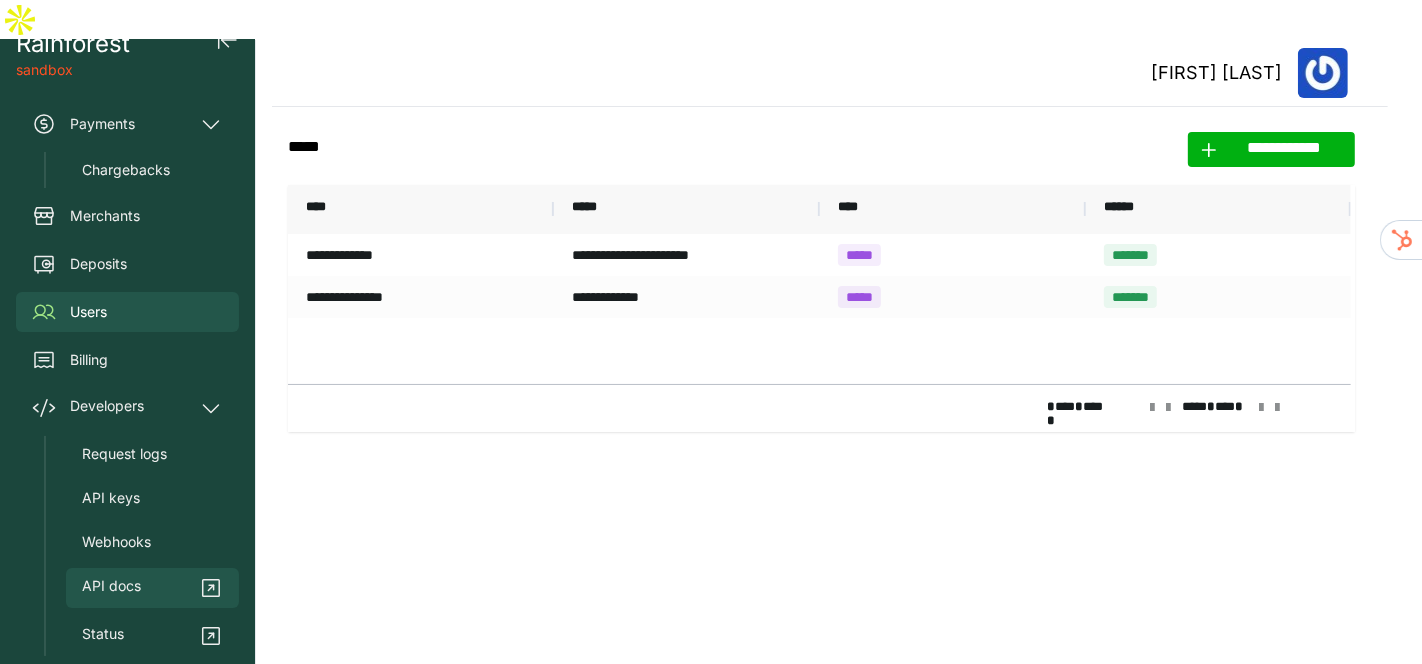 click on "API docs" at bounding box center (111, 588) 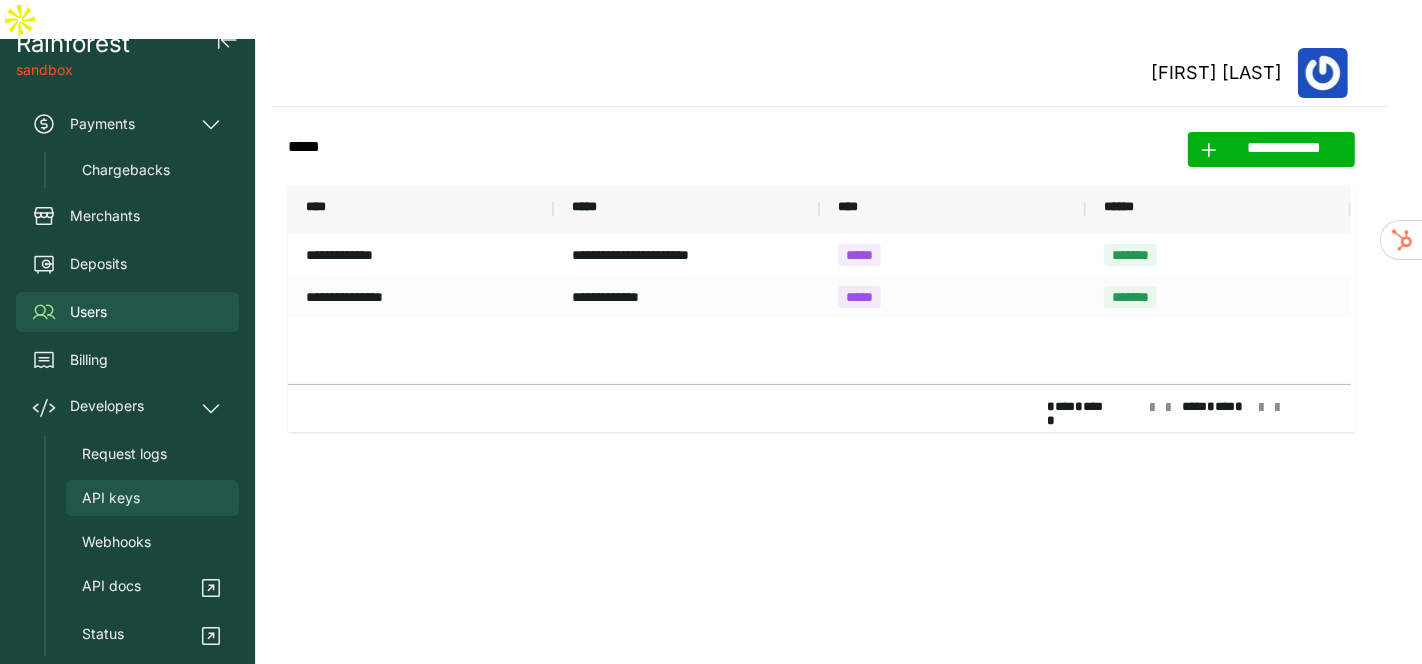 click on "API keys" at bounding box center [111, 498] 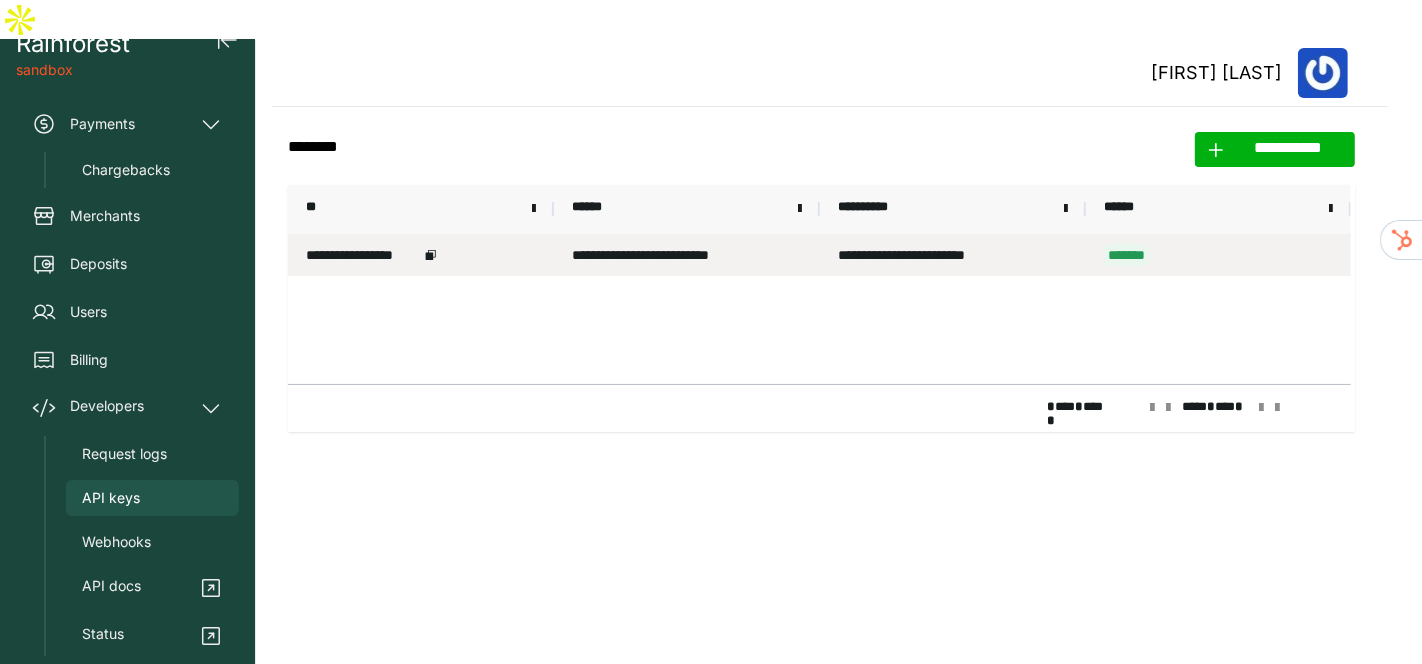click on "**********" at bounding box center [362, 255] 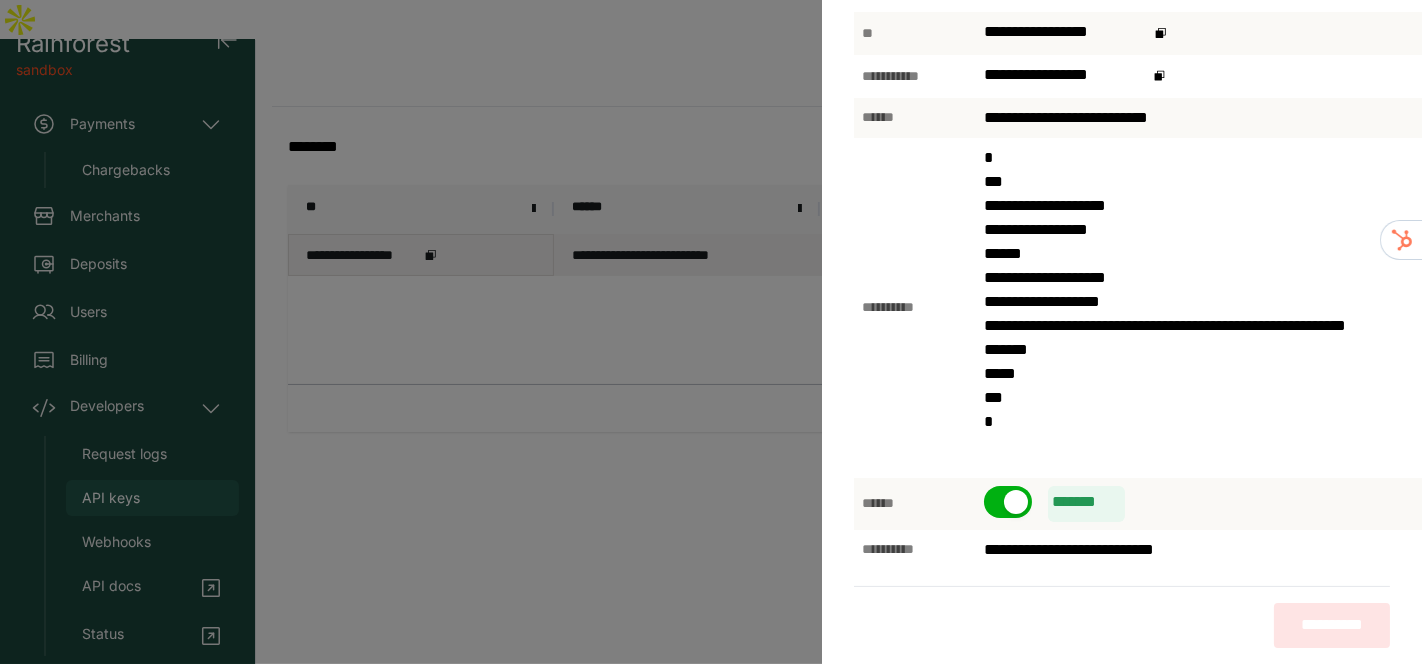 scroll, scrollTop: 0, scrollLeft: 0, axis: both 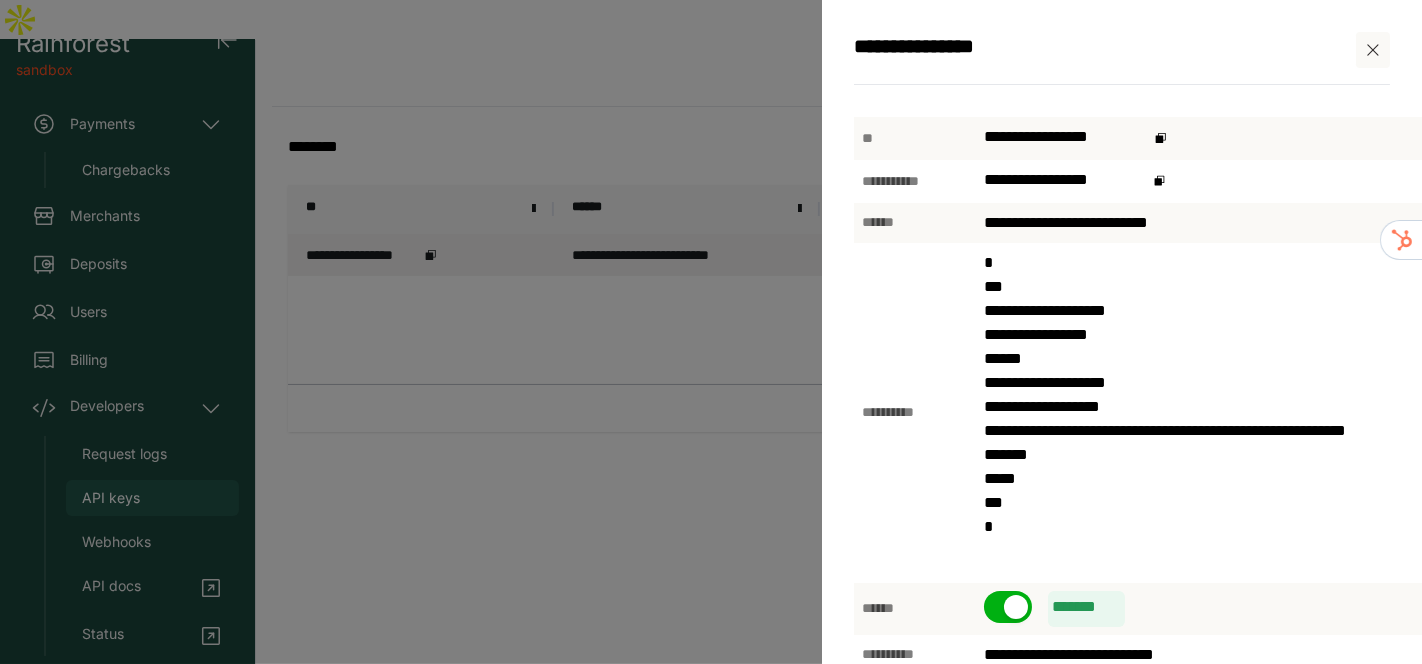 click 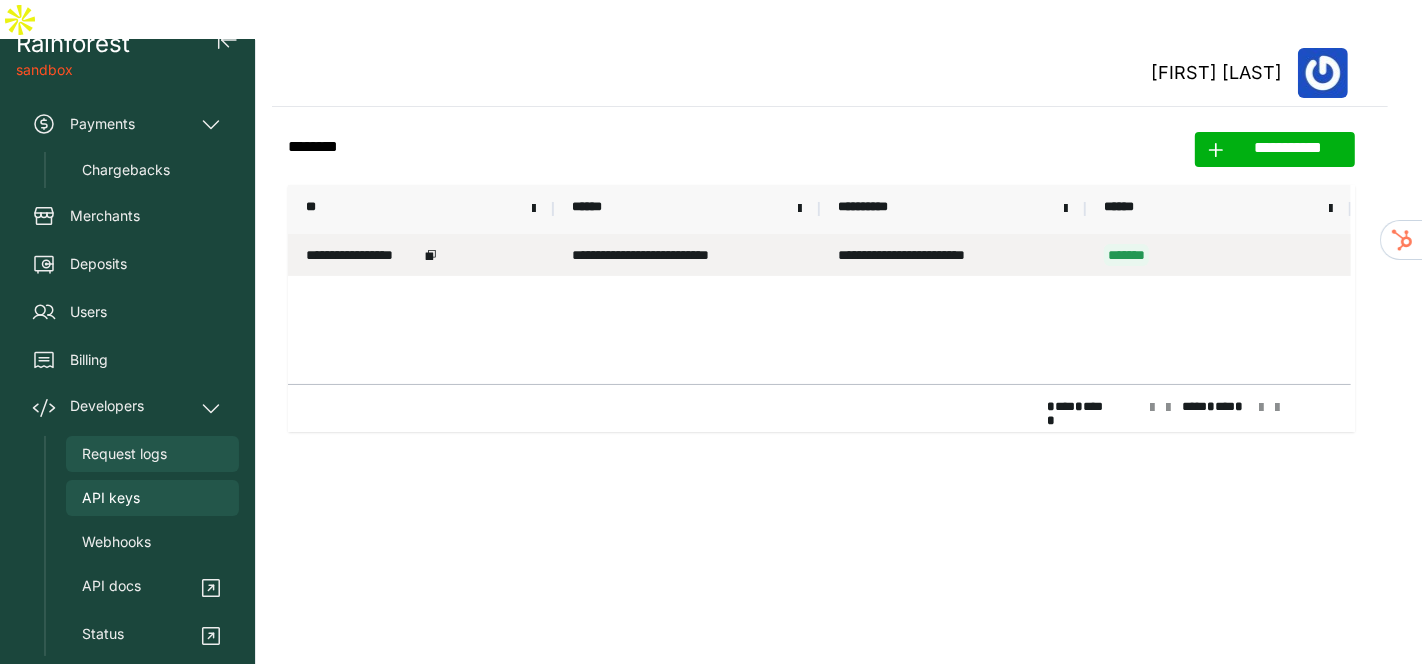 click on "Request logs" at bounding box center (124, 454) 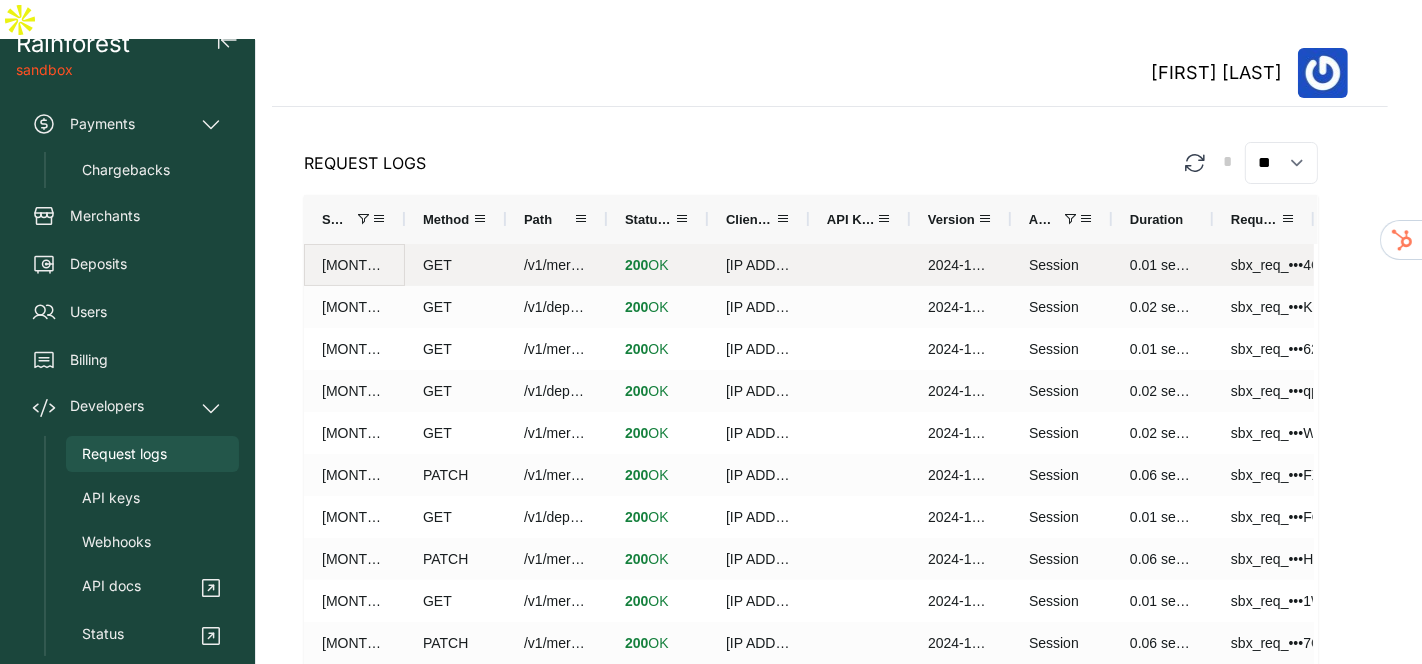 click on "Aug 4, 5:36 PM CDT" at bounding box center [354, 265] 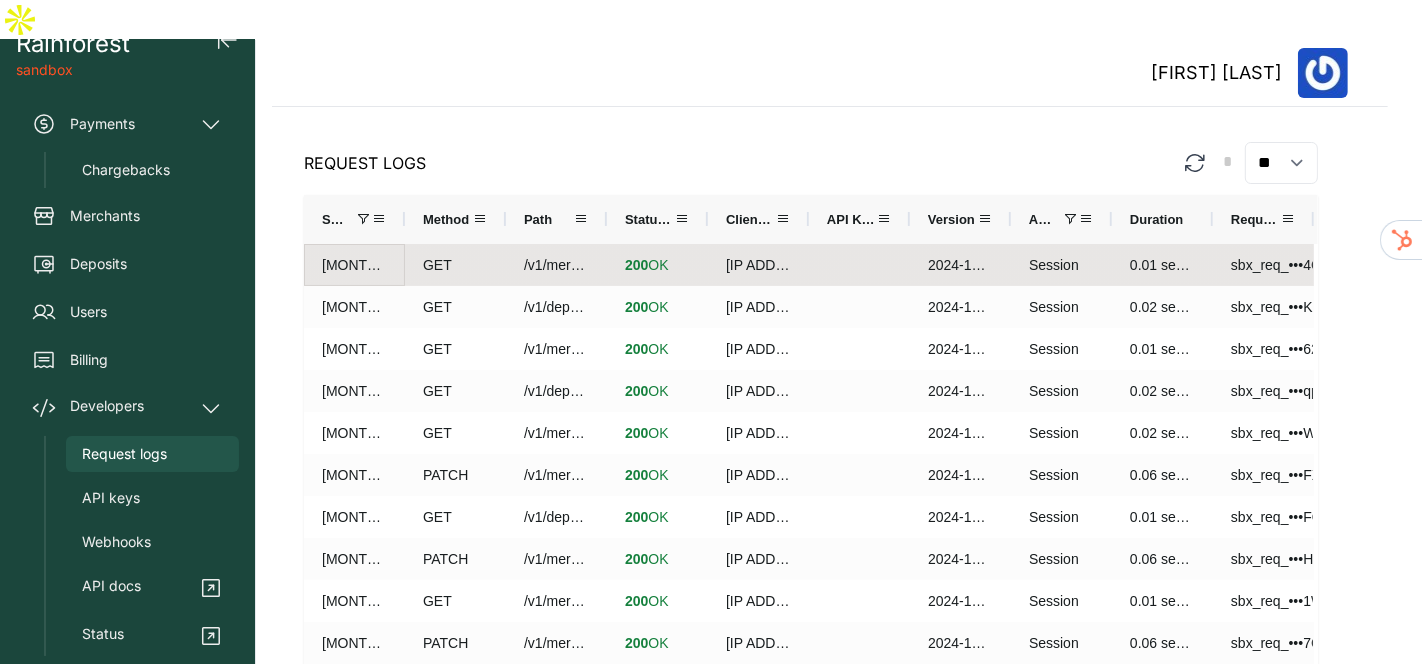 click on "Aug 4, 5:36 PM CDT" at bounding box center (354, 265) 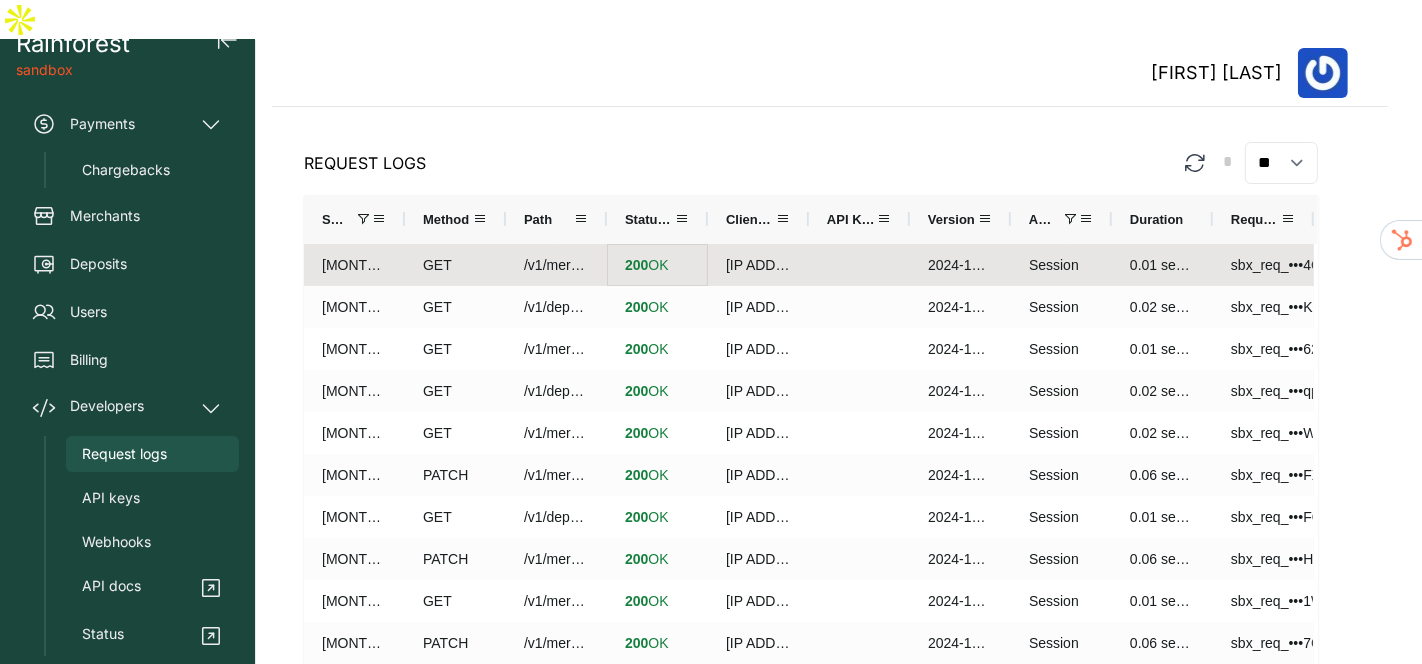 click on "200  OK" at bounding box center [647, 265] 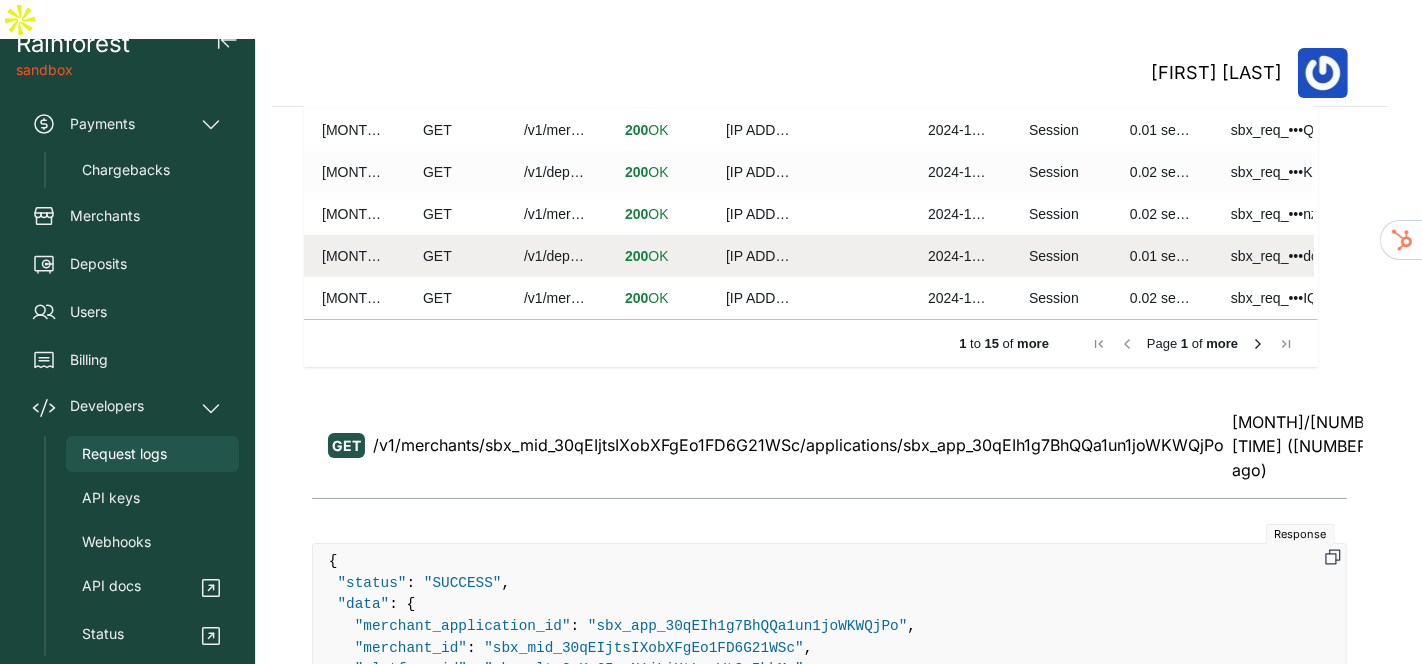 scroll, scrollTop: 711, scrollLeft: 0, axis: vertical 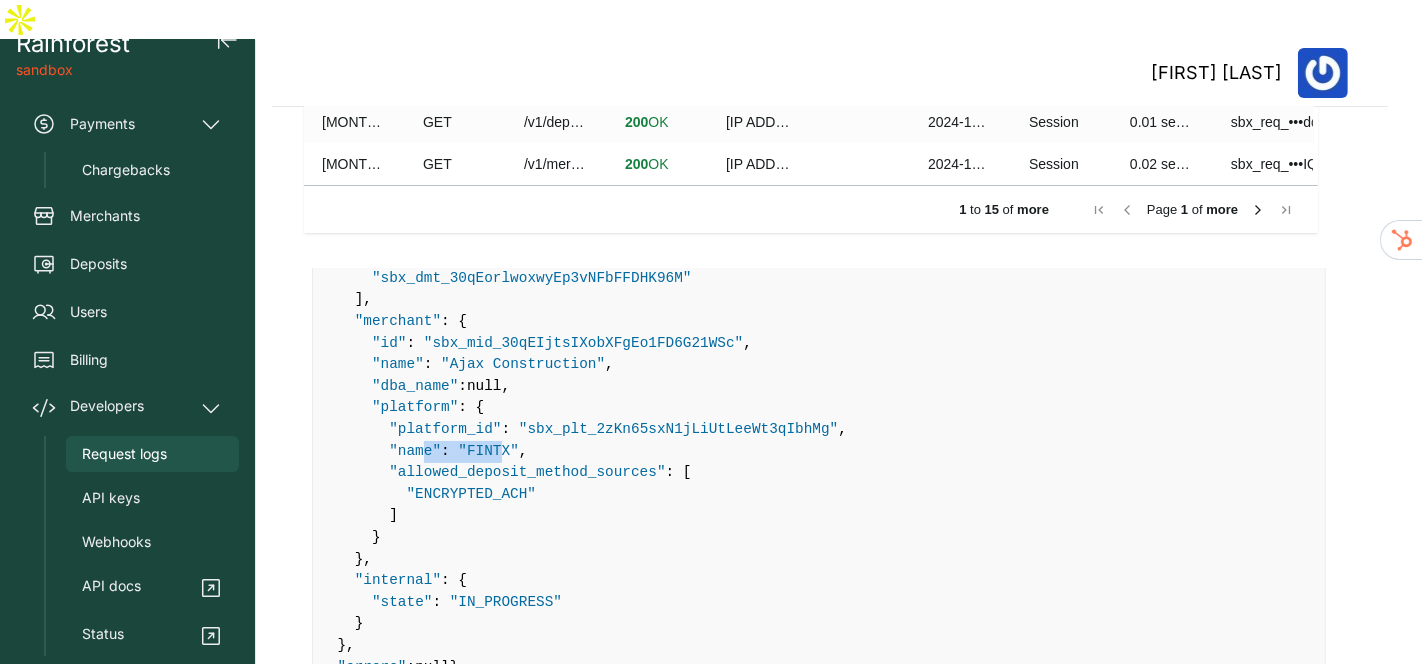 drag, startPoint x: 465, startPoint y: 336, endPoint x: 545, endPoint y: 334, distance: 80.024994 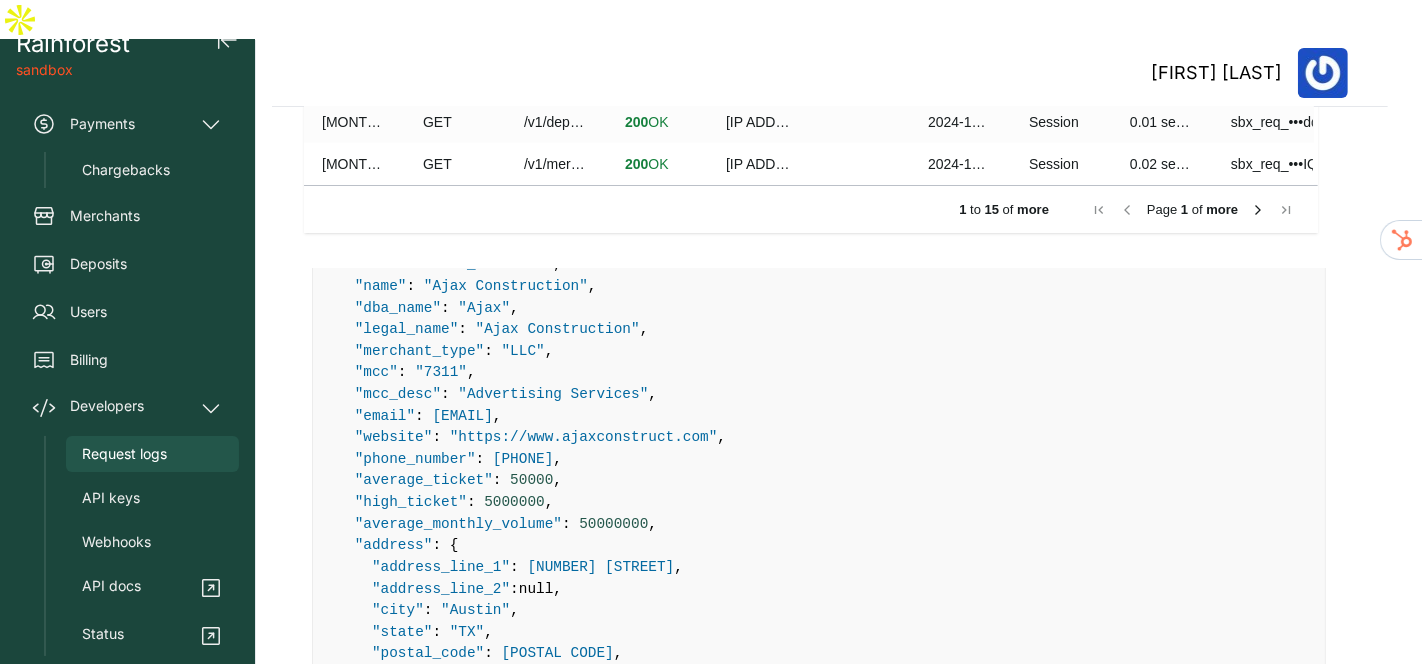 scroll, scrollTop: 0, scrollLeft: 0, axis: both 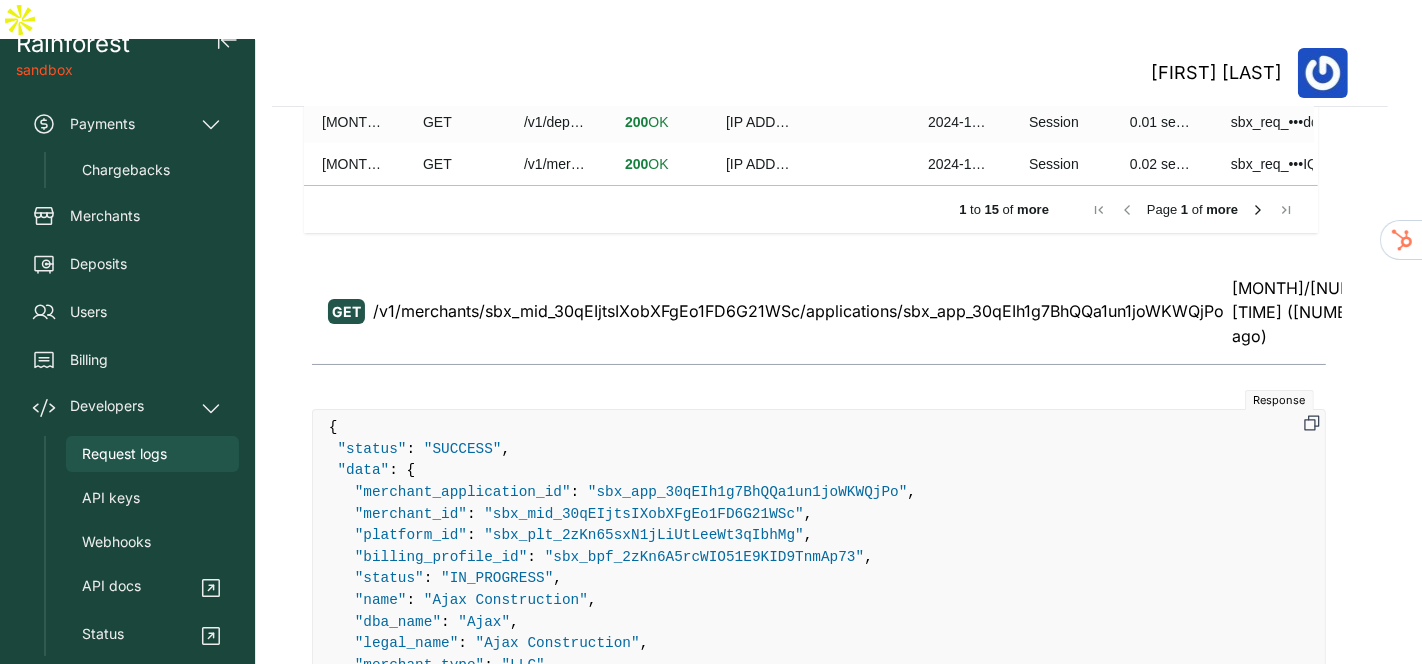 click on "/v1/merchants/sbx_mid_30qEIjtsIXobXFgEo1FD6G21WSc/applications/sbx_app_30qEIh1g7BhQQa1un1joWKWQjPo" at bounding box center (798, 311) 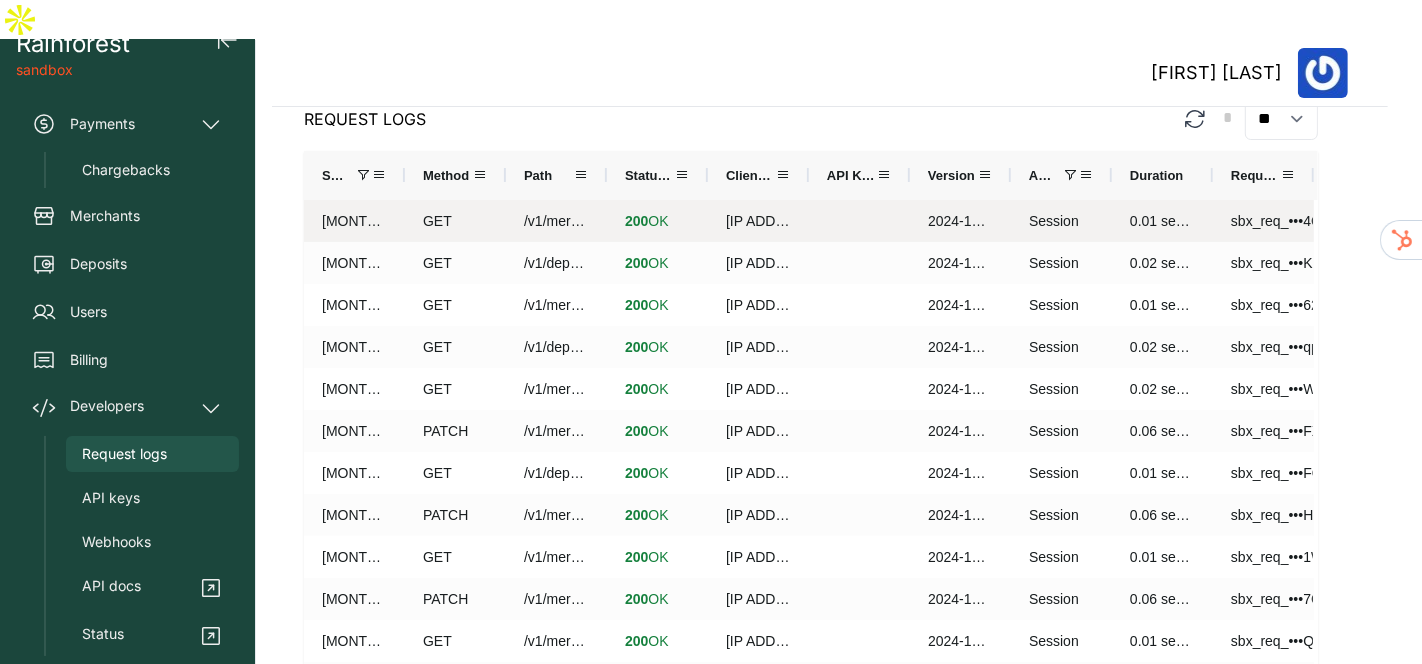 scroll, scrollTop: 0, scrollLeft: 0, axis: both 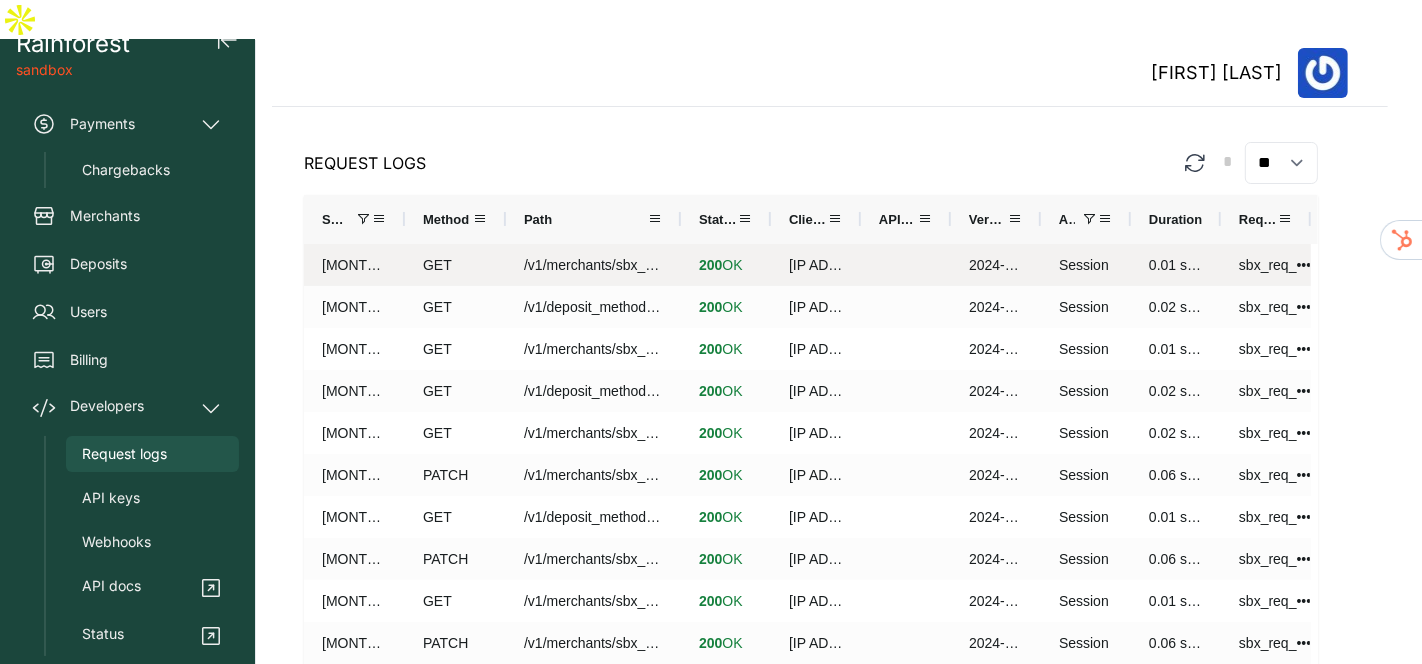 drag, startPoint x: 642, startPoint y: 192, endPoint x: 716, endPoint y: 204, distance: 74.96666 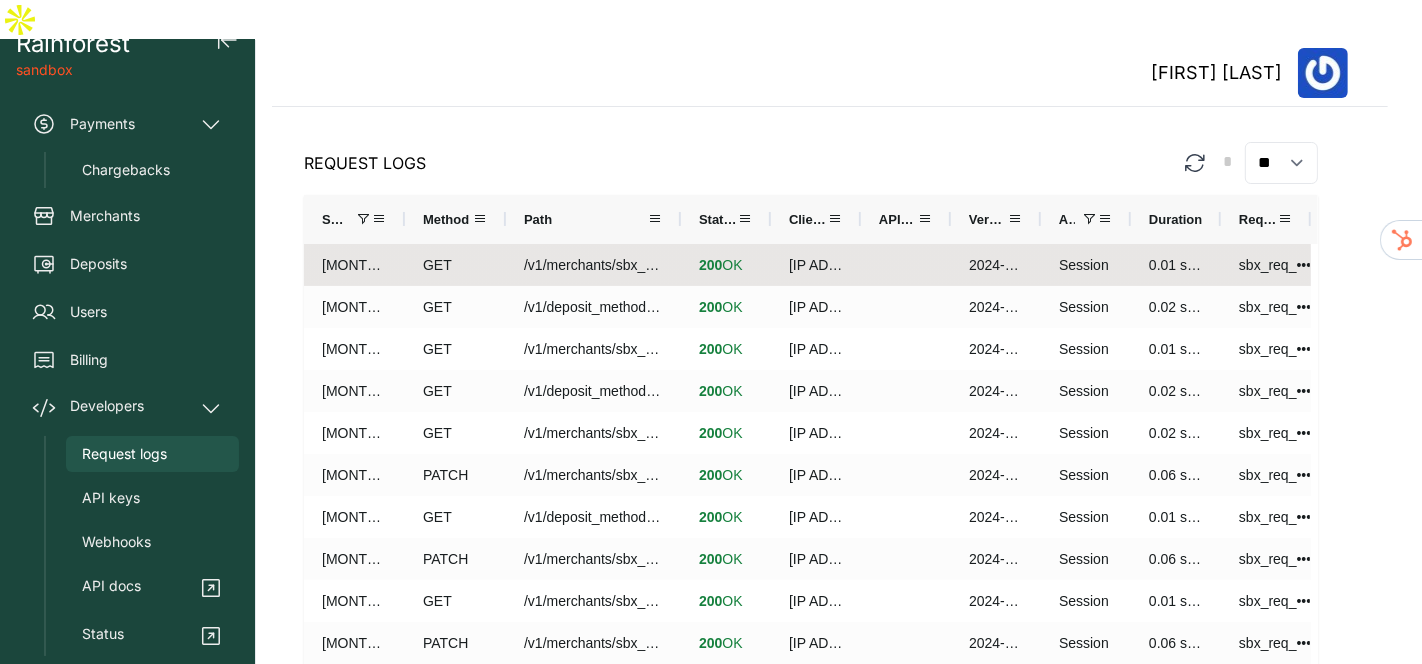 click on "Aug 4, 5:36 PM CDT" at bounding box center (354, 265) 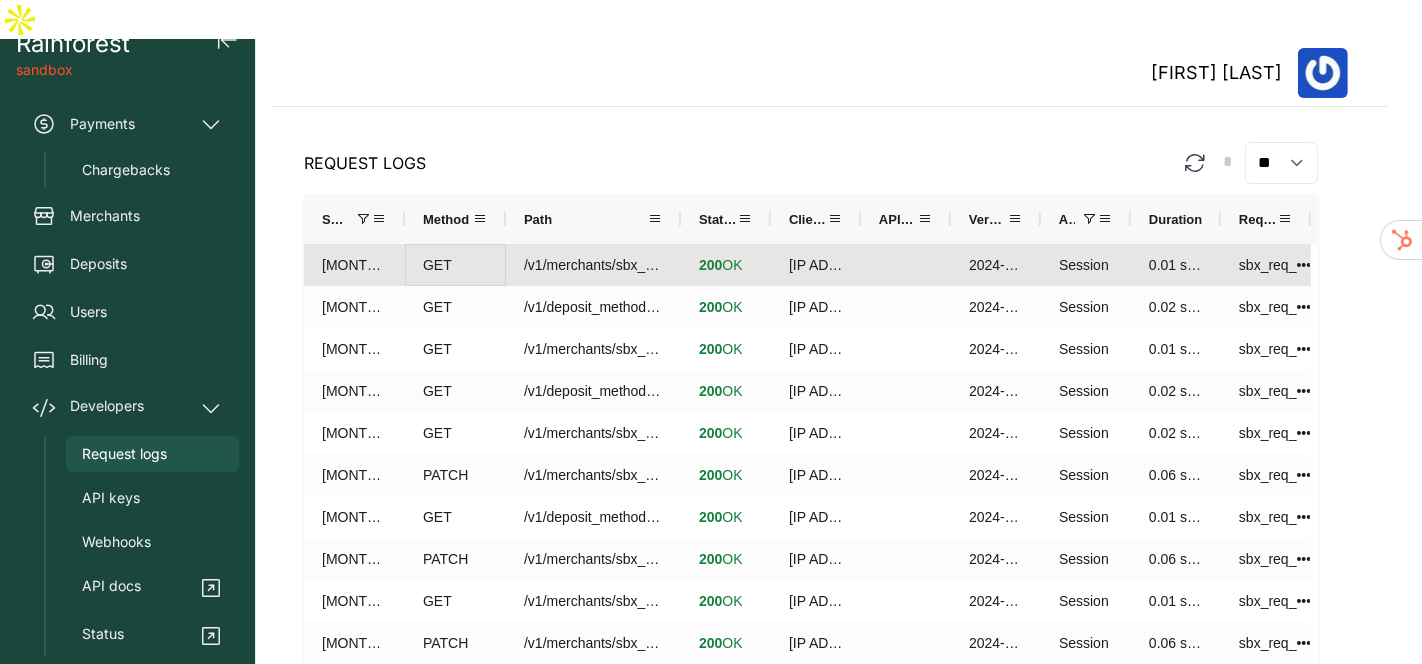 click on "GET" at bounding box center [455, 265] 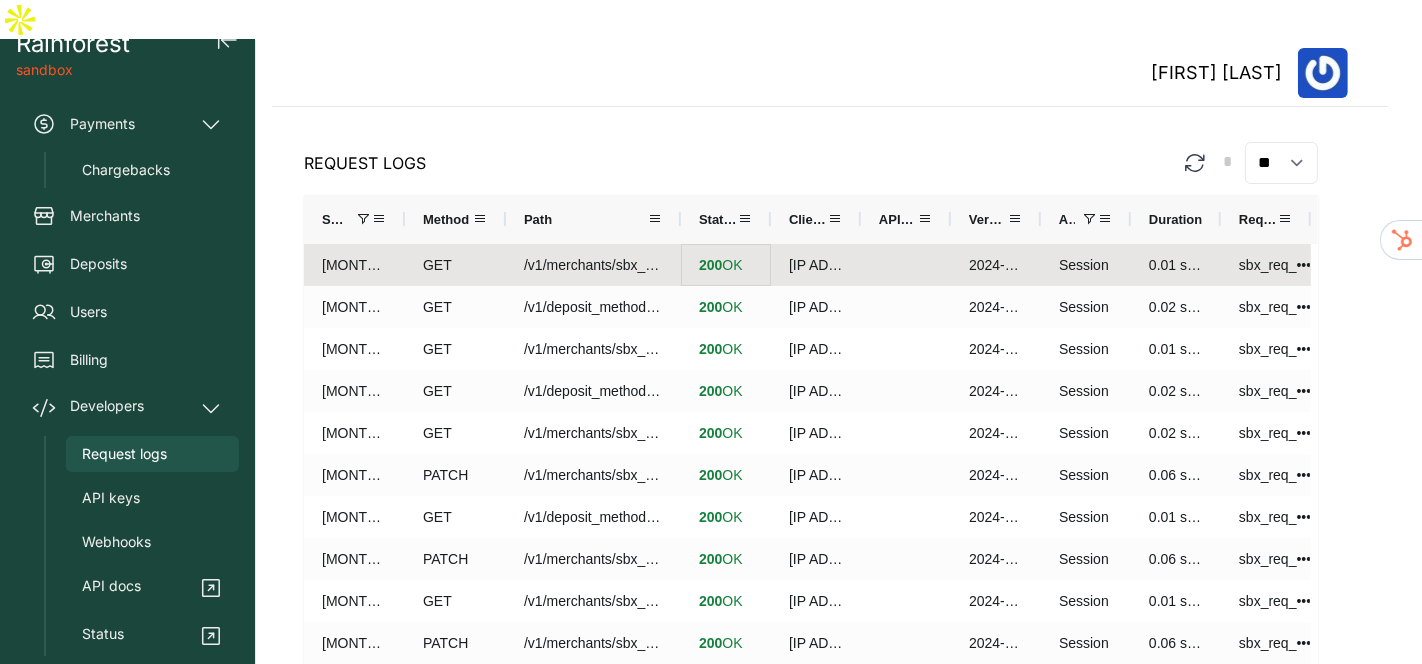 click on "200" at bounding box center (710, 265) 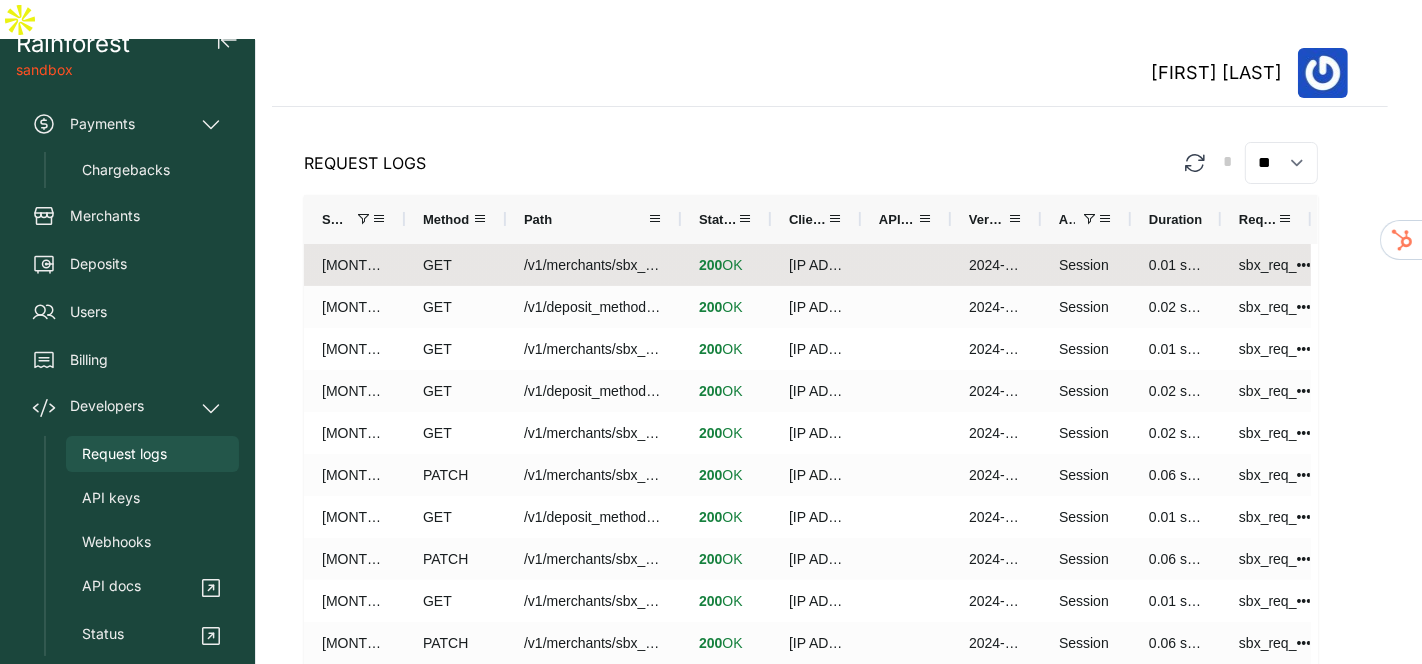 click on "/v1/merchants/sbx_mid_30qEIjtsIXobXFgEo1FD6G21WSc/applications/sbx_app_30qEIh1g7BhQQa1un1joWKWQjPo" at bounding box center [593, 265] 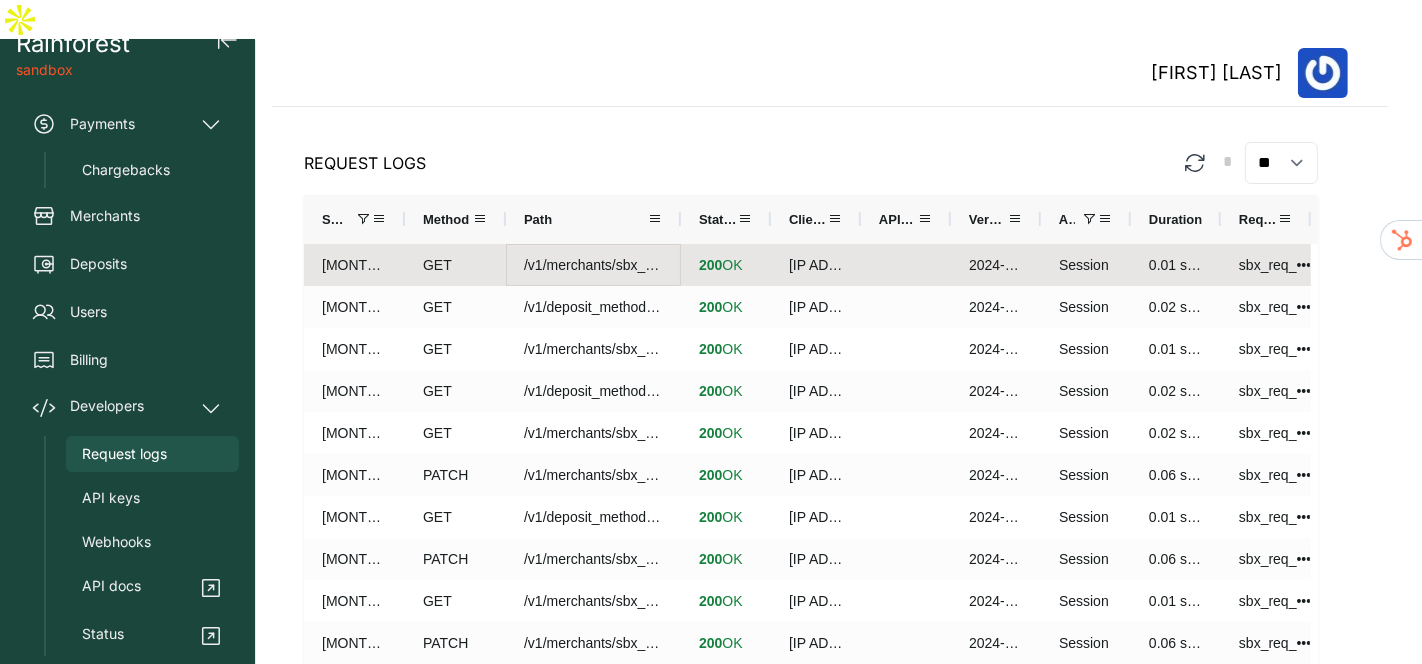 click on "/v1/merchants/sbx_mid_30qEIjtsIXobXFgEo1FD6G21WSc/applications/sbx_app_30qEIh1g7BhQQa1un1joWKWQjPo" at bounding box center (593, 265) 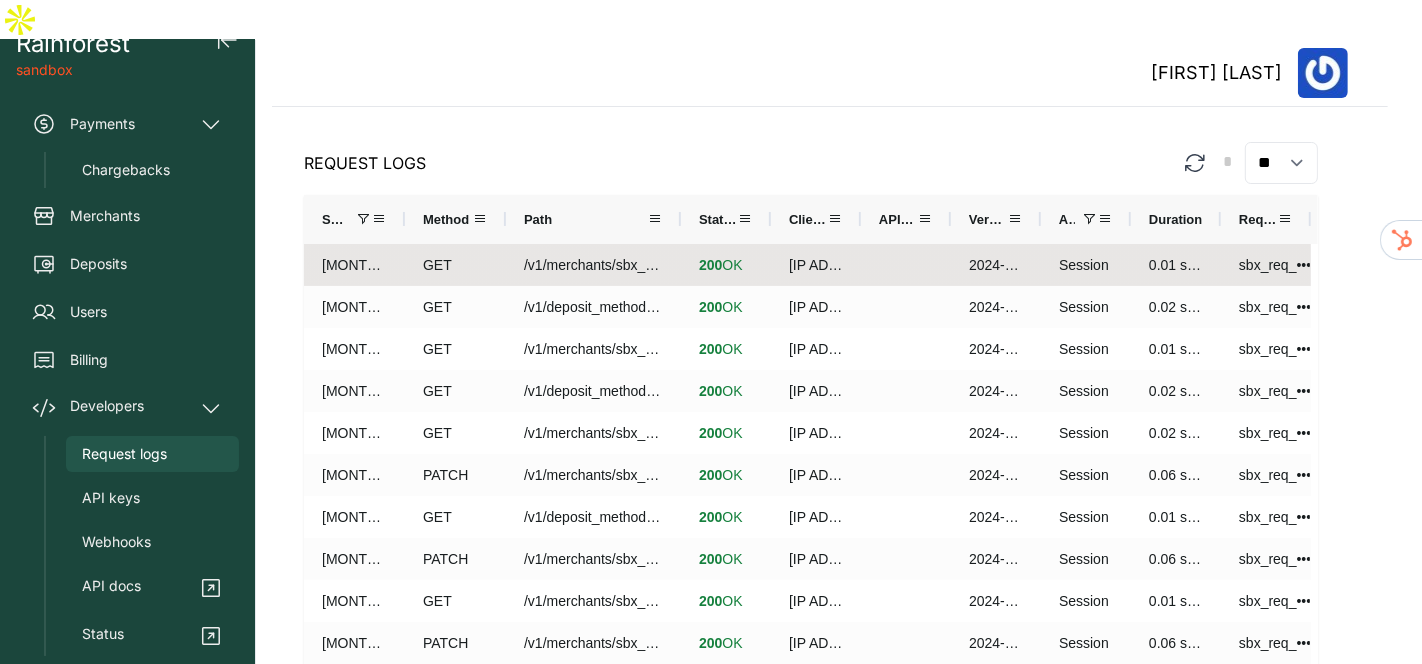 click at bounding box center [906, 265] 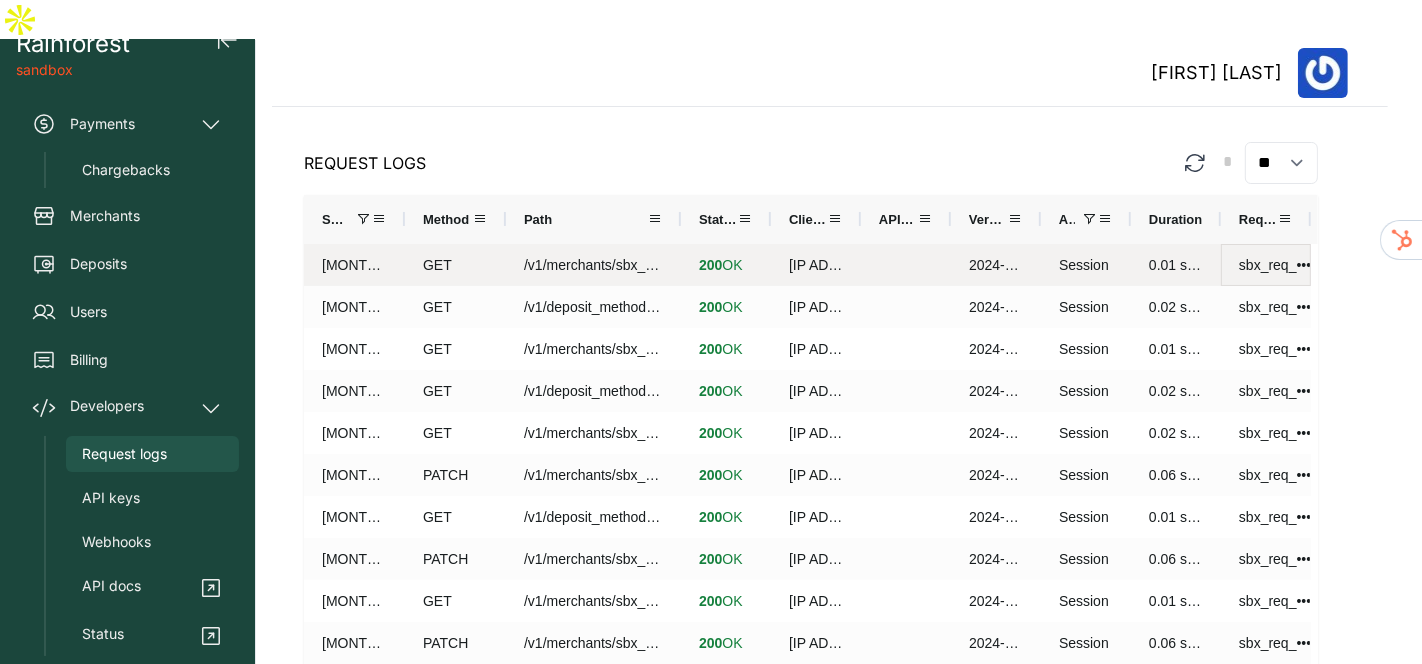 scroll, scrollTop: 0, scrollLeft: 0, axis: both 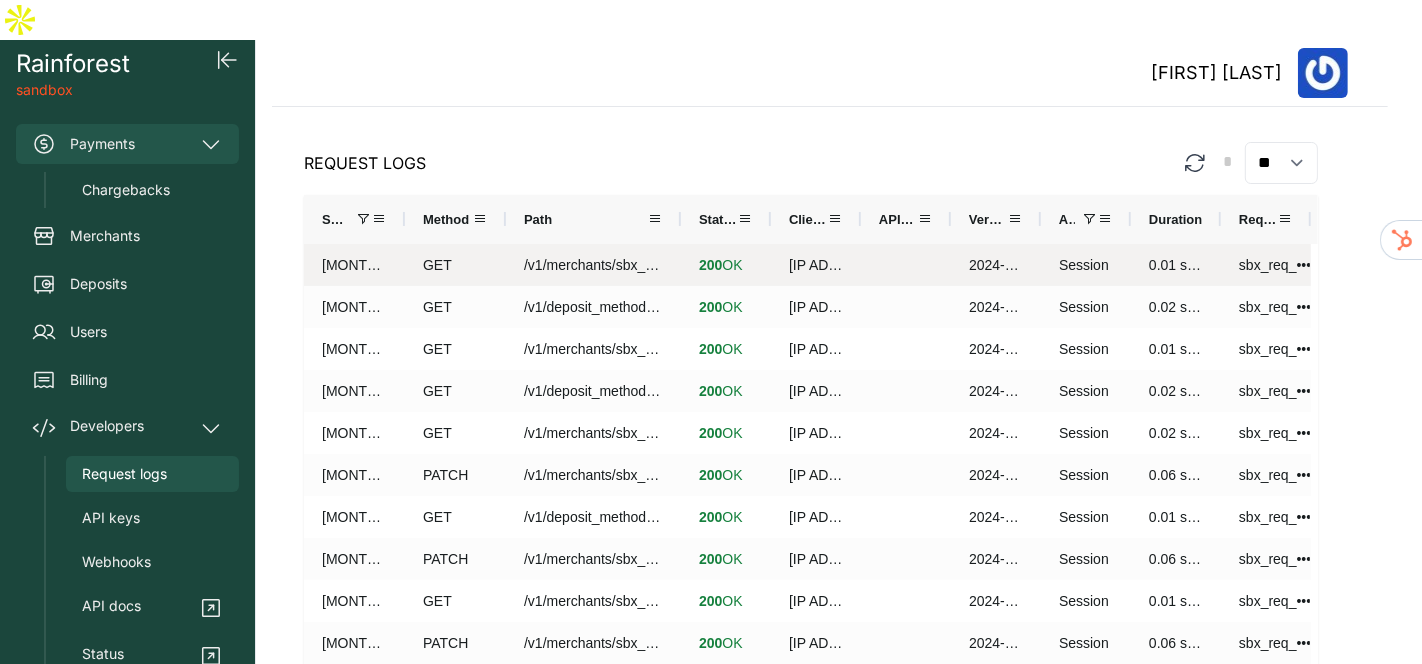 click on "Payments" at bounding box center (127, 144) 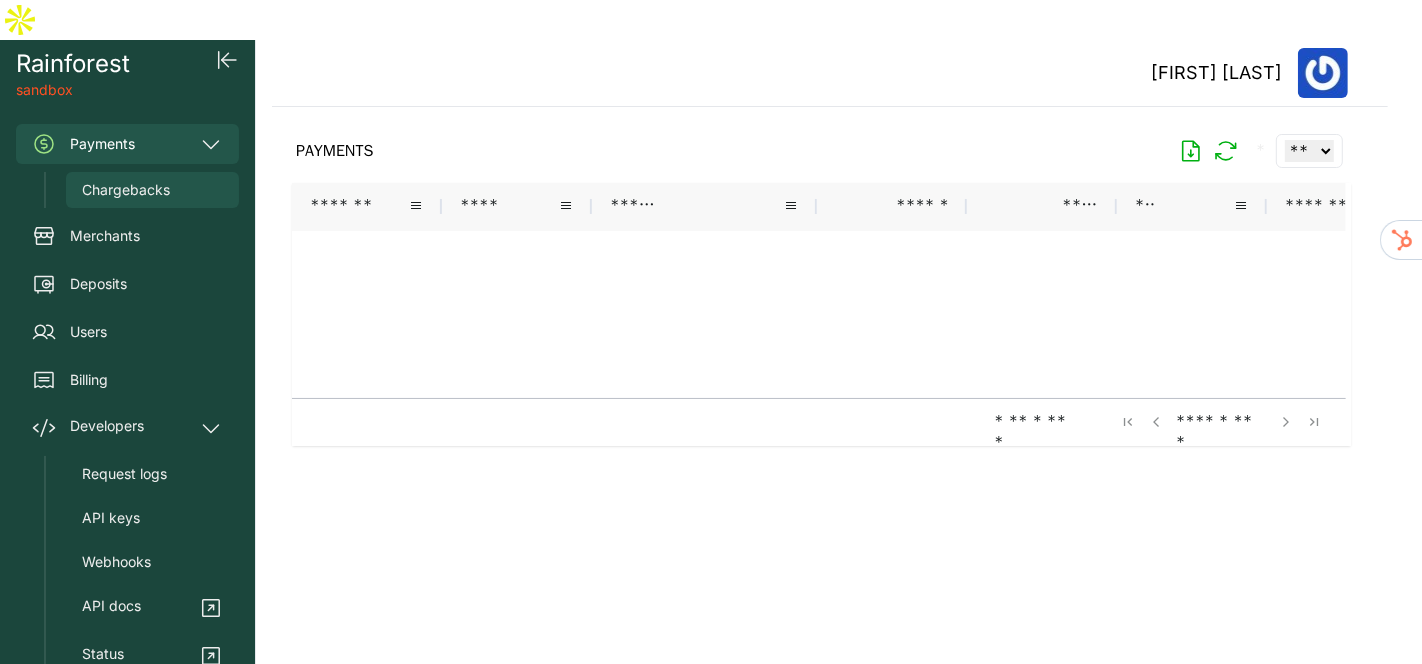 click on "Chargebacks" at bounding box center [126, 190] 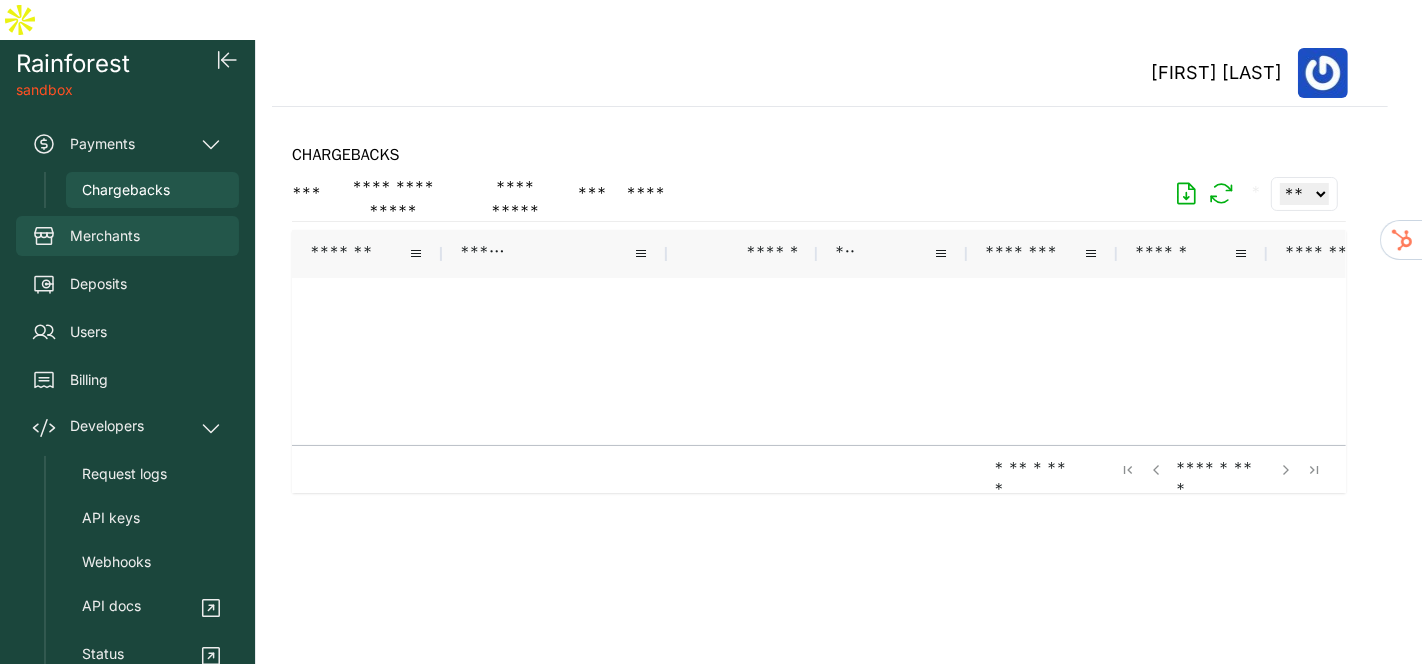 click on "Merchants" at bounding box center [105, 236] 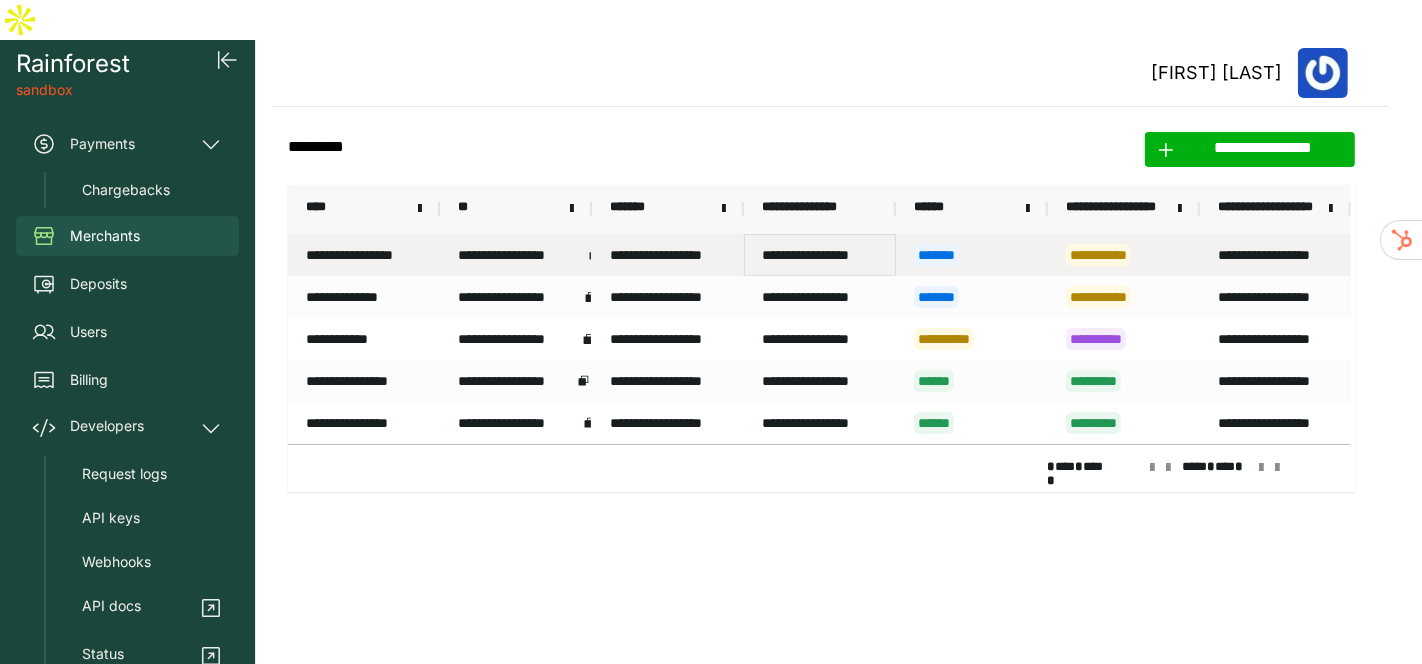 click on "**********" at bounding box center (820, 255) 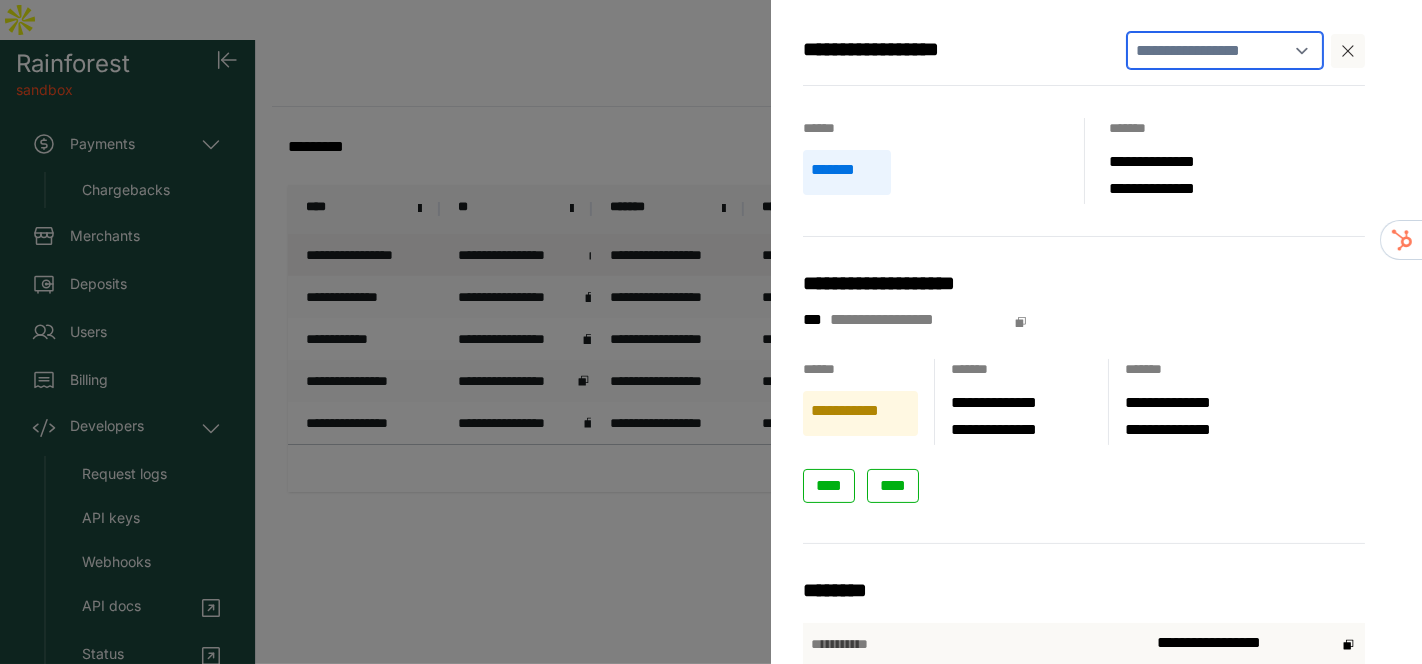 click on "**********" at bounding box center (1225, 50) 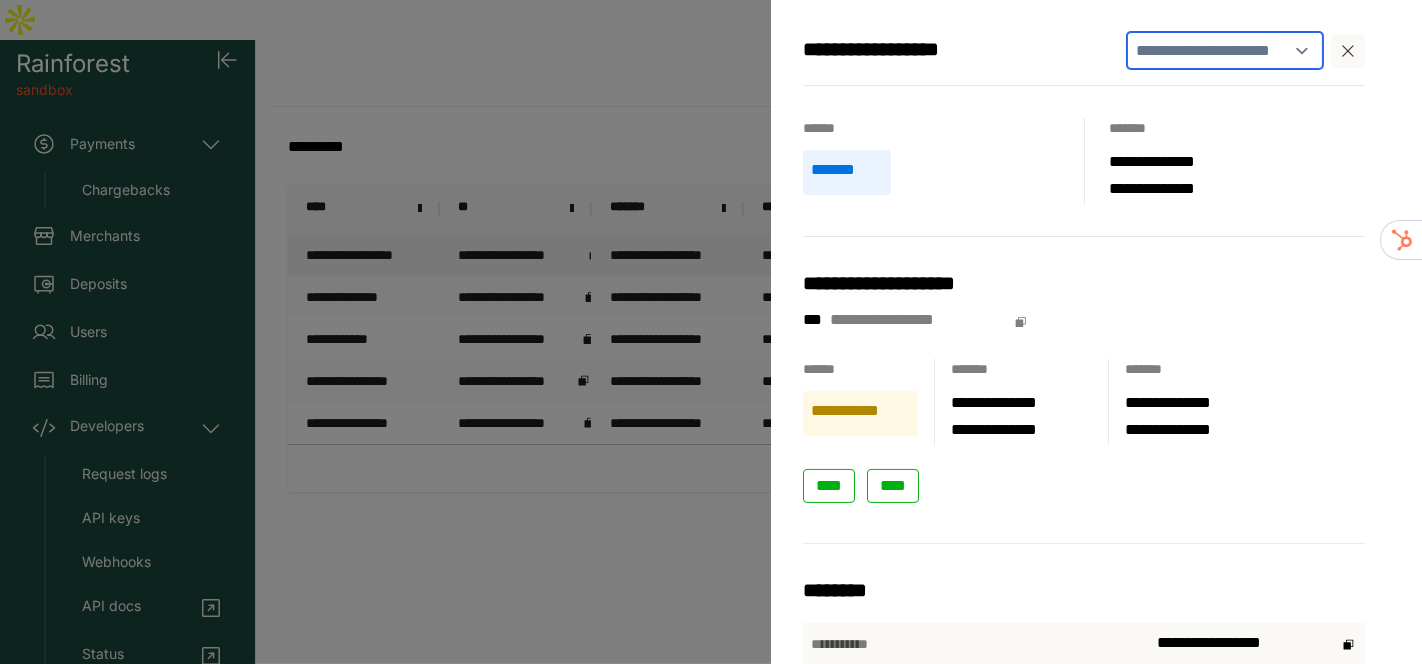 click on "**********" at bounding box center (1225, 50) 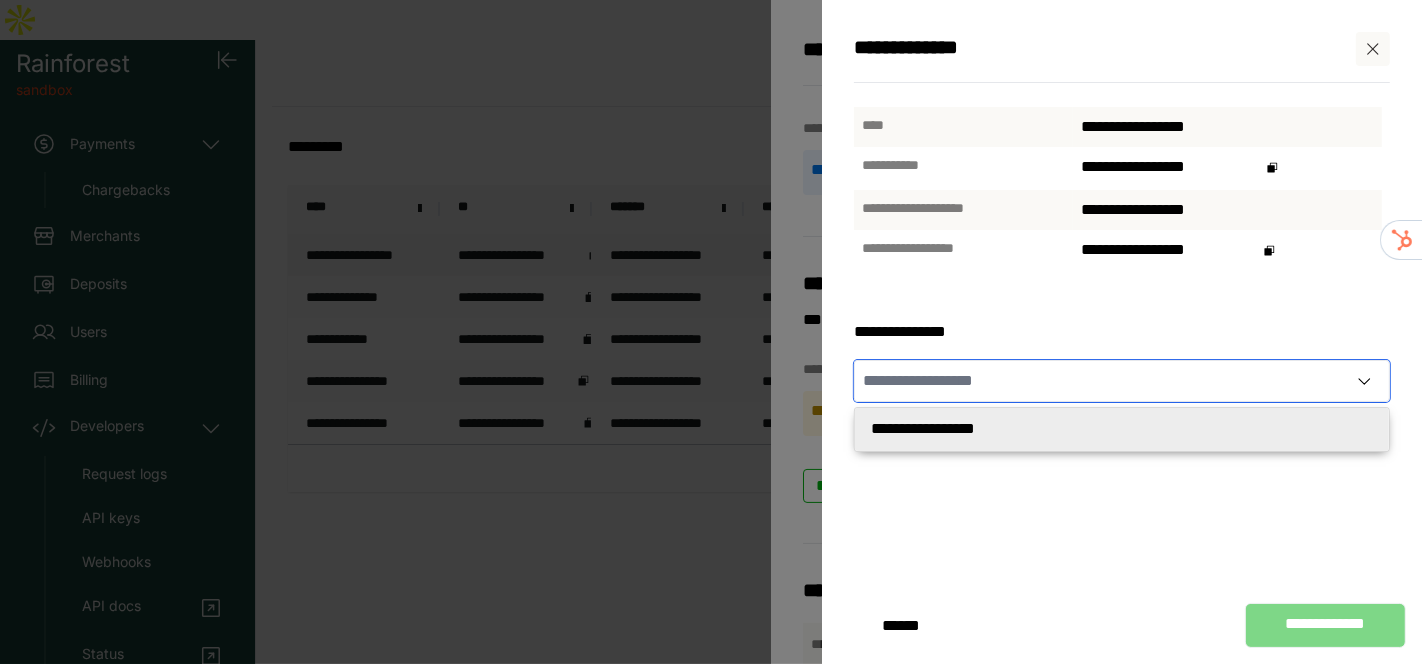click at bounding box center (1101, 381) 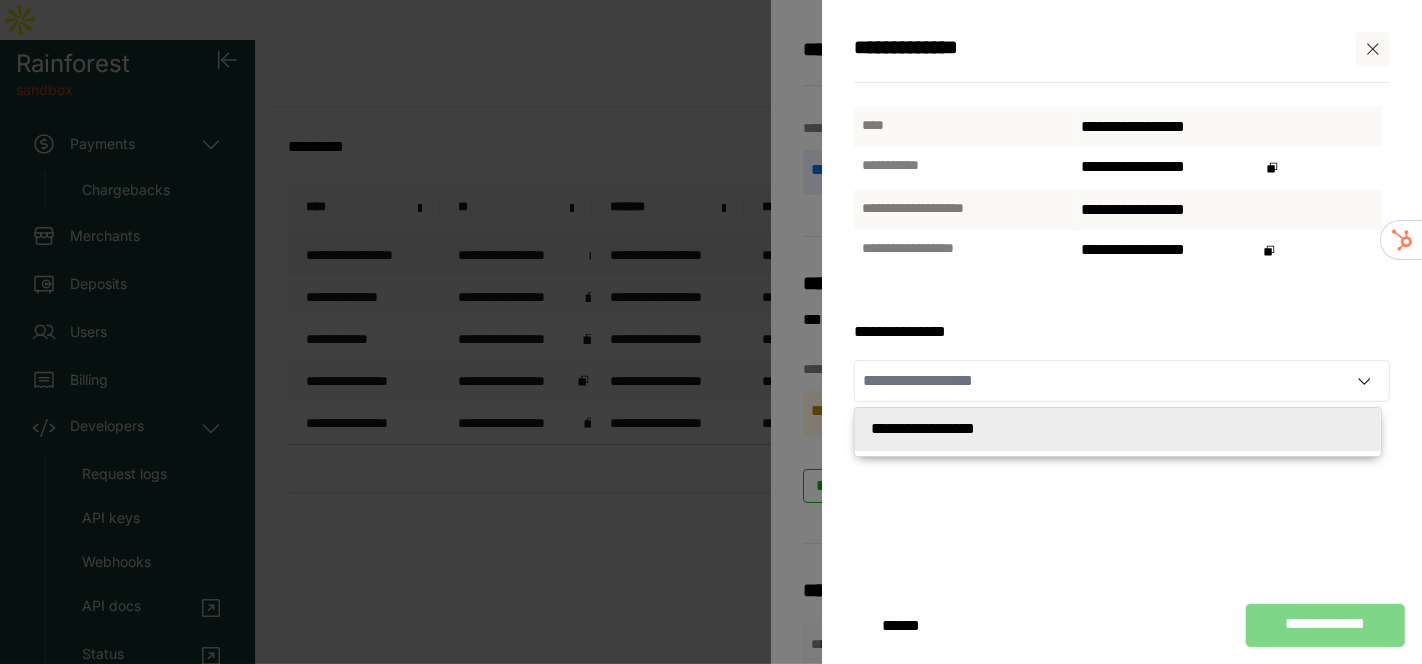 type on "**********" 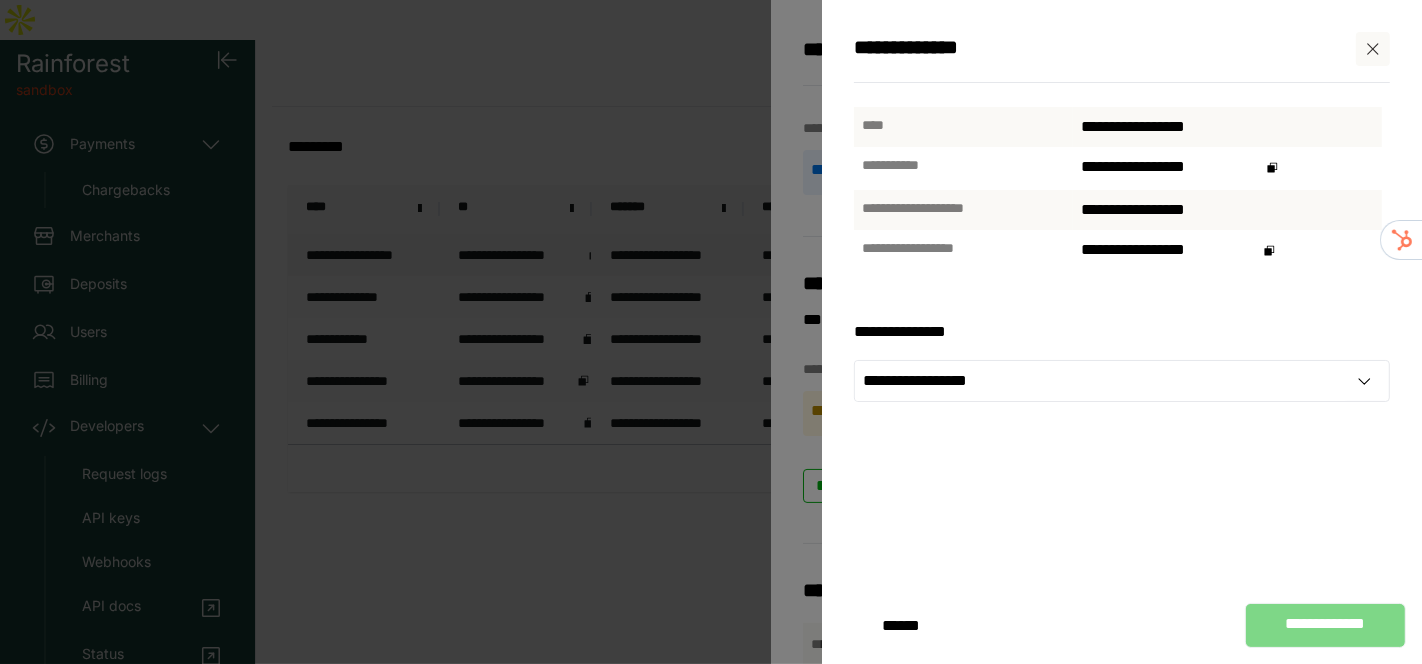 click on "**********" at bounding box center [1118, 324] 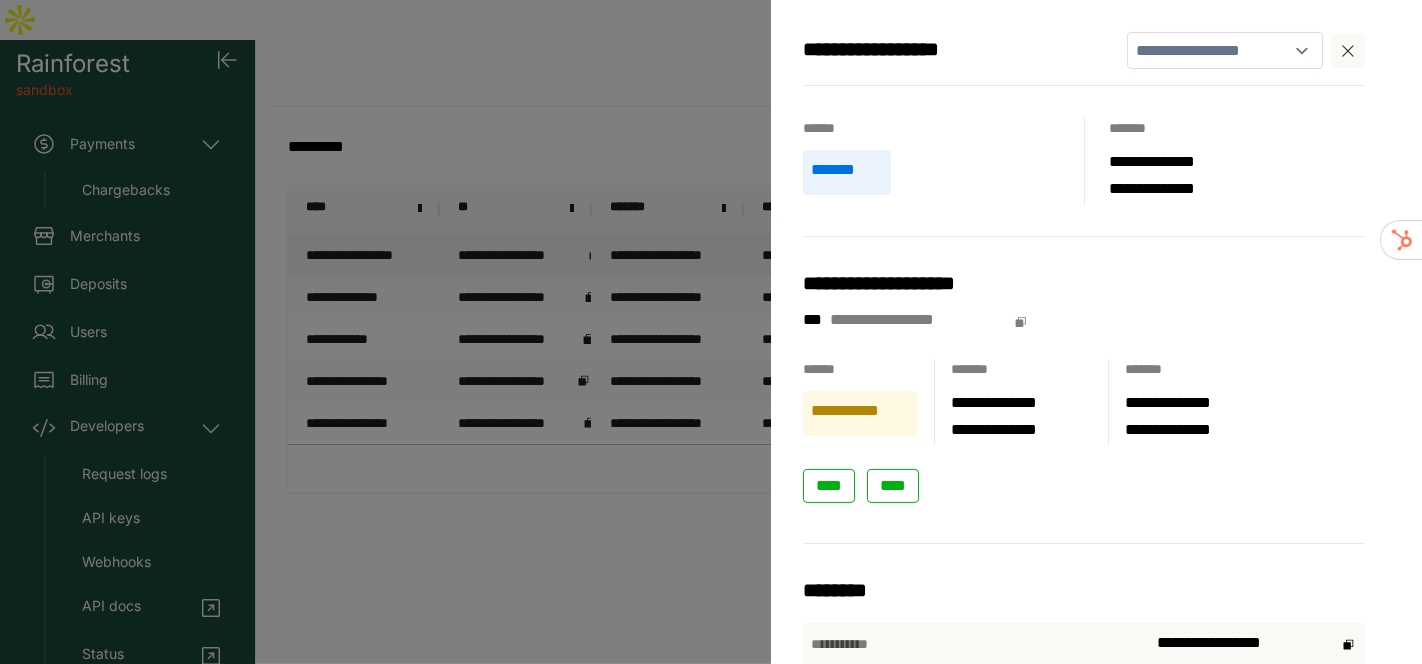 scroll, scrollTop: 222, scrollLeft: 0, axis: vertical 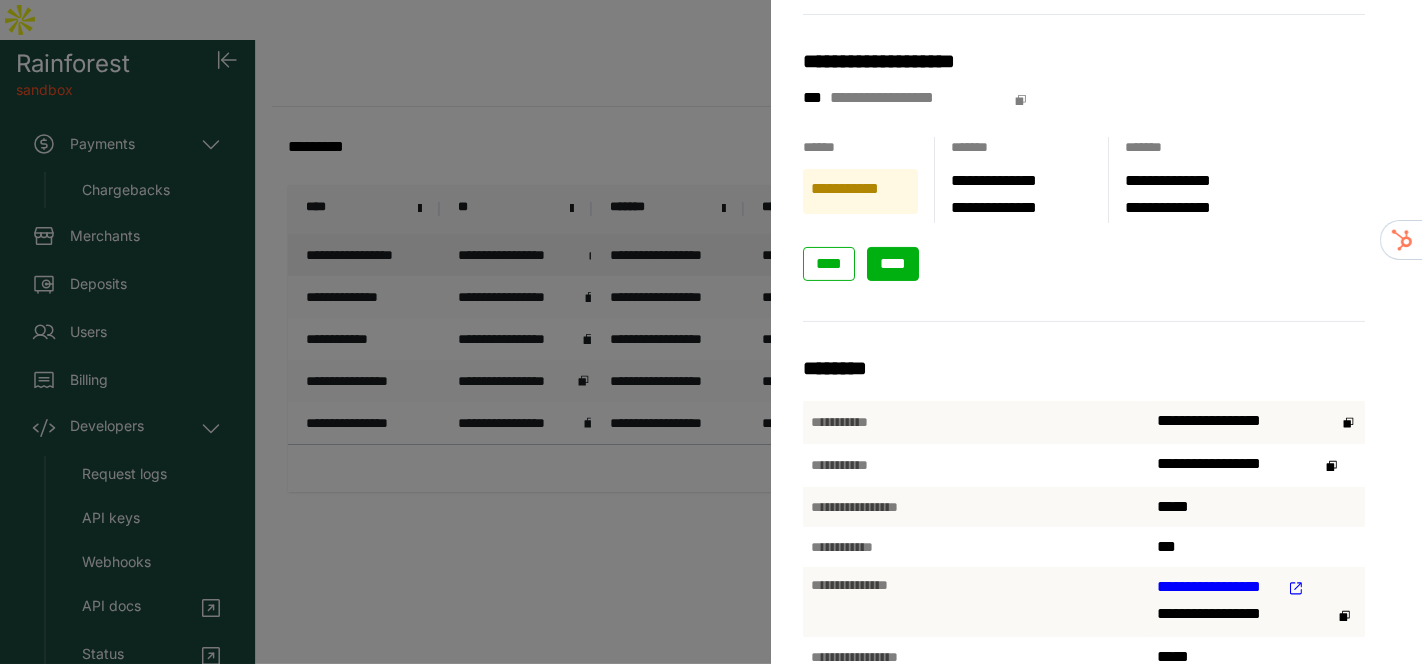 click on "****" at bounding box center (893, 263) 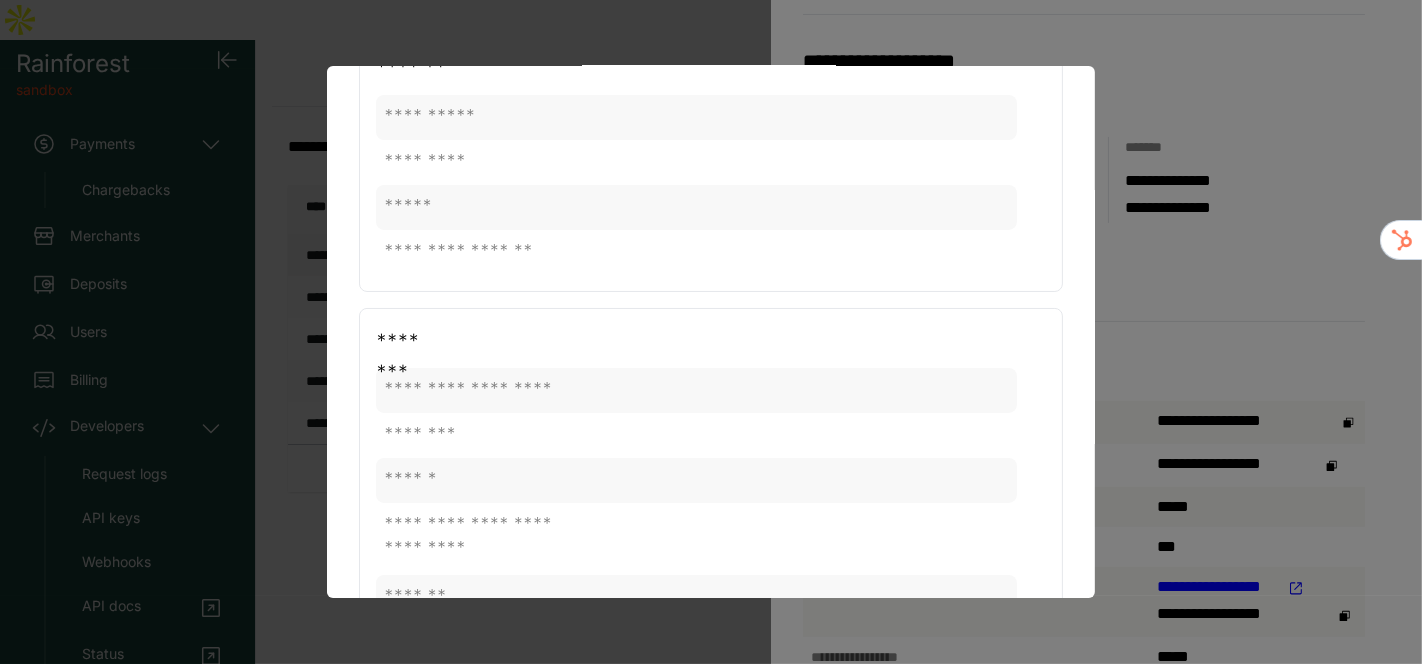 scroll, scrollTop: 0, scrollLeft: 0, axis: both 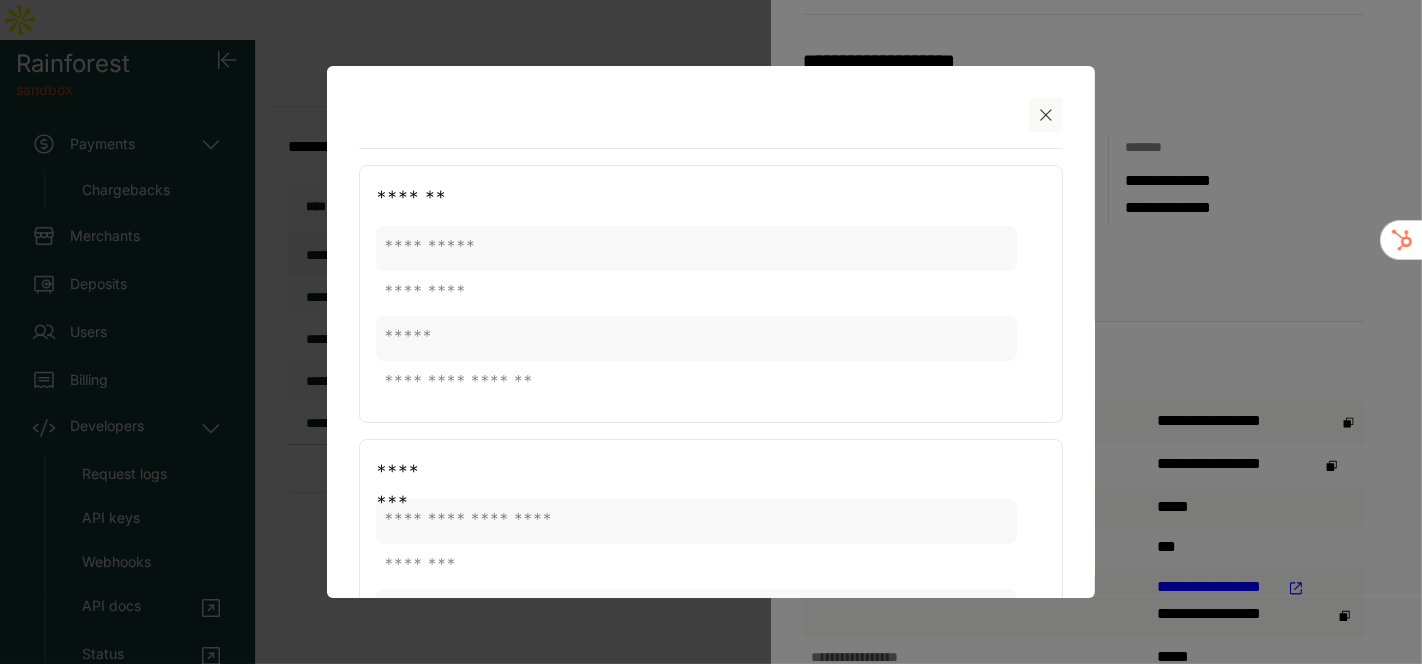 click 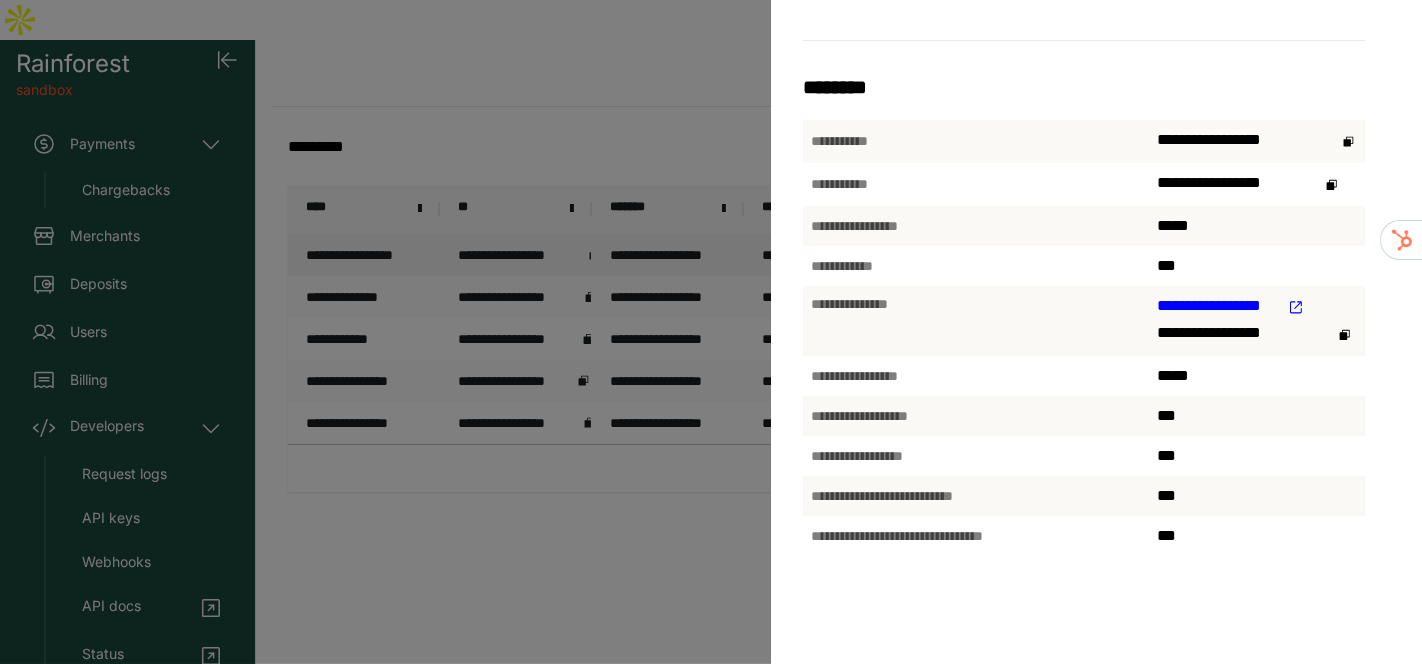 scroll, scrollTop: 0, scrollLeft: 0, axis: both 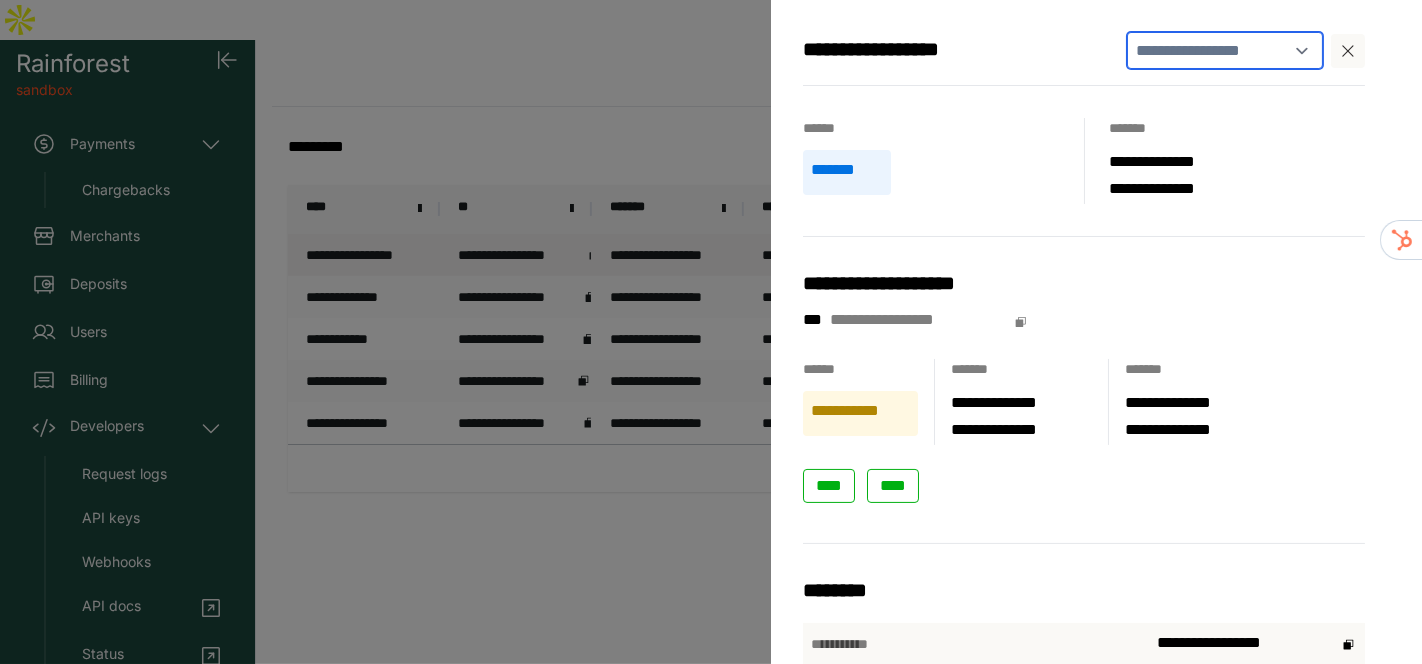 click on "**********" at bounding box center [1225, 50] 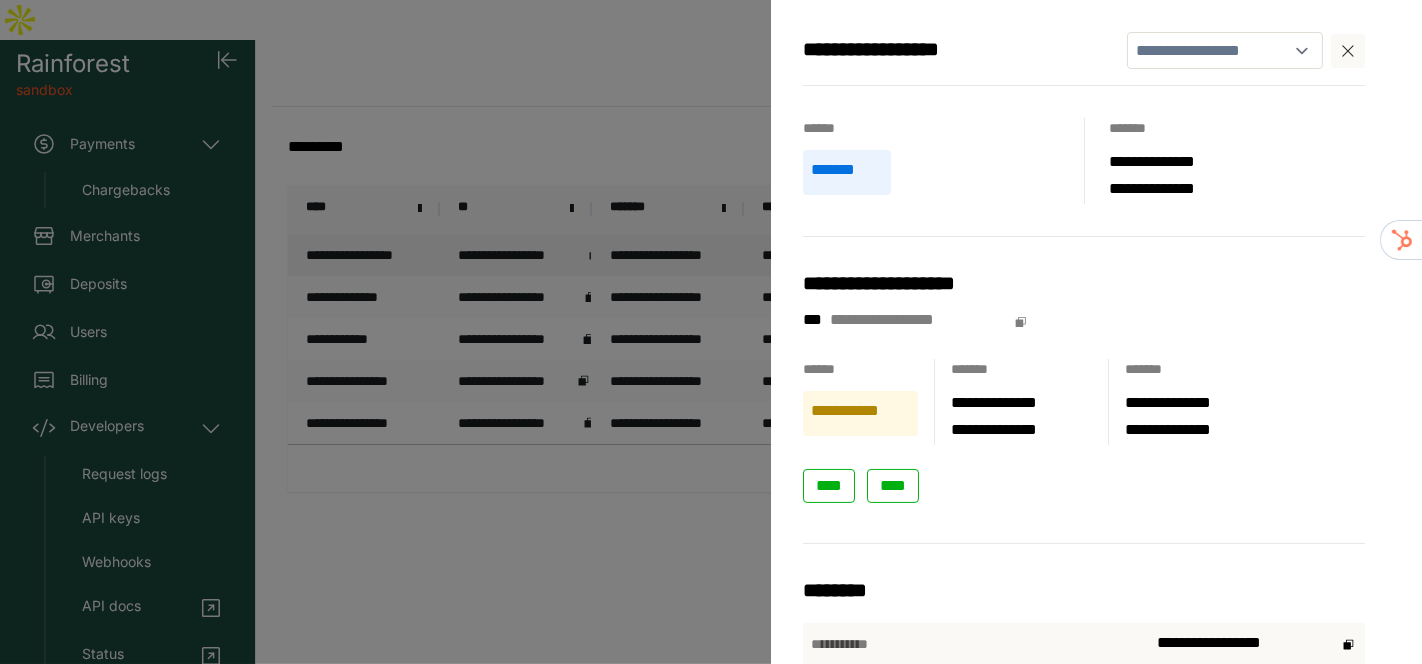 click 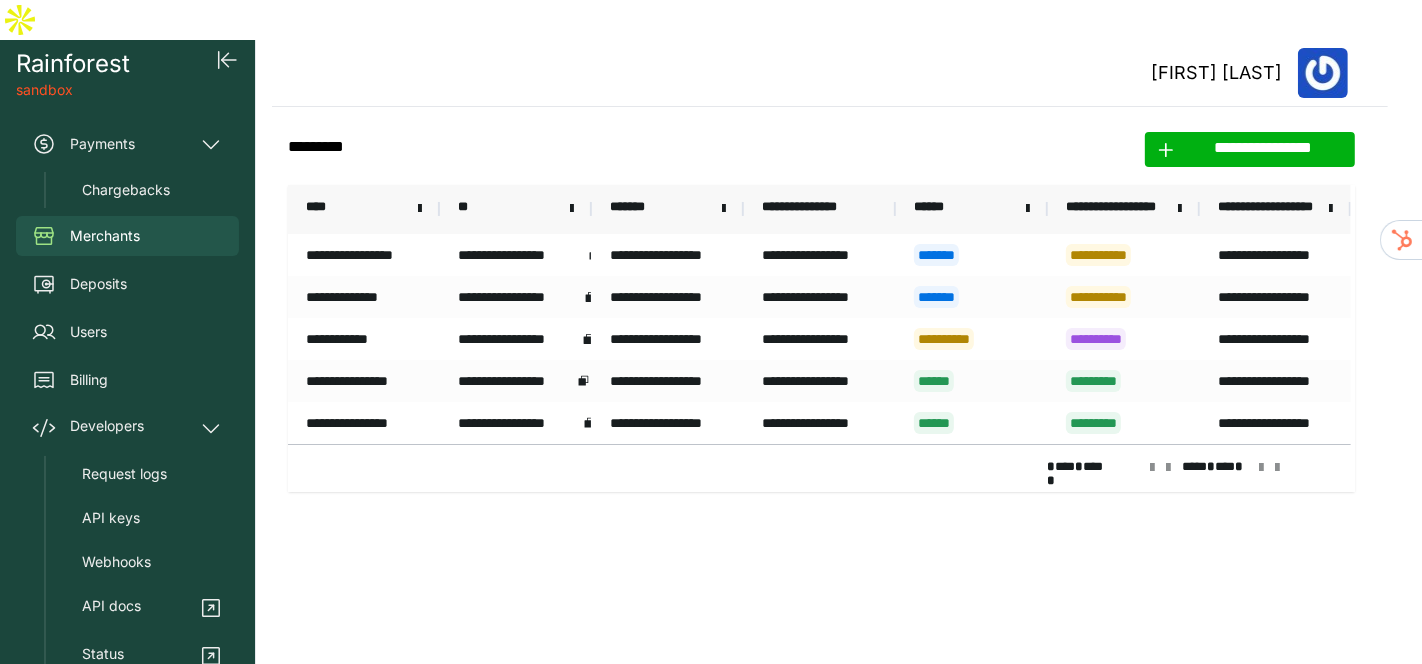 scroll, scrollTop: 104, scrollLeft: 0, axis: vertical 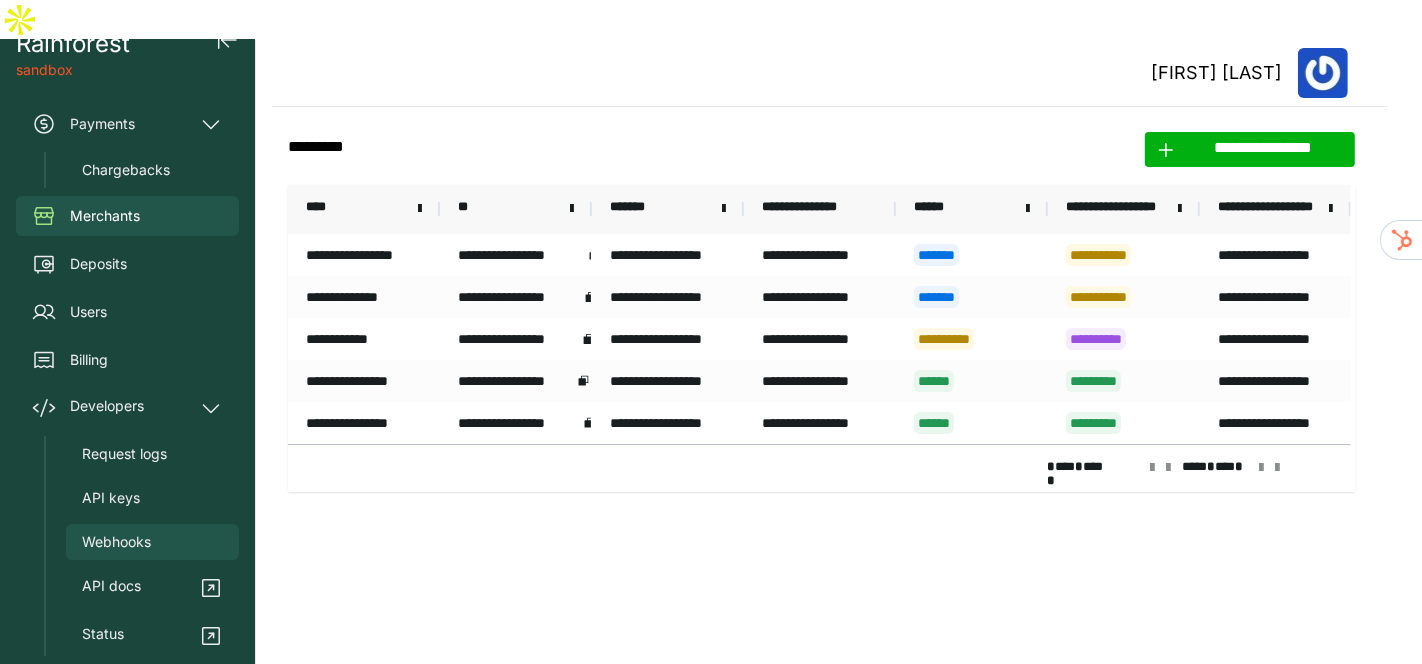 click on "Webhooks" at bounding box center (116, 542) 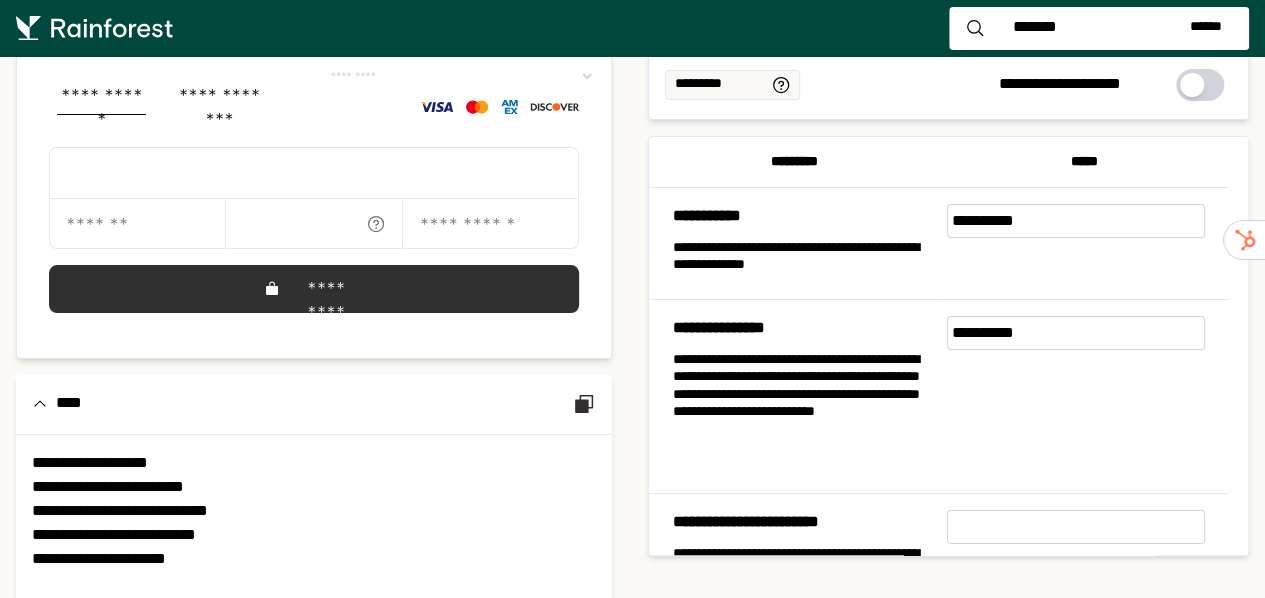 scroll, scrollTop: 0, scrollLeft: 0, axis: both 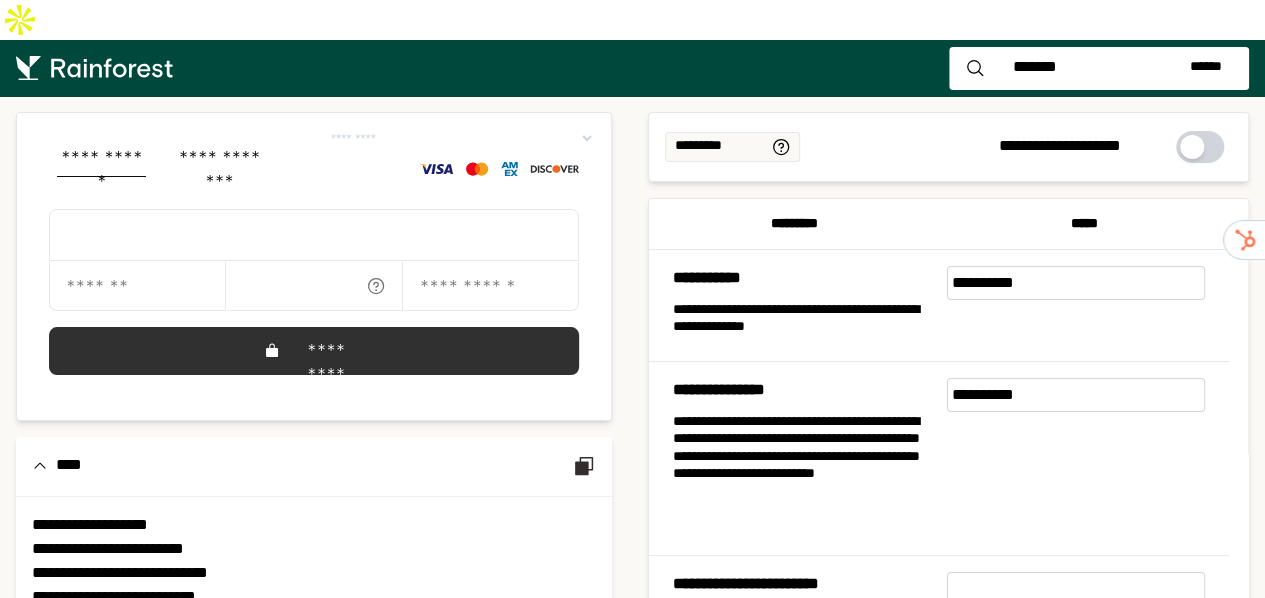 click on "*******" at bounding box center (1035, 68) 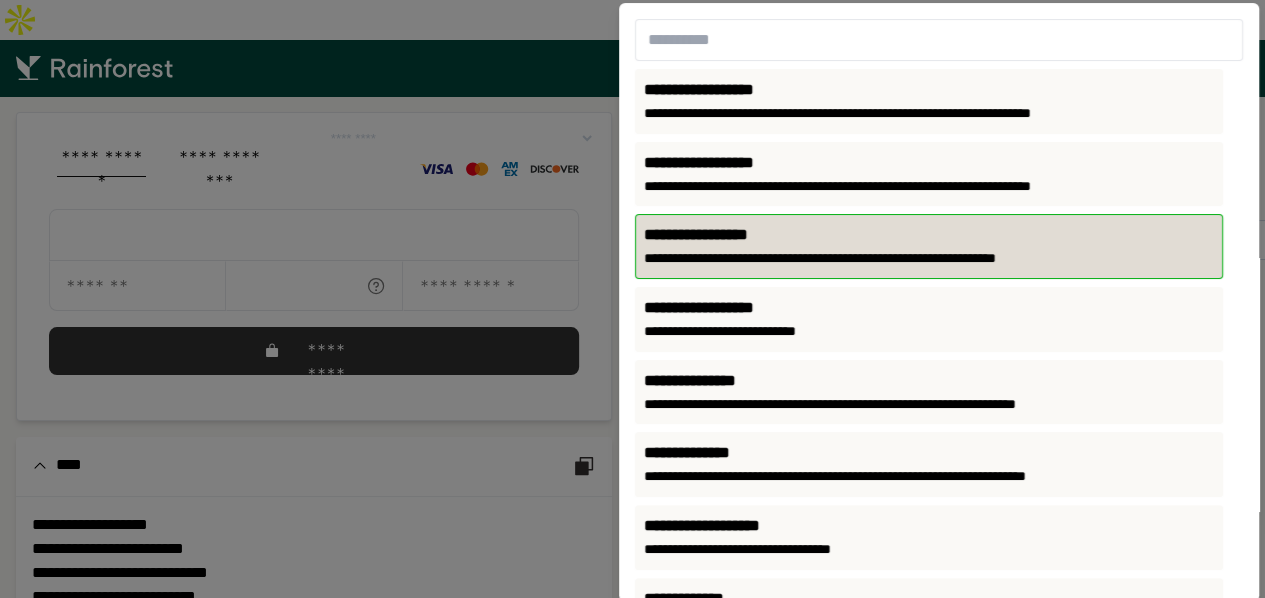 click on "**********" at bounding box center (928, 236) 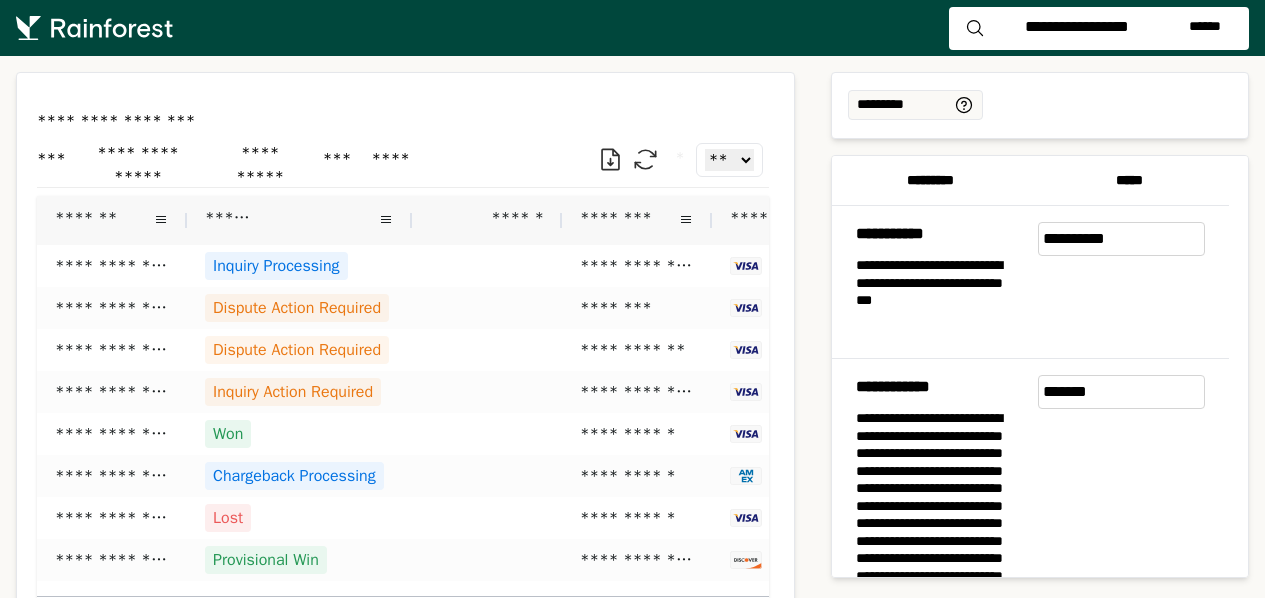 scroll, scrollTop: 0, scrollLeft: 0, axis: both 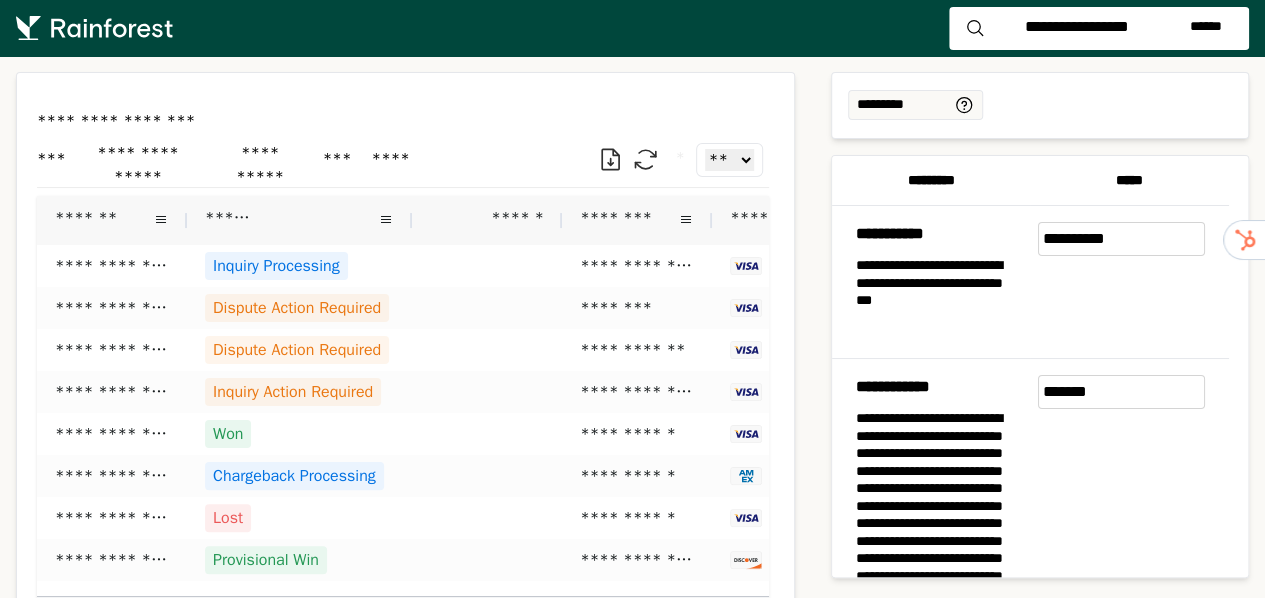 click on "**********" at bounding box center (1077, 28) 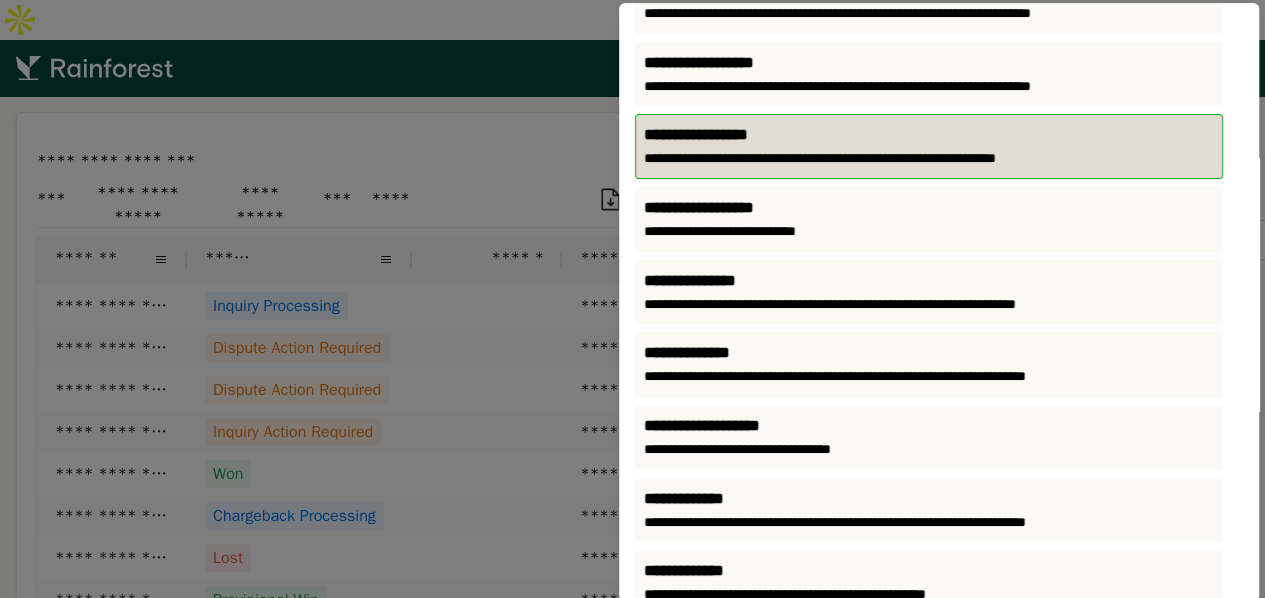 scroll, scrollTop: 200, scrollLeft: 0, axis: vertical 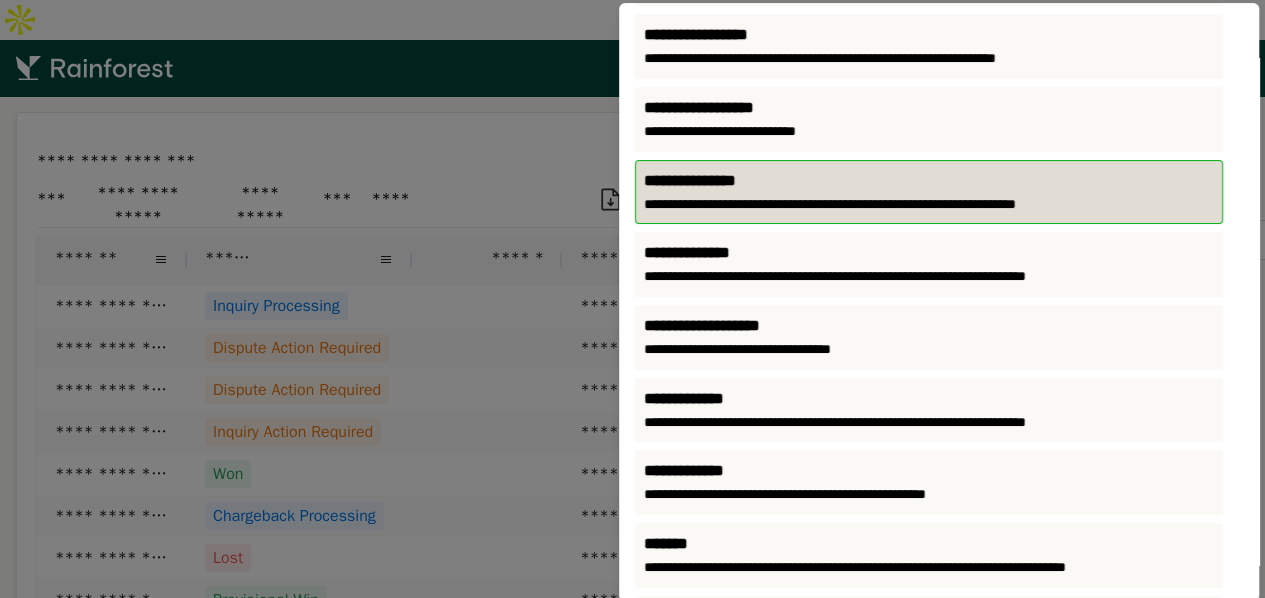 click on "**********" at bounding box center (928, 206) 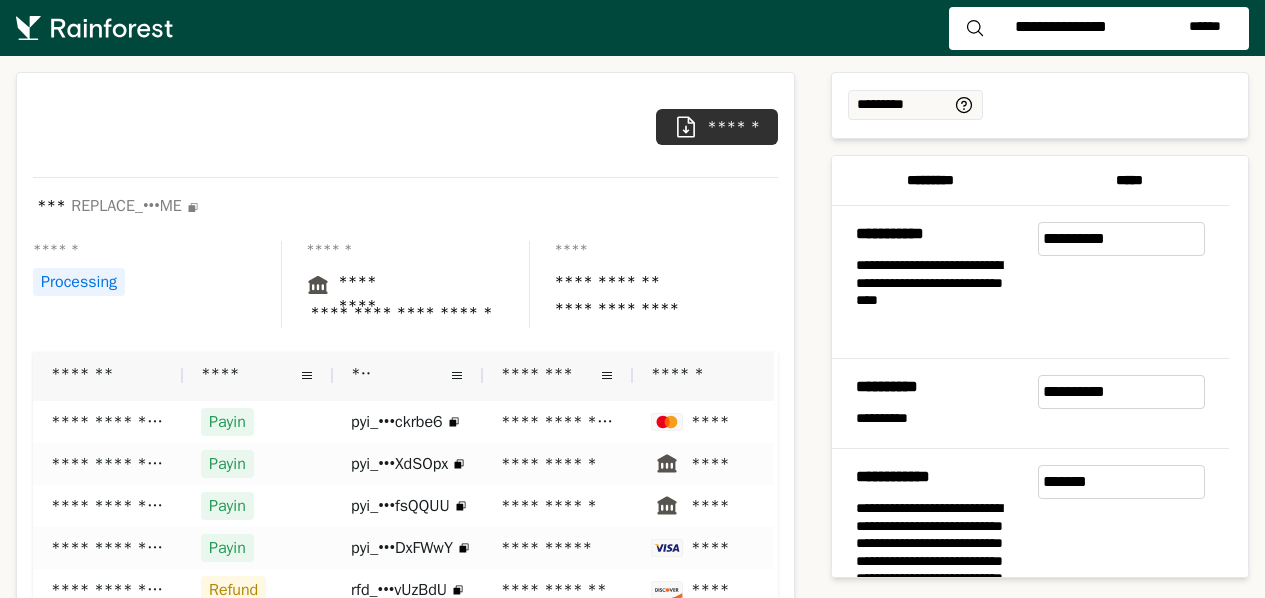 scroll, scrollTop: 0, scrollLeft: 0, axis: both 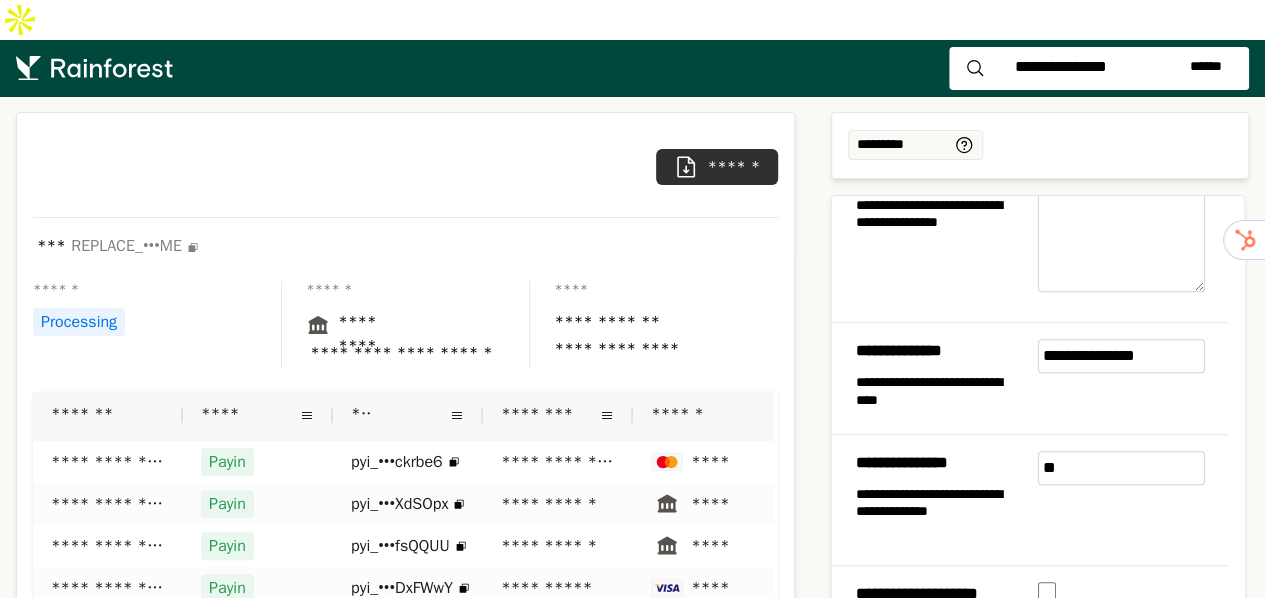 drag, startPoint x: 1062, startPoint y: 449, endPoint x: 1044, endPoint y: 453, distance: 18.439089 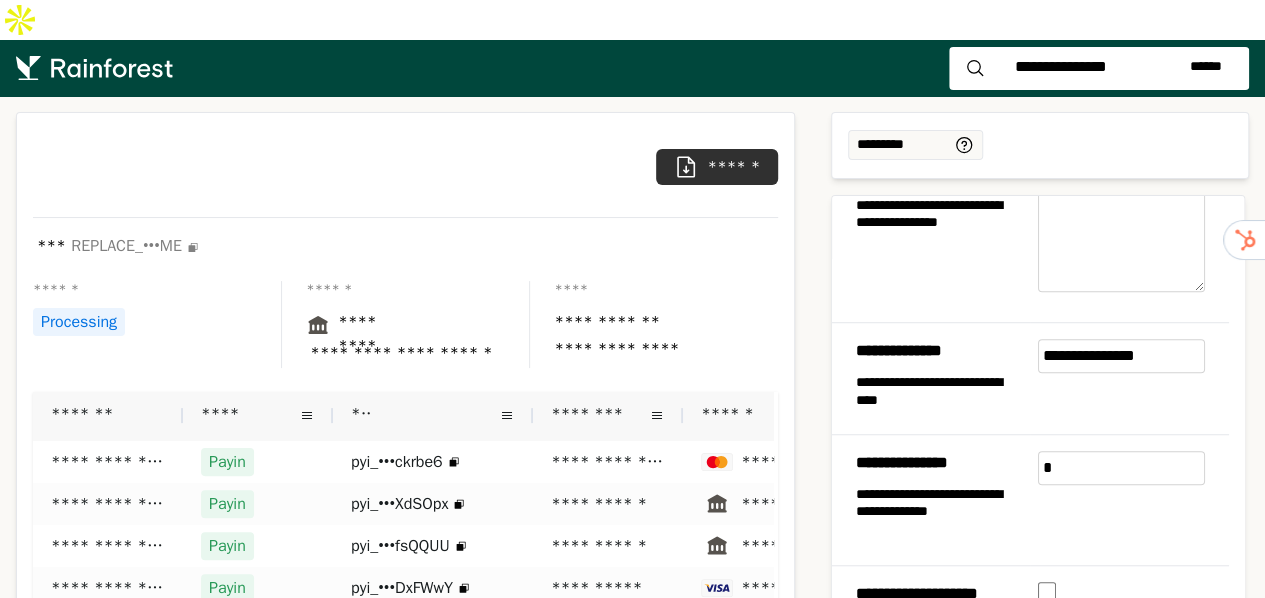 click on "**********" at bounding box center [1129, 378] 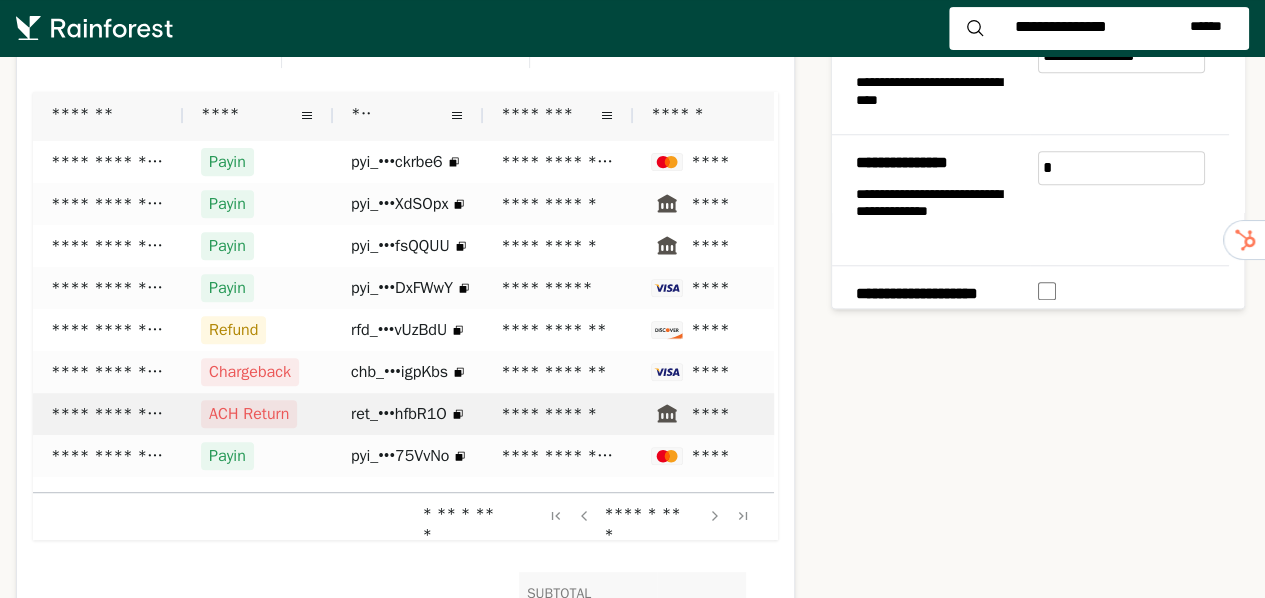 scroll, scrollTop: 200, scrollLeft: 0, axis: vertical 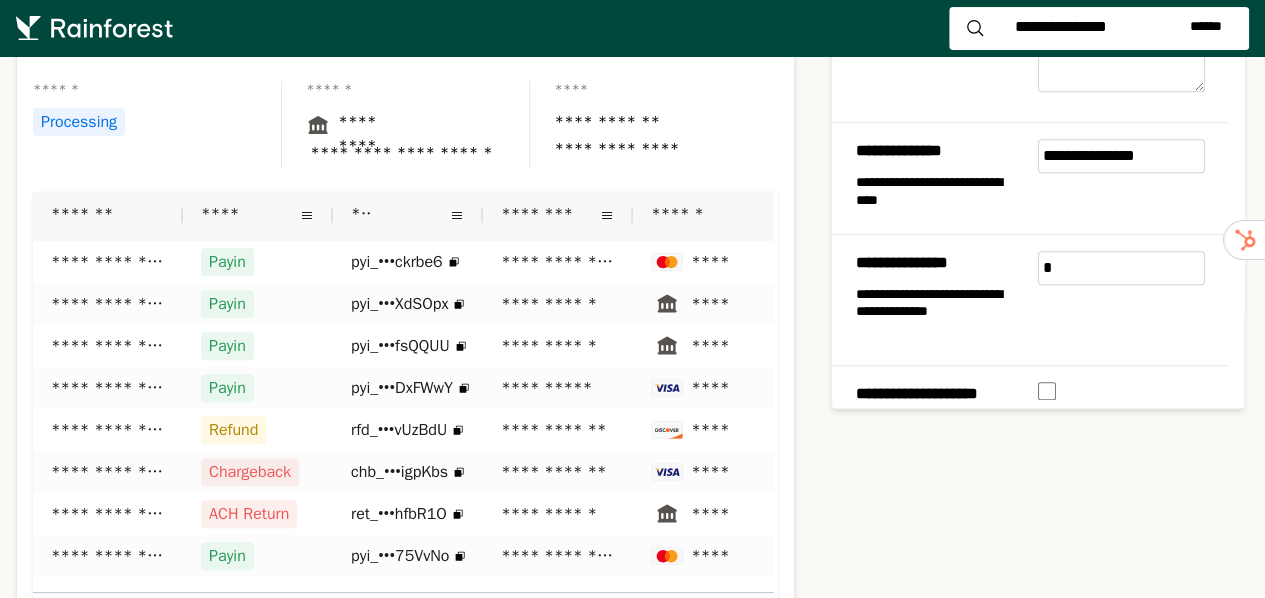 click on "*" at bounding box center (1121, 268) 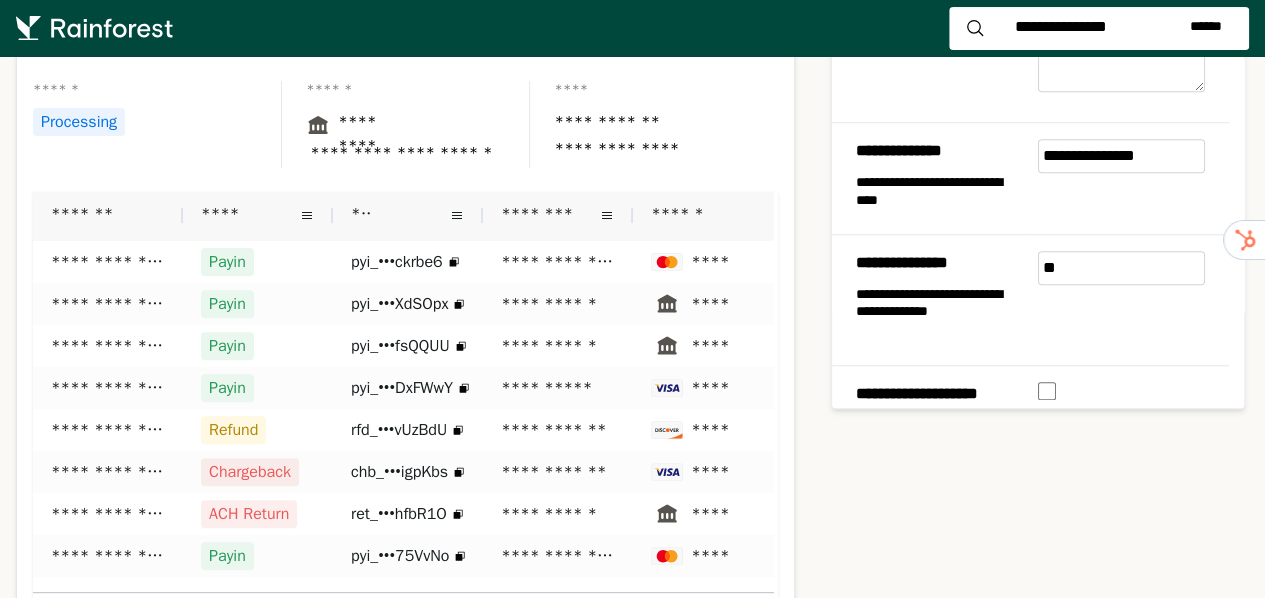 type on "**" 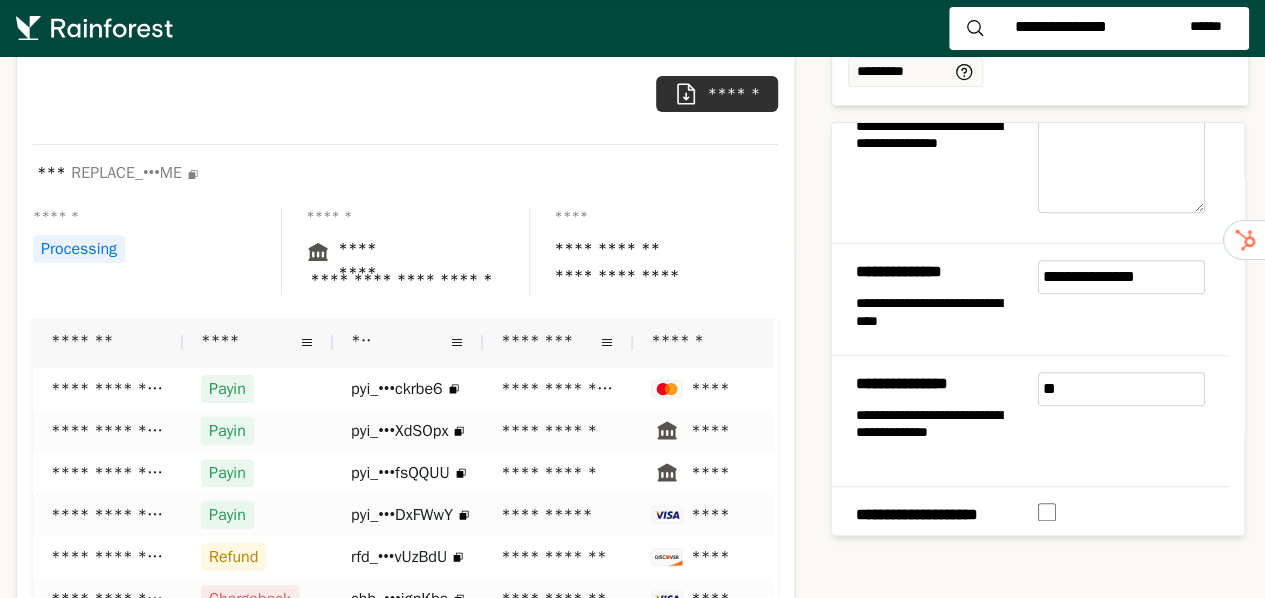 scroll, scrollTop: 273, scrollLeft: 0, axis: vertical 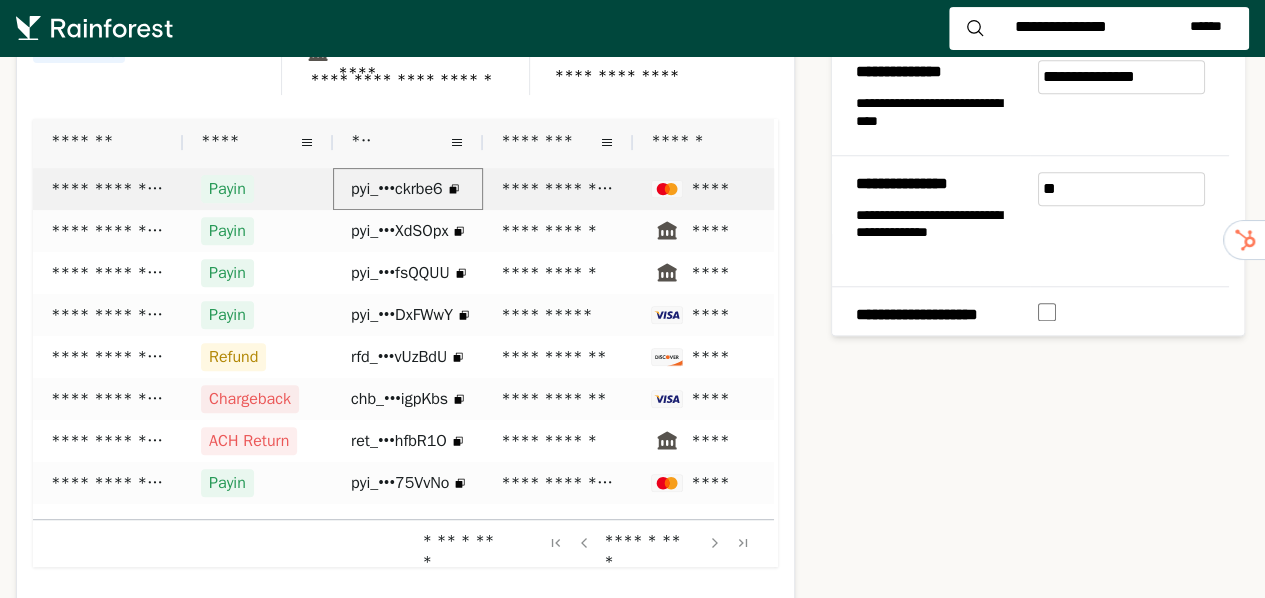 click on "pyi_•••ckrbe6" at bounding box center [408, 189] 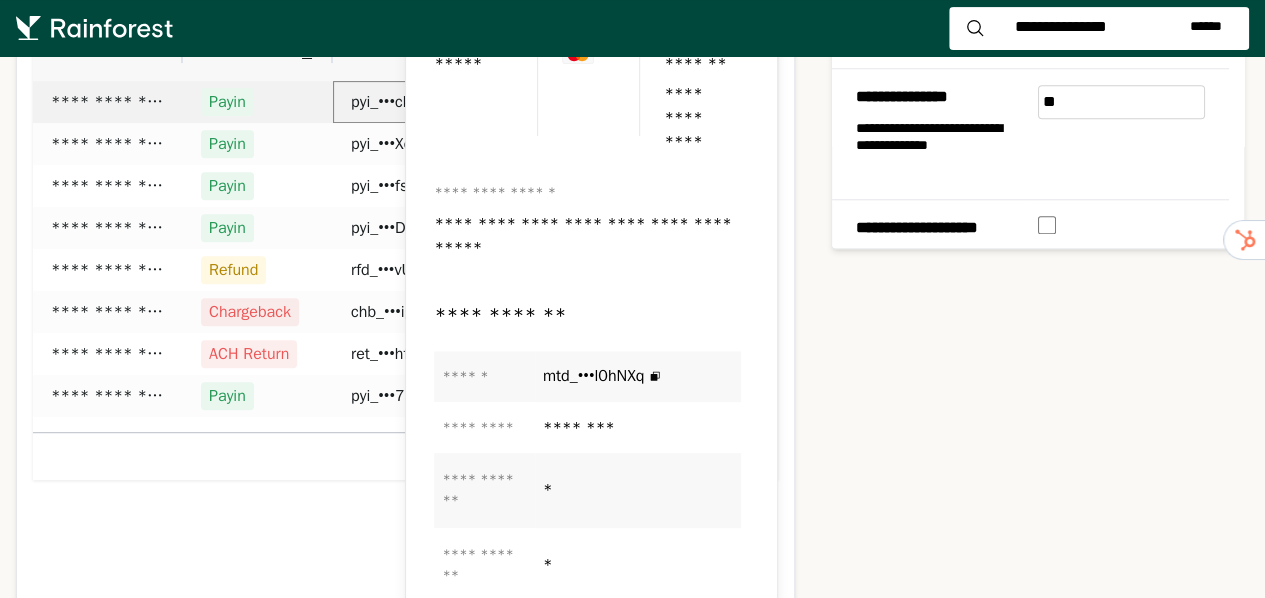 scroll, scrollTop: 0, scrollLeft: 0, axis: both 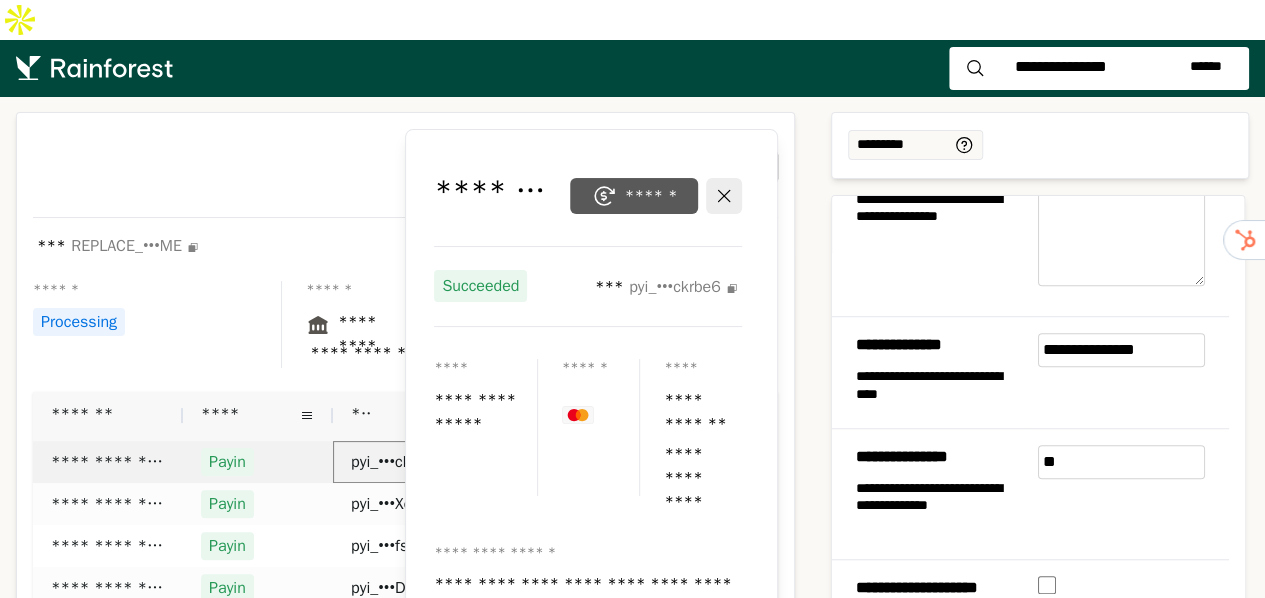click on "******" at bounding box center (633, 196) 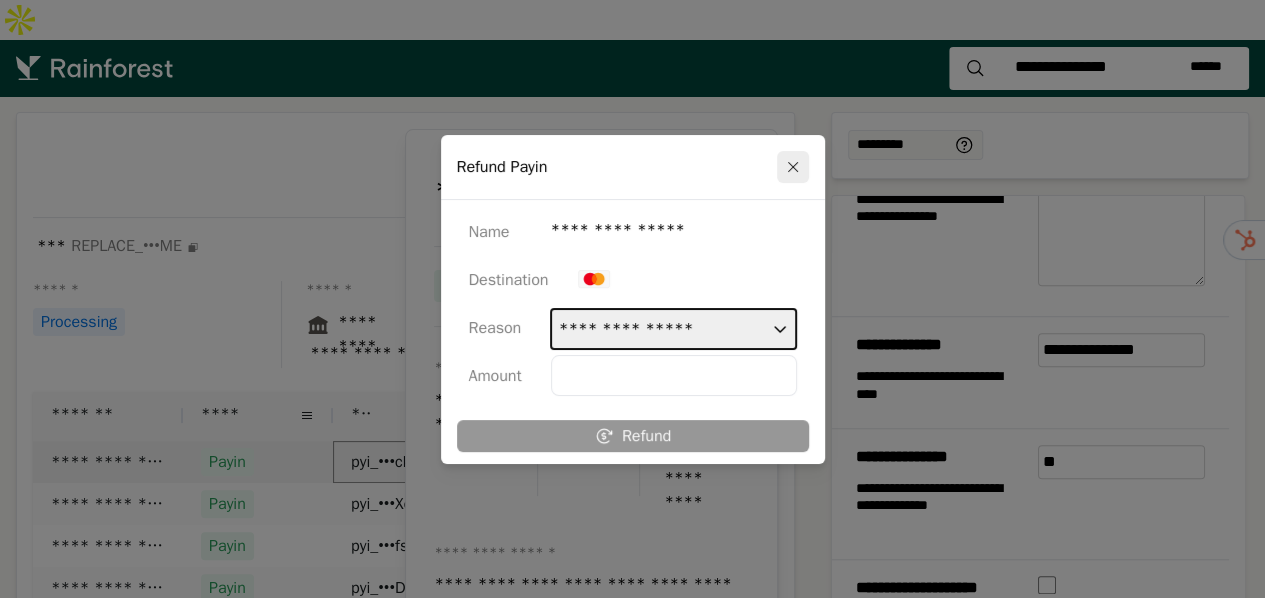 click on "**********" at bounding box center [673, 329] 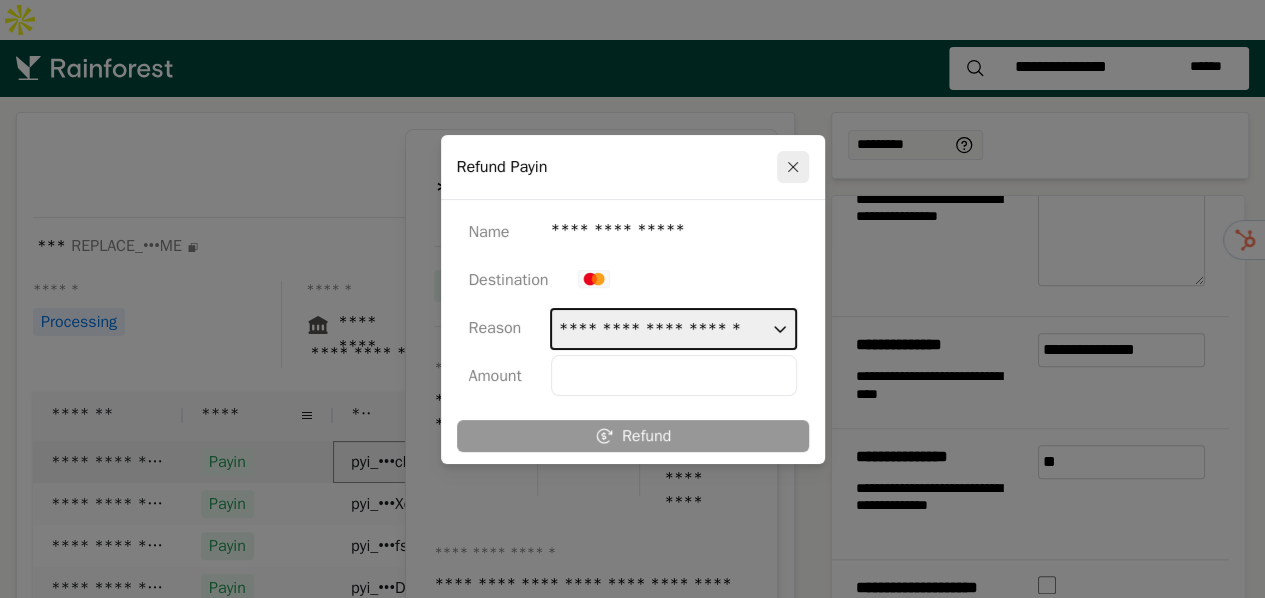 click on "**********" at bounding box center [673, 329] 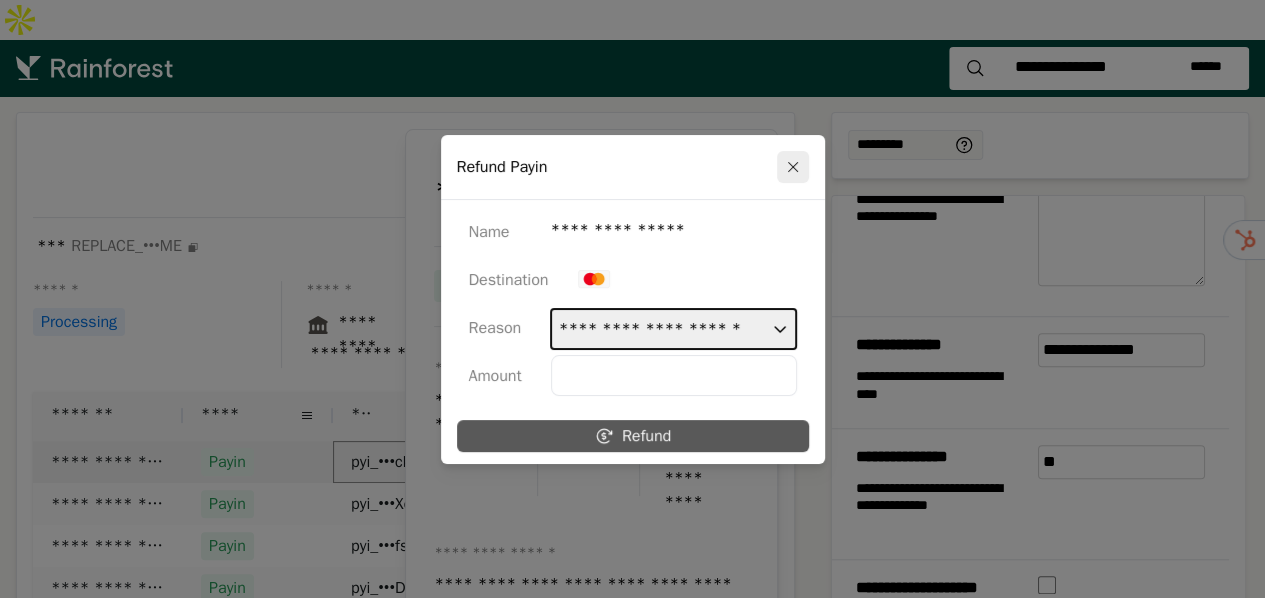 click on "Refund" at bounding box center (633, 436) 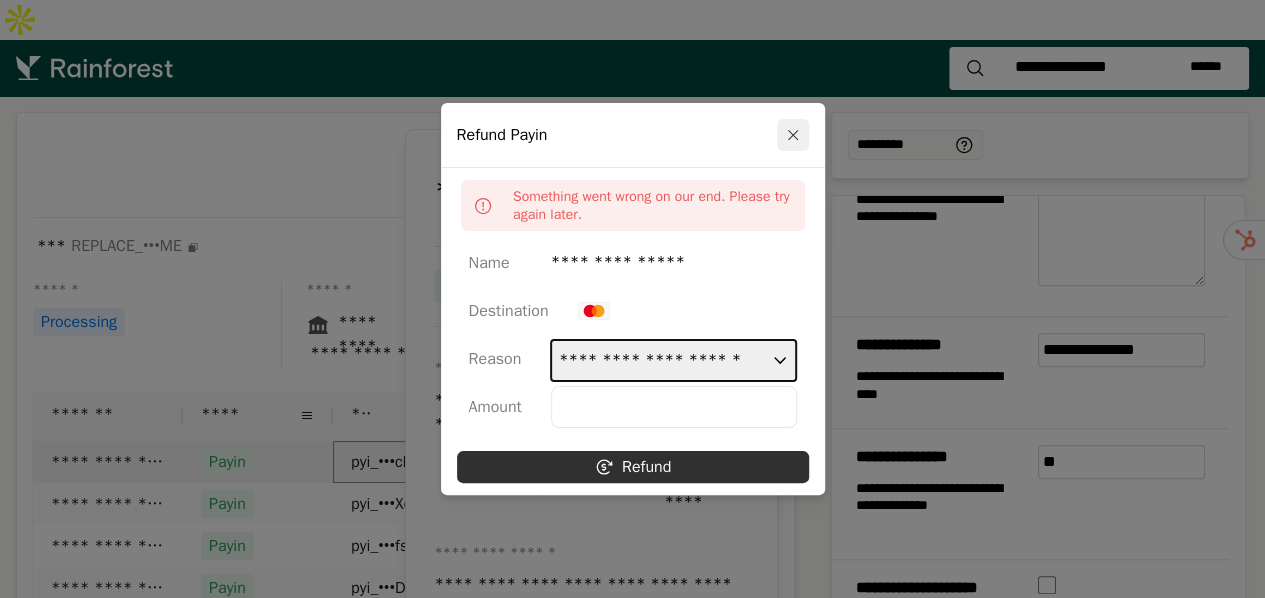 click 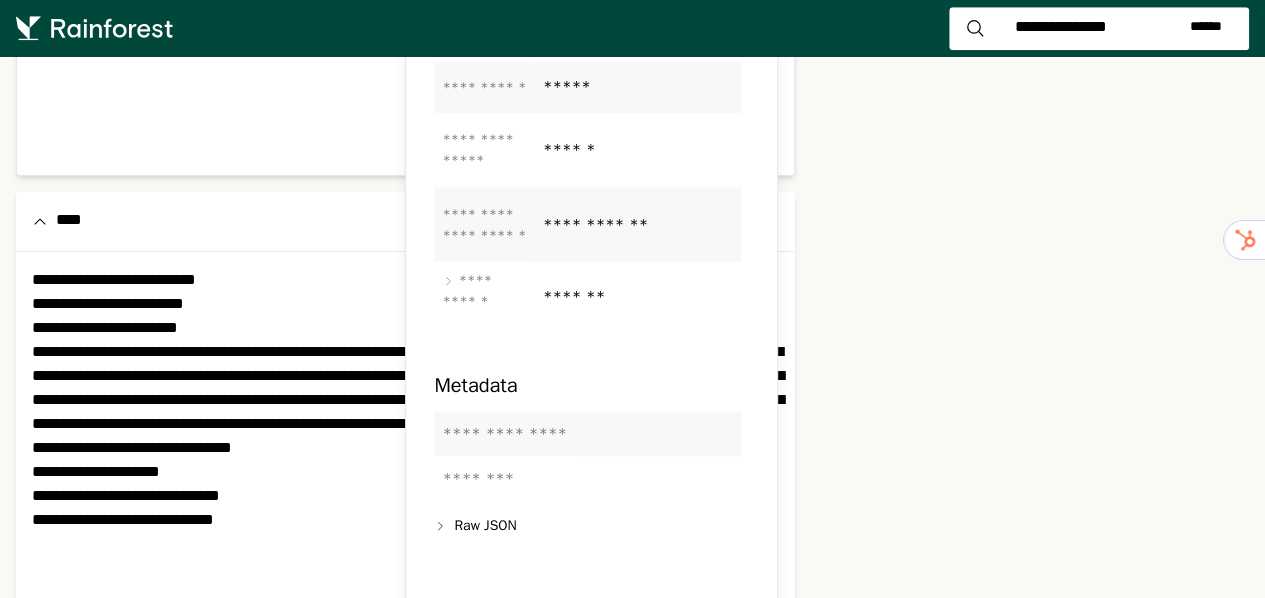 scroll, scrollTop: 960, scrollLeft: 0, axis: vertical 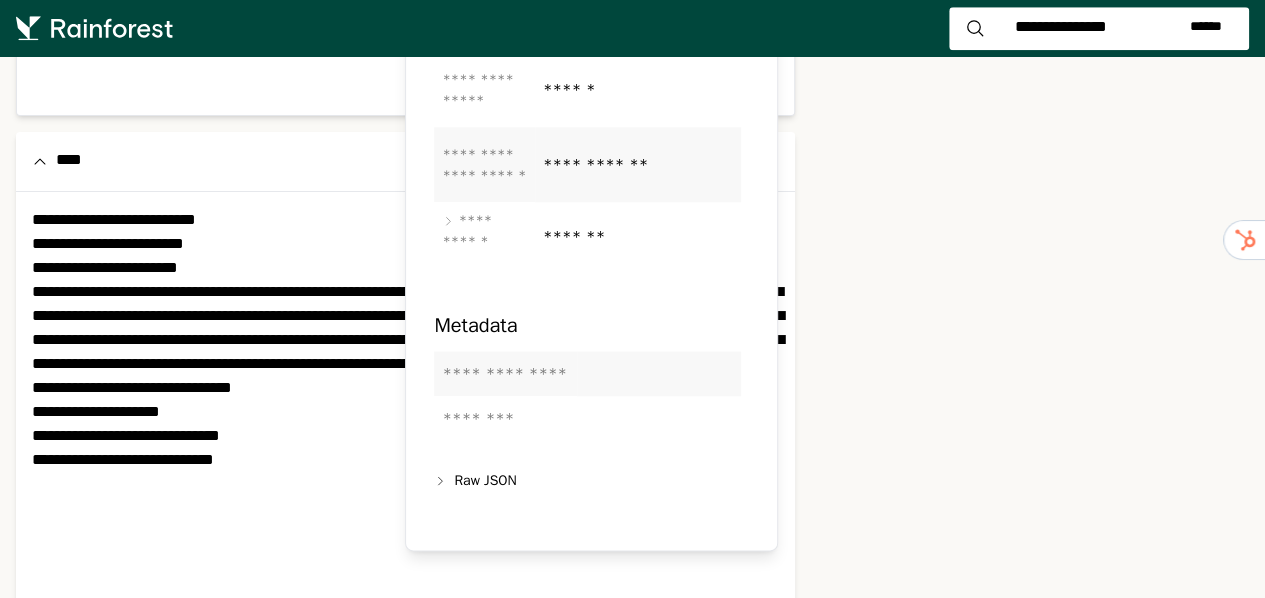 click 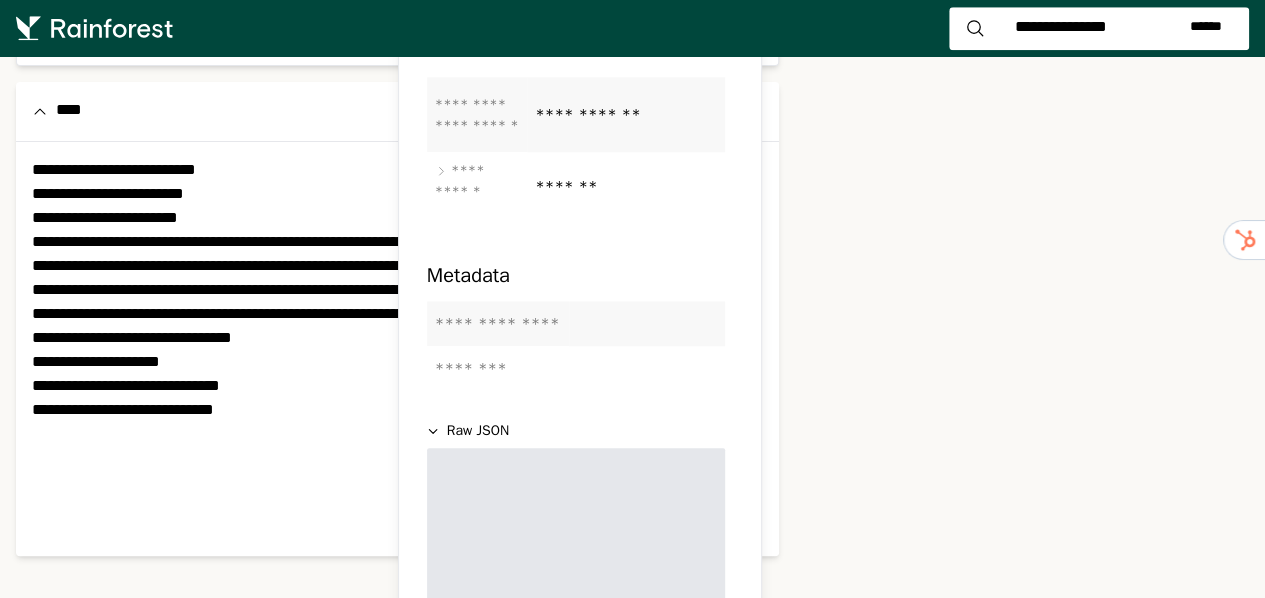 scroll, scrollTop: 0, scrollLeft: 0, axis: both 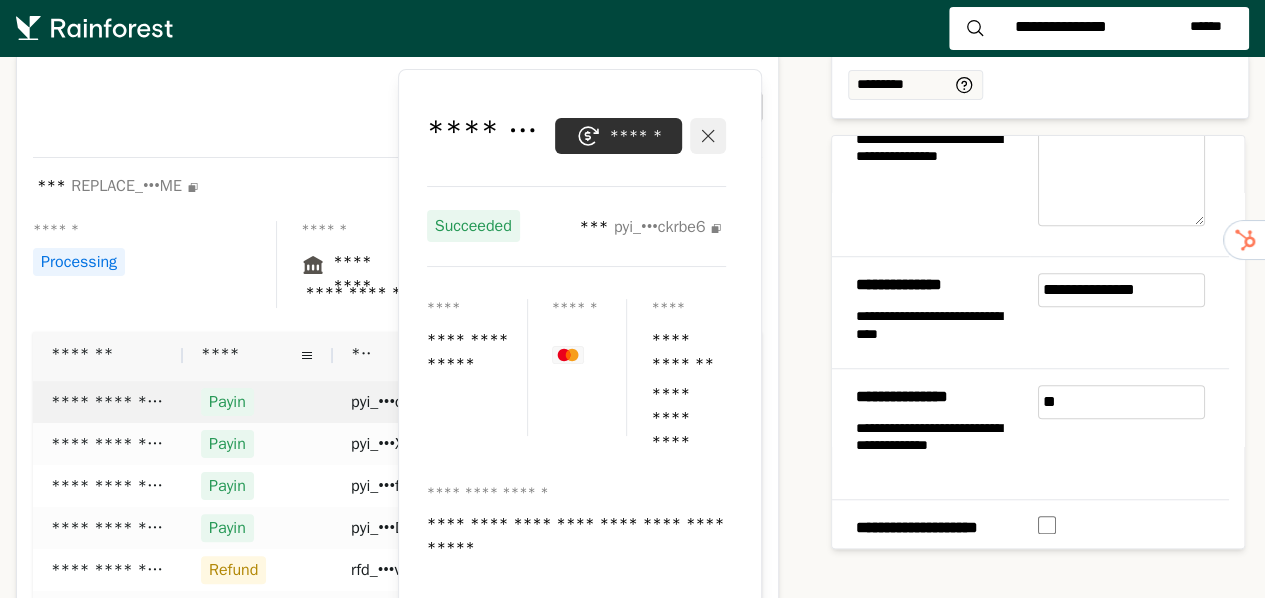 click at bounding box center [708, 136] 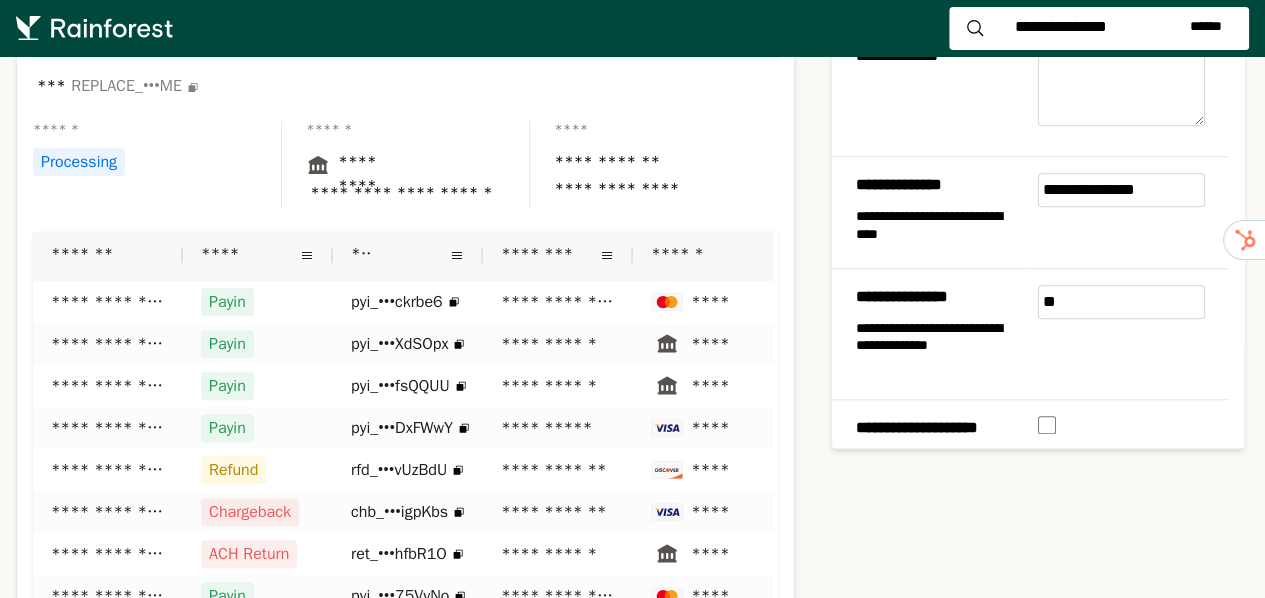 scroll, scrollTop: 260, scrollLeft: 0, axis: vertical 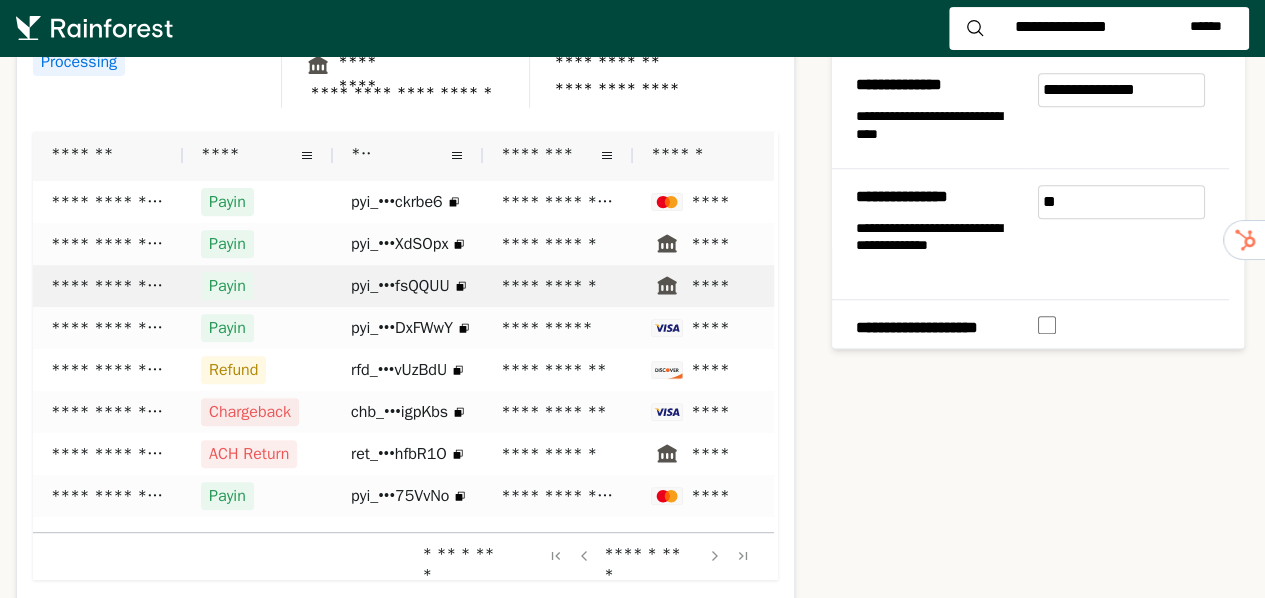 click on "****" at bounding box center [708, 286] 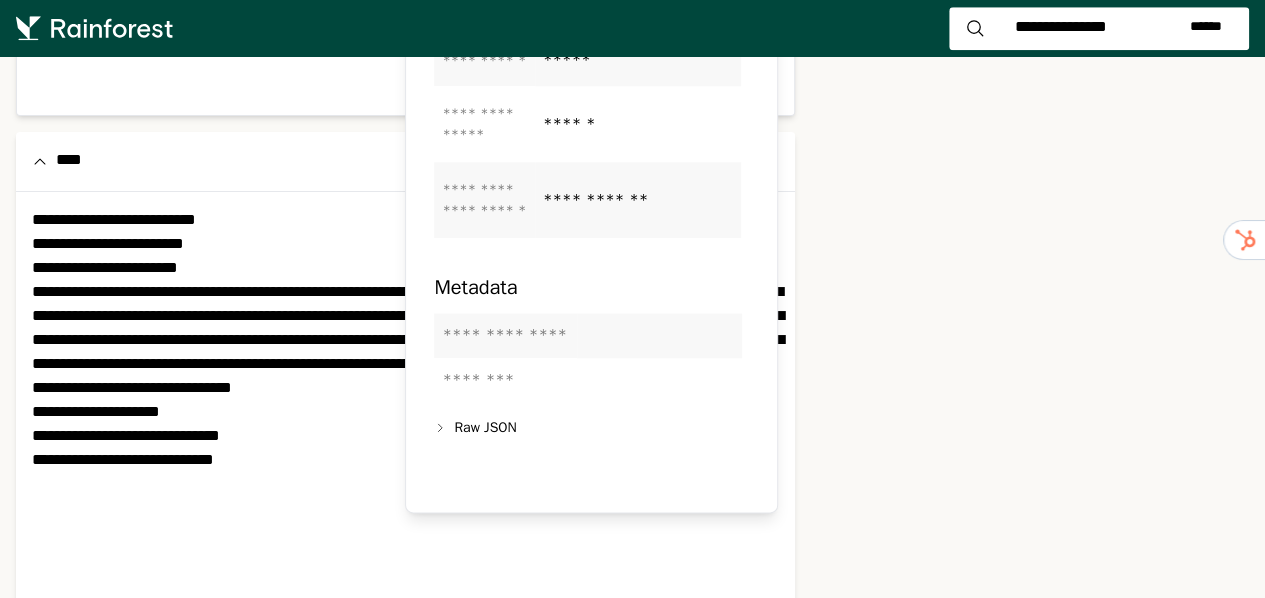 scroll, scrollTop: 760, scrollLeft: 0, axis: vertical 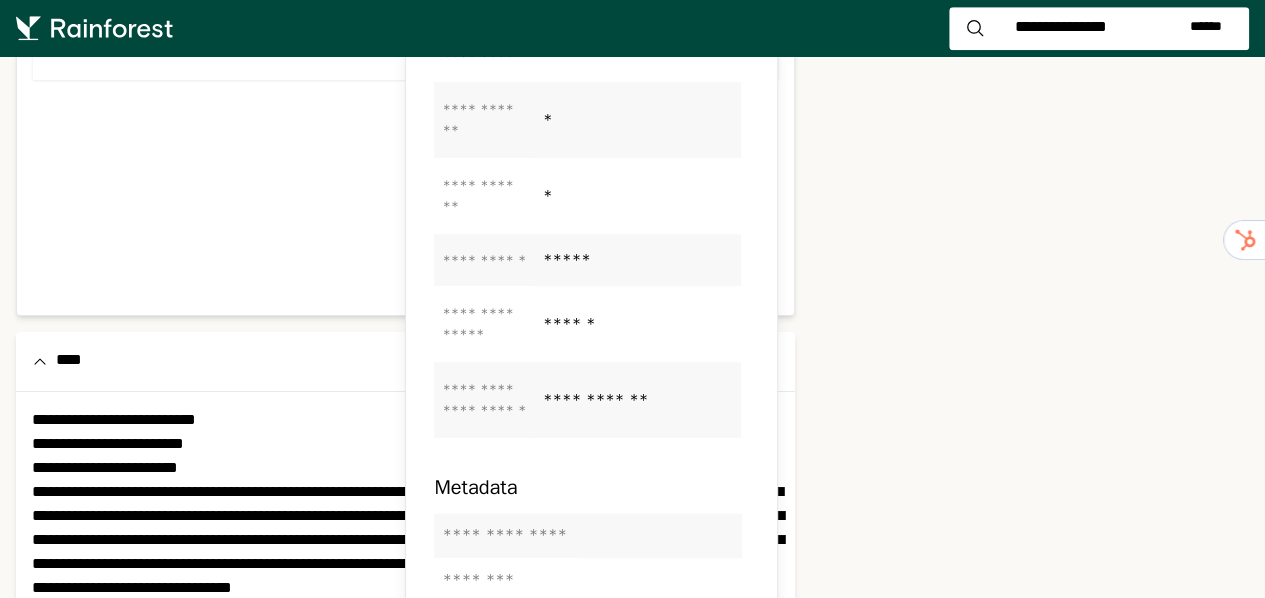 click on "**********" 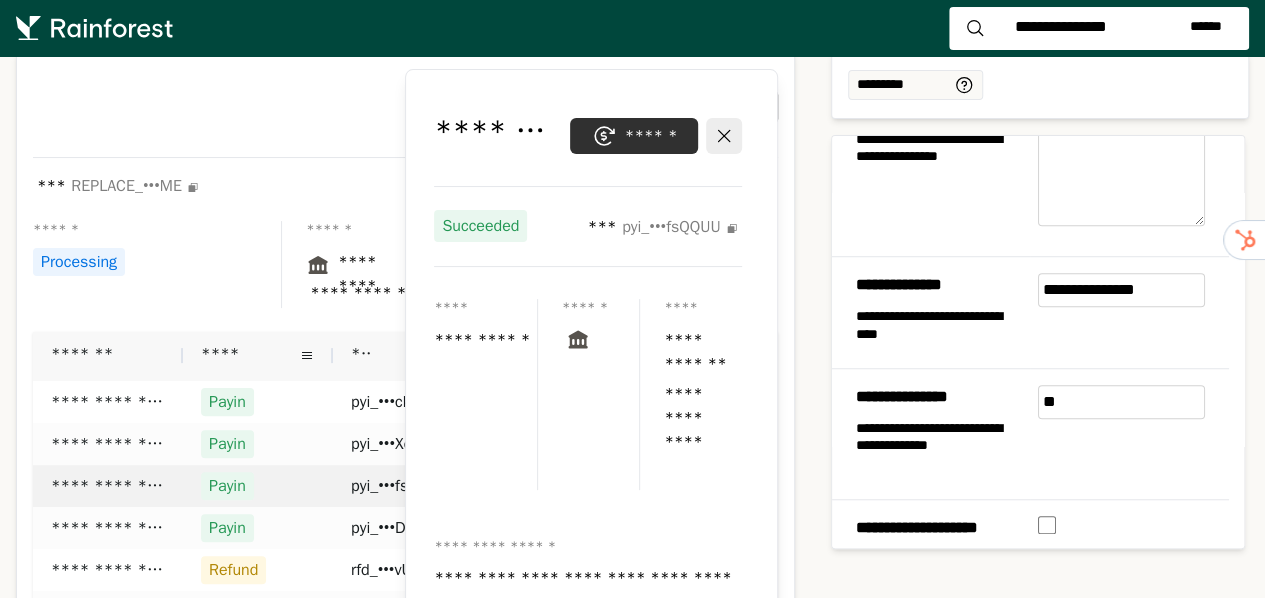 scroll, scrollTop: 0, scrollLeft: 0, axis: both 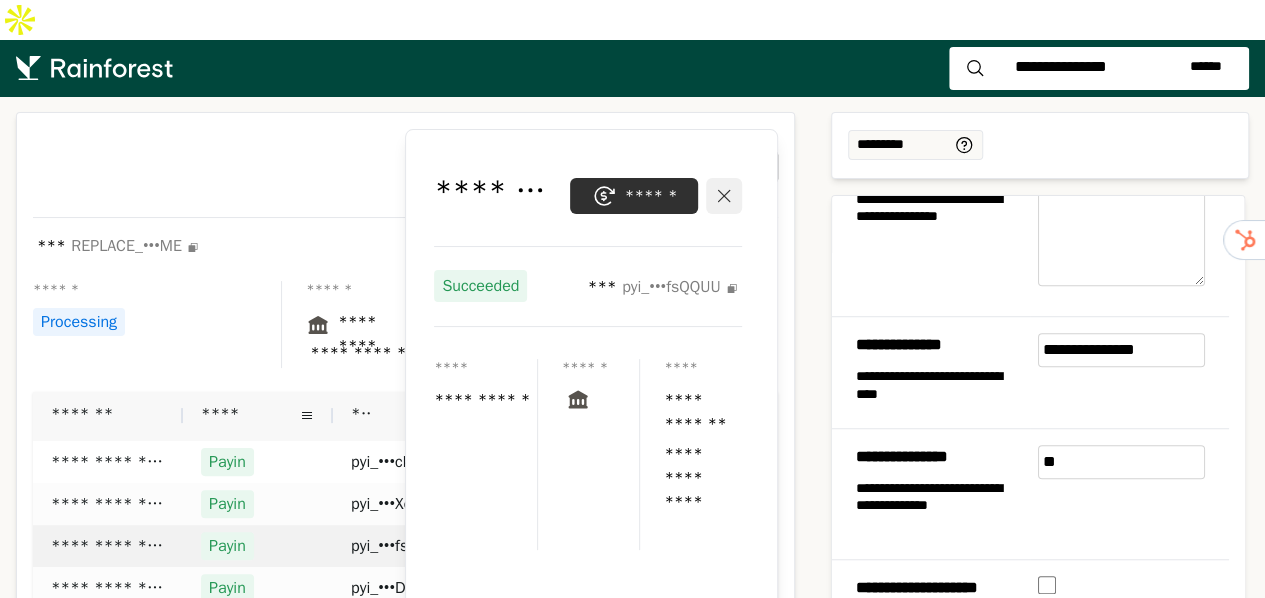 click at bounding box center [724, 196] 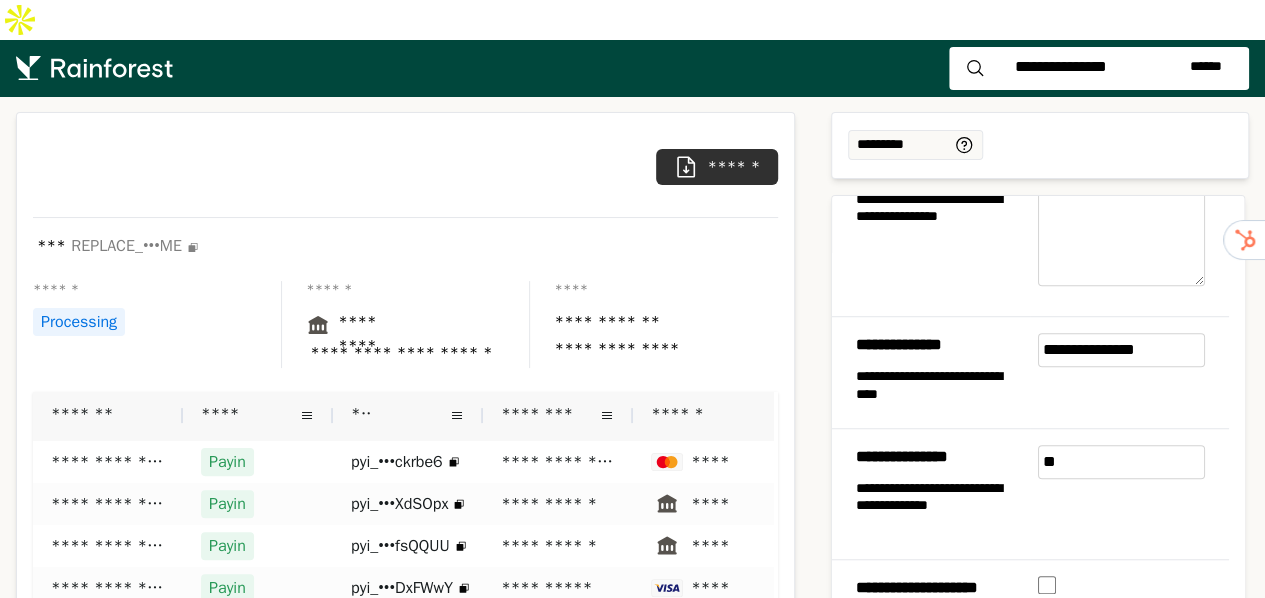 scroll, scrollTop: 200, scrollLeft: 0, axis: vertical 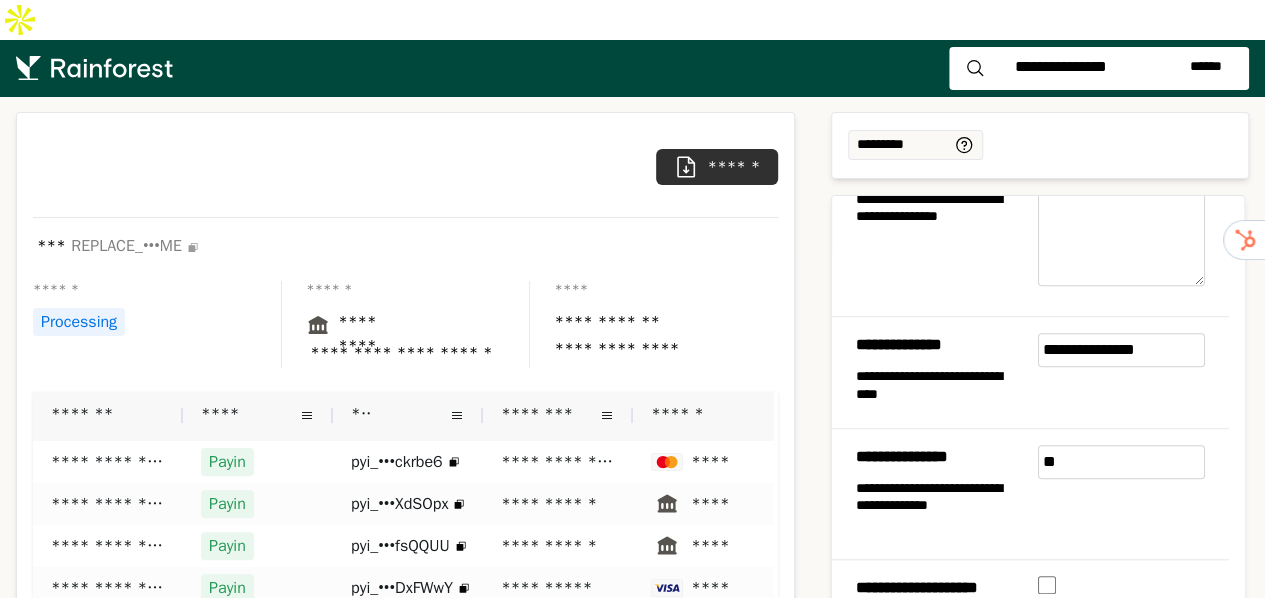click 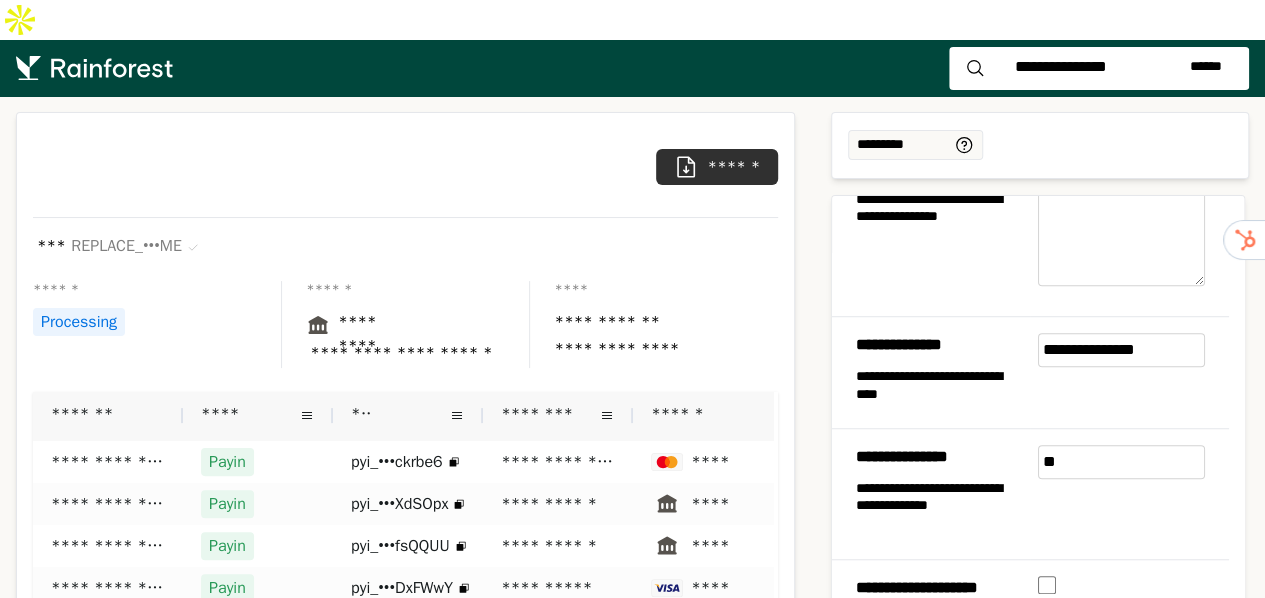 click 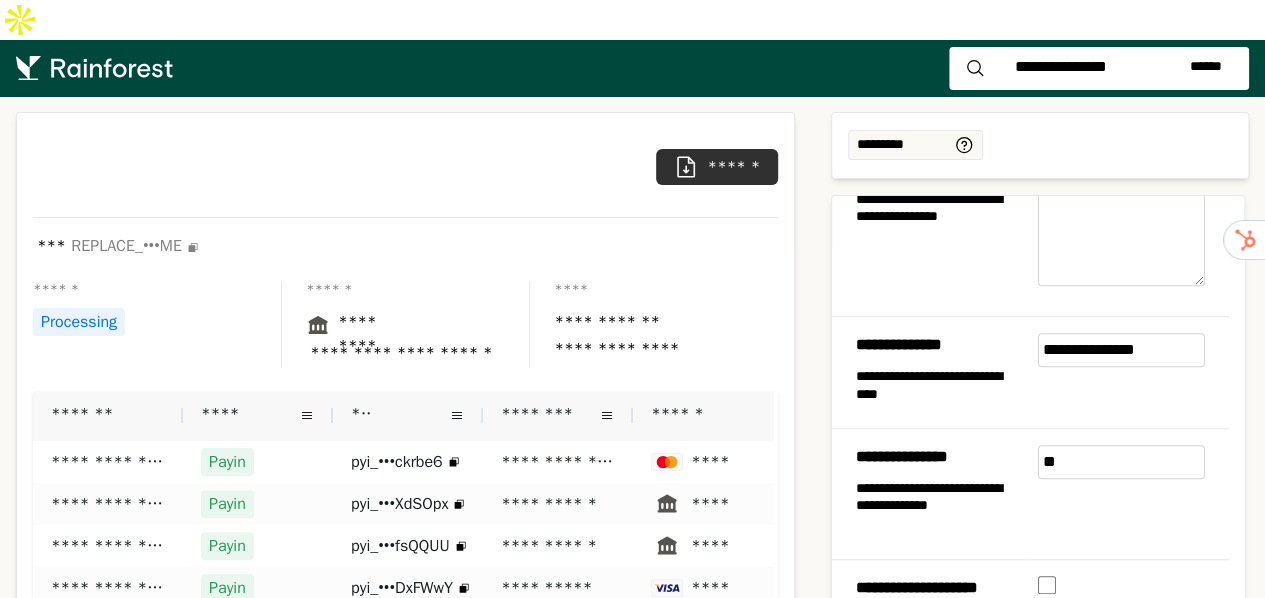 click on "REPLACE_•••ME" at bounding box center (126, 247) 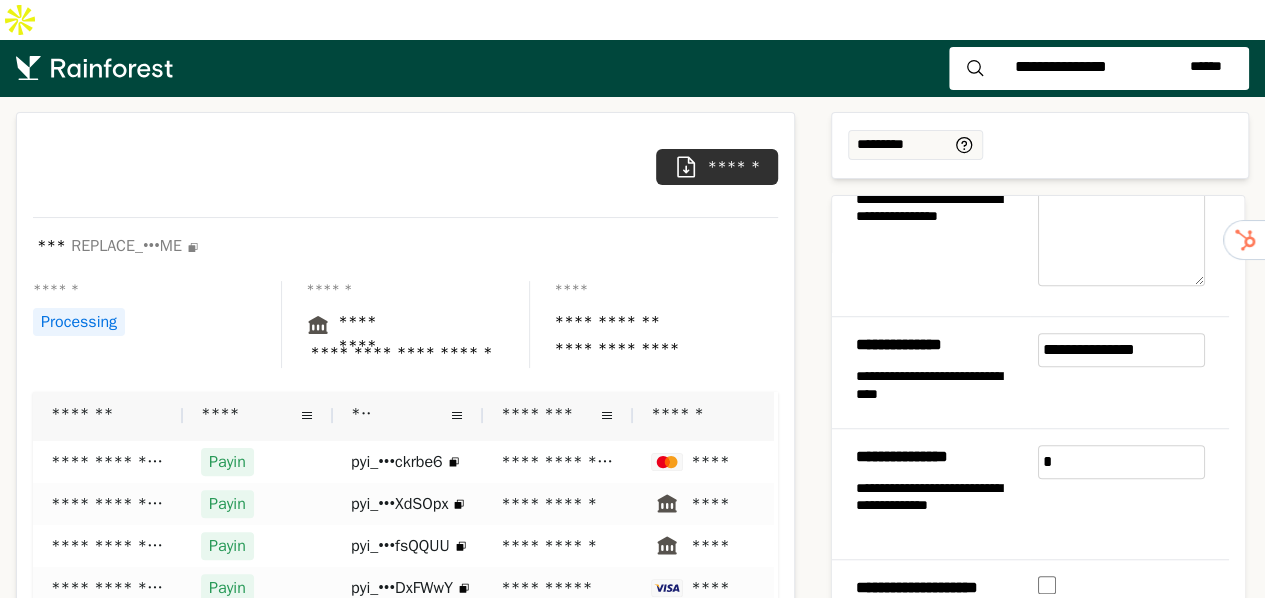 type on "*" 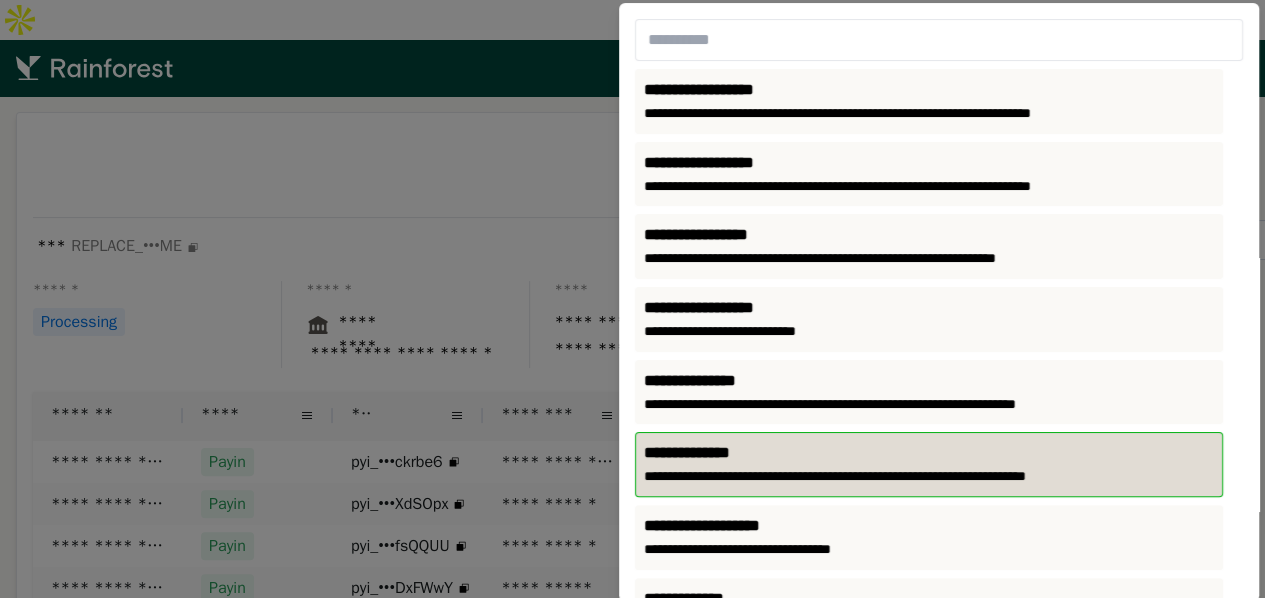 click on "**********" at bounding box center [928, 478] 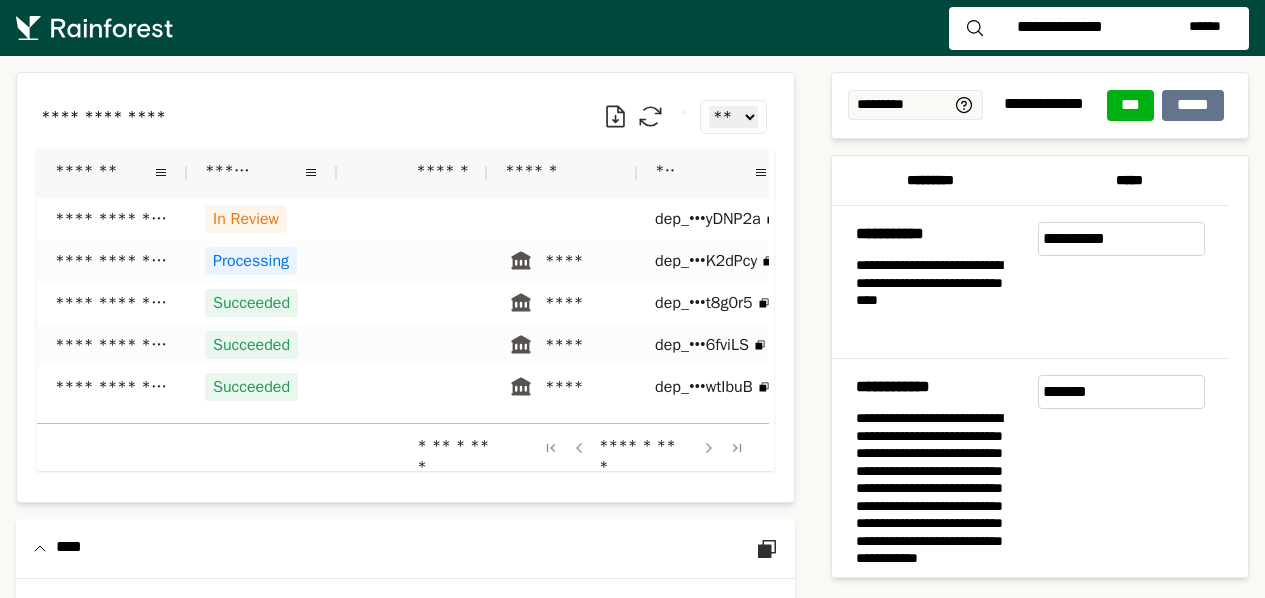 scroll, scrollTop: 0, scrollLeft: 0, axis: both 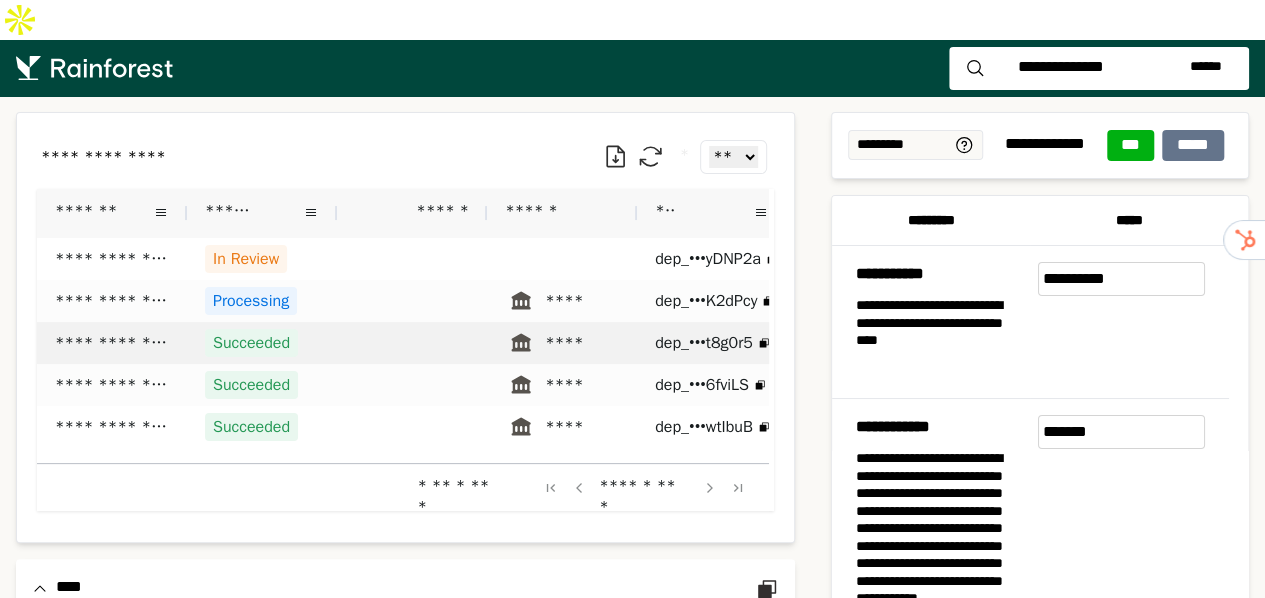 click on "Succeeded" at bounding box center (262, 343) 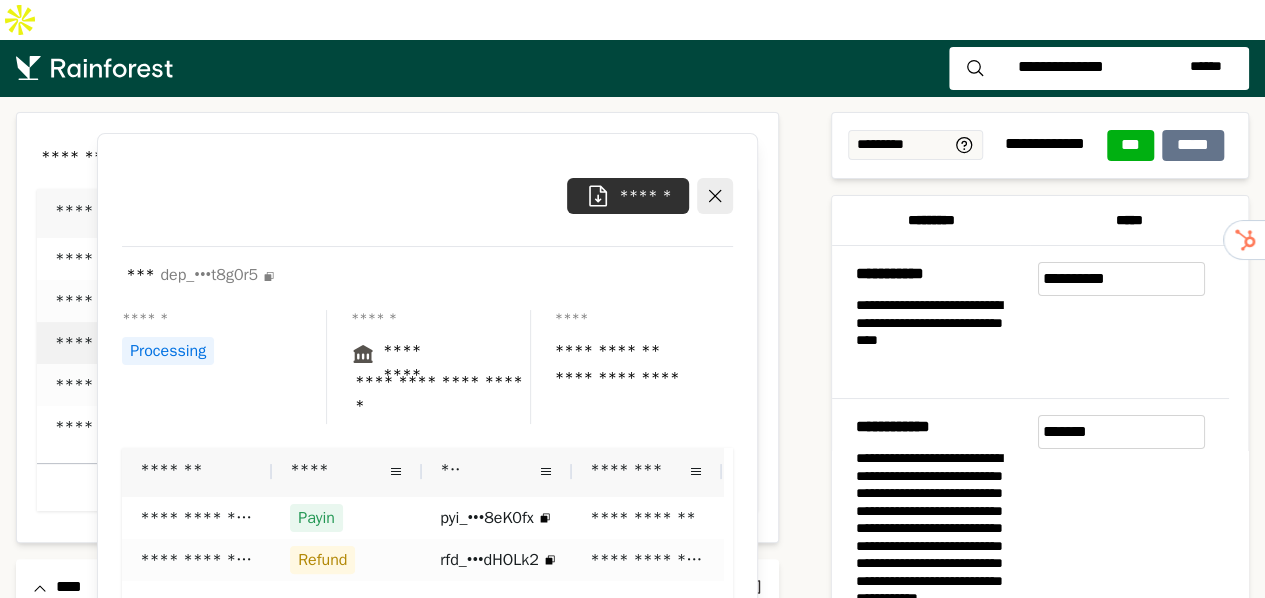 scroll, scrollTop: 56, scrollLeft: 0, axis: vertical 